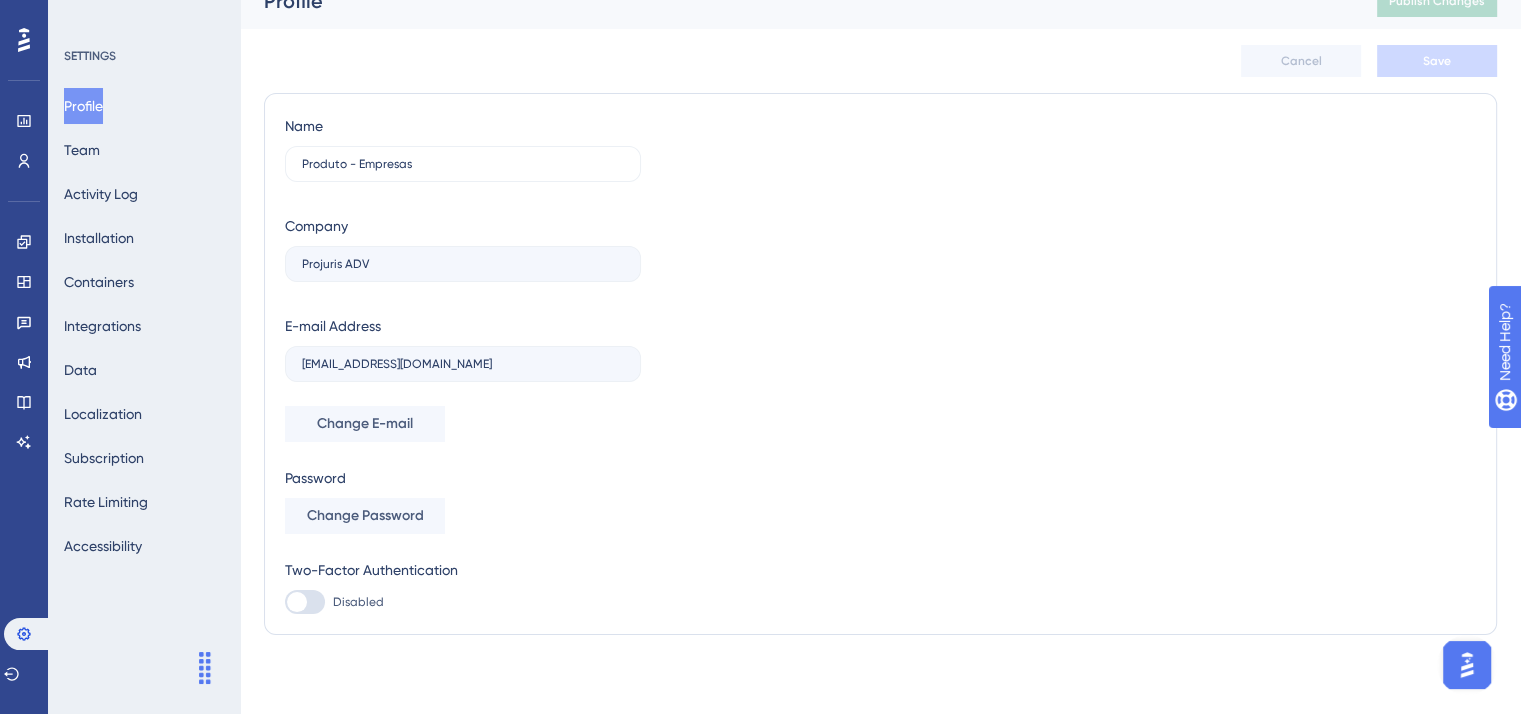 scroll, scrollTop: 0, scrollLeft: 0, axis: both 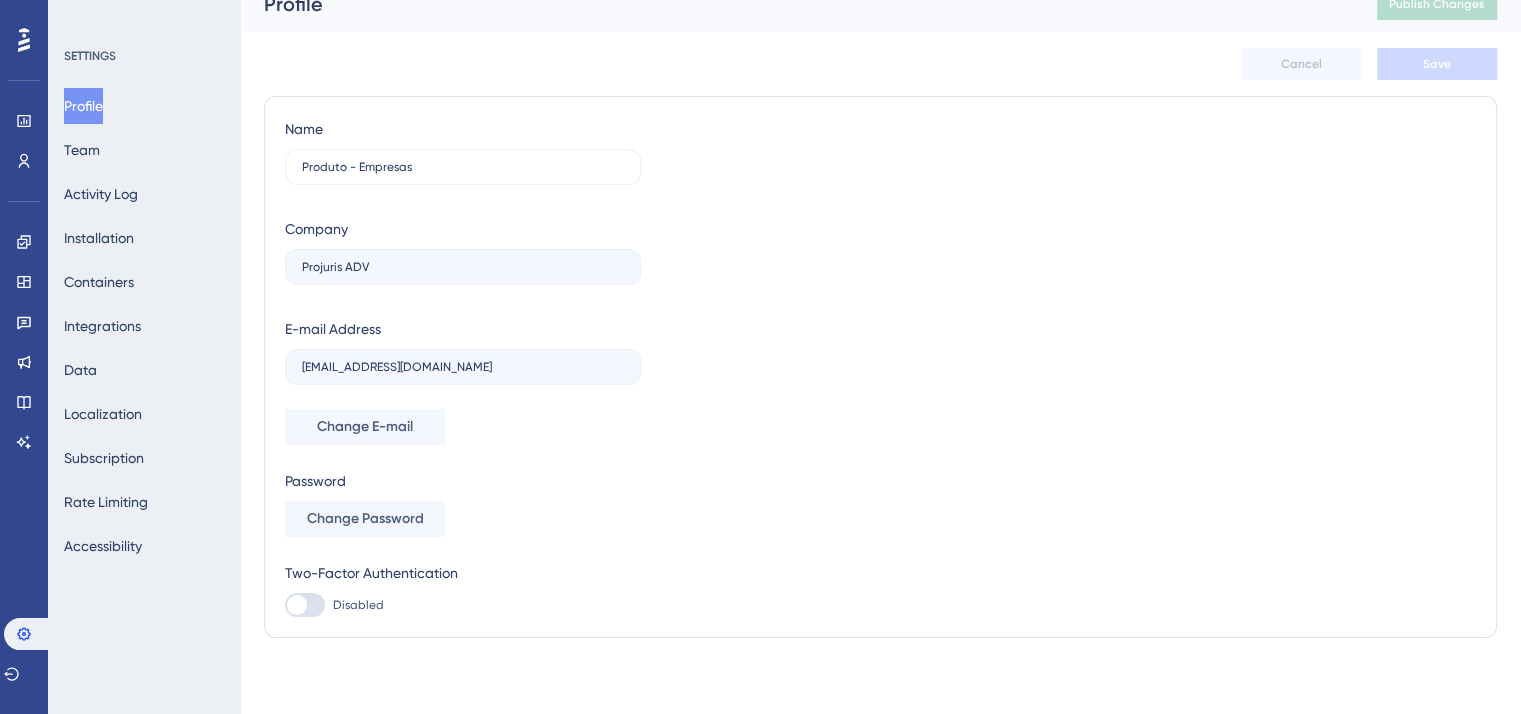 click 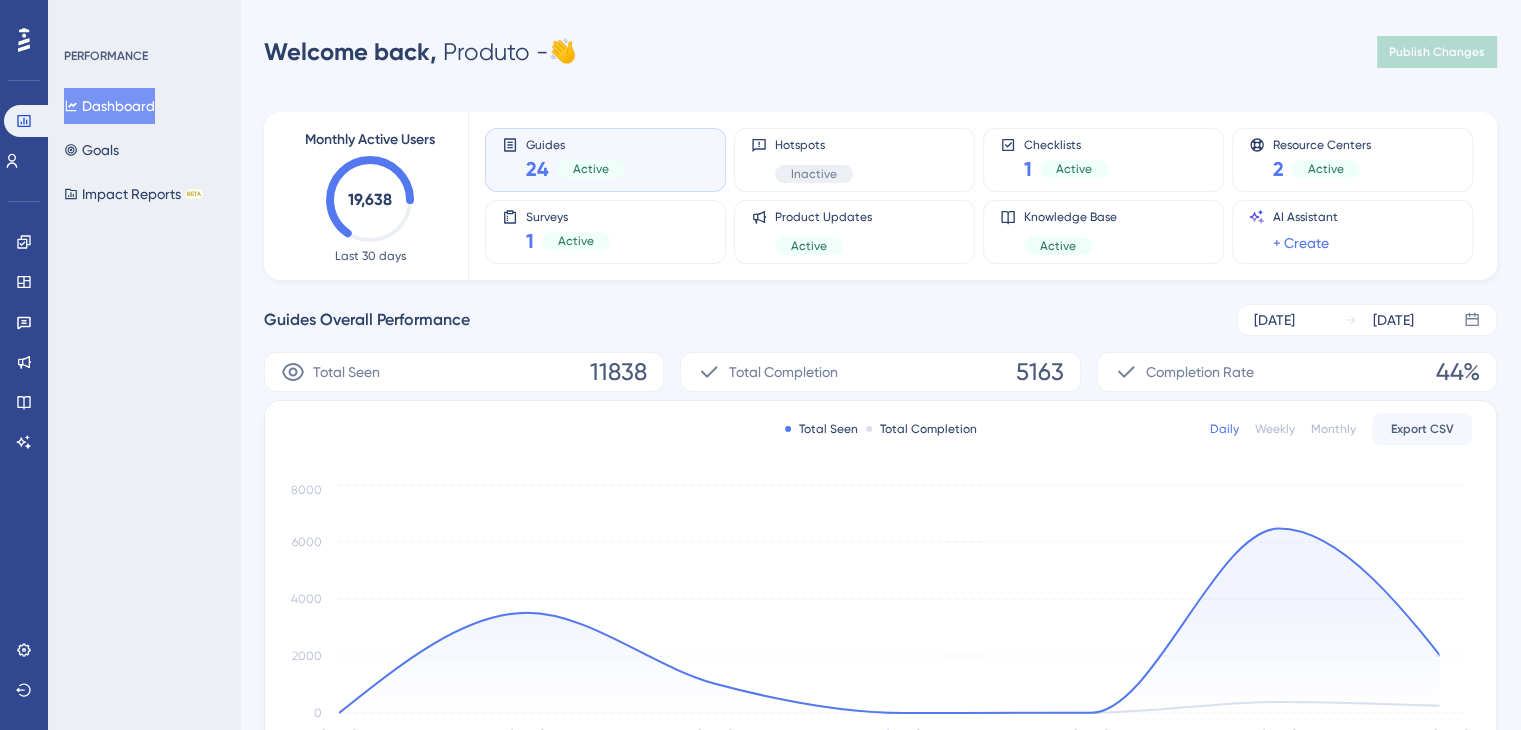 scroll, scrollTop: 27, scrollLeft: 0, axis: vertical 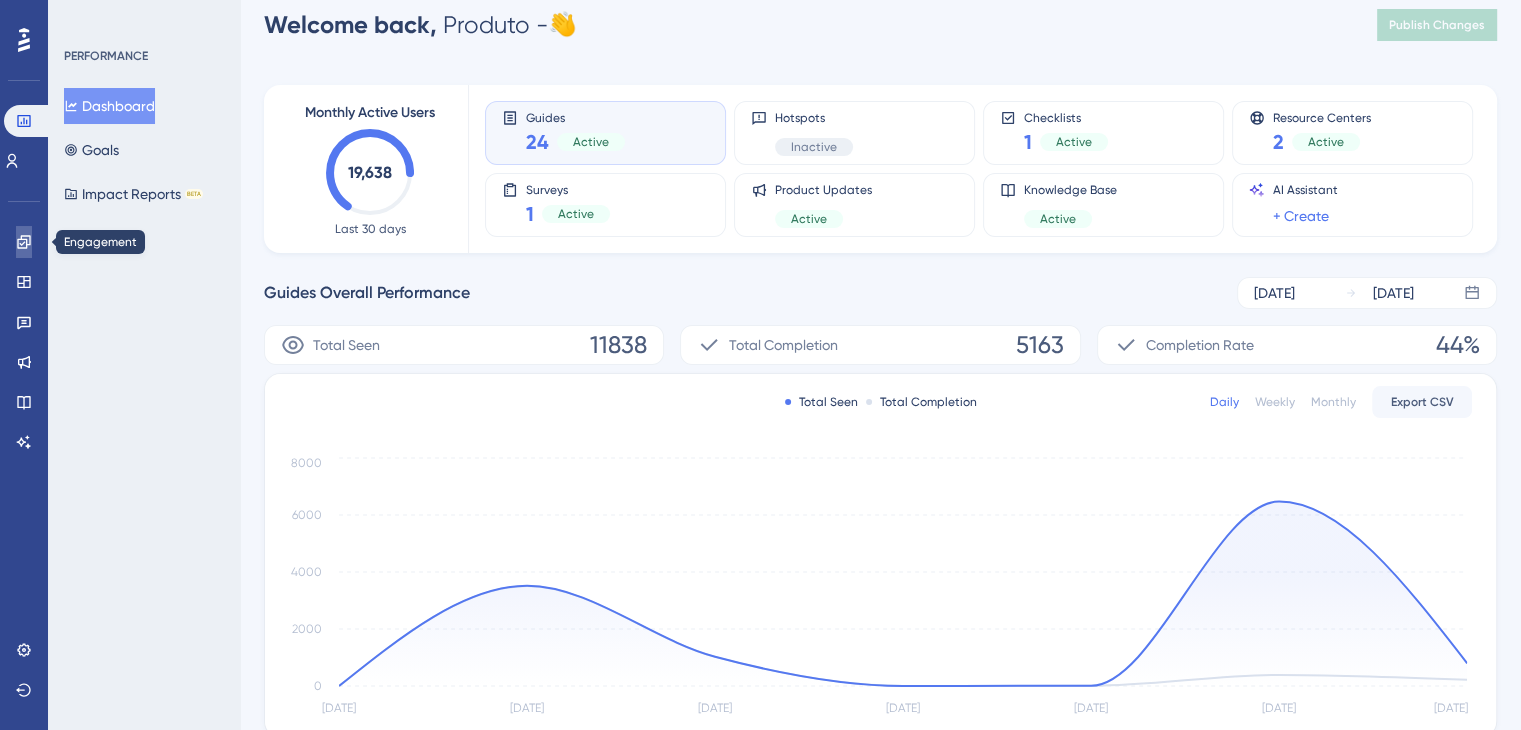 click at bounding box center [24, 242] 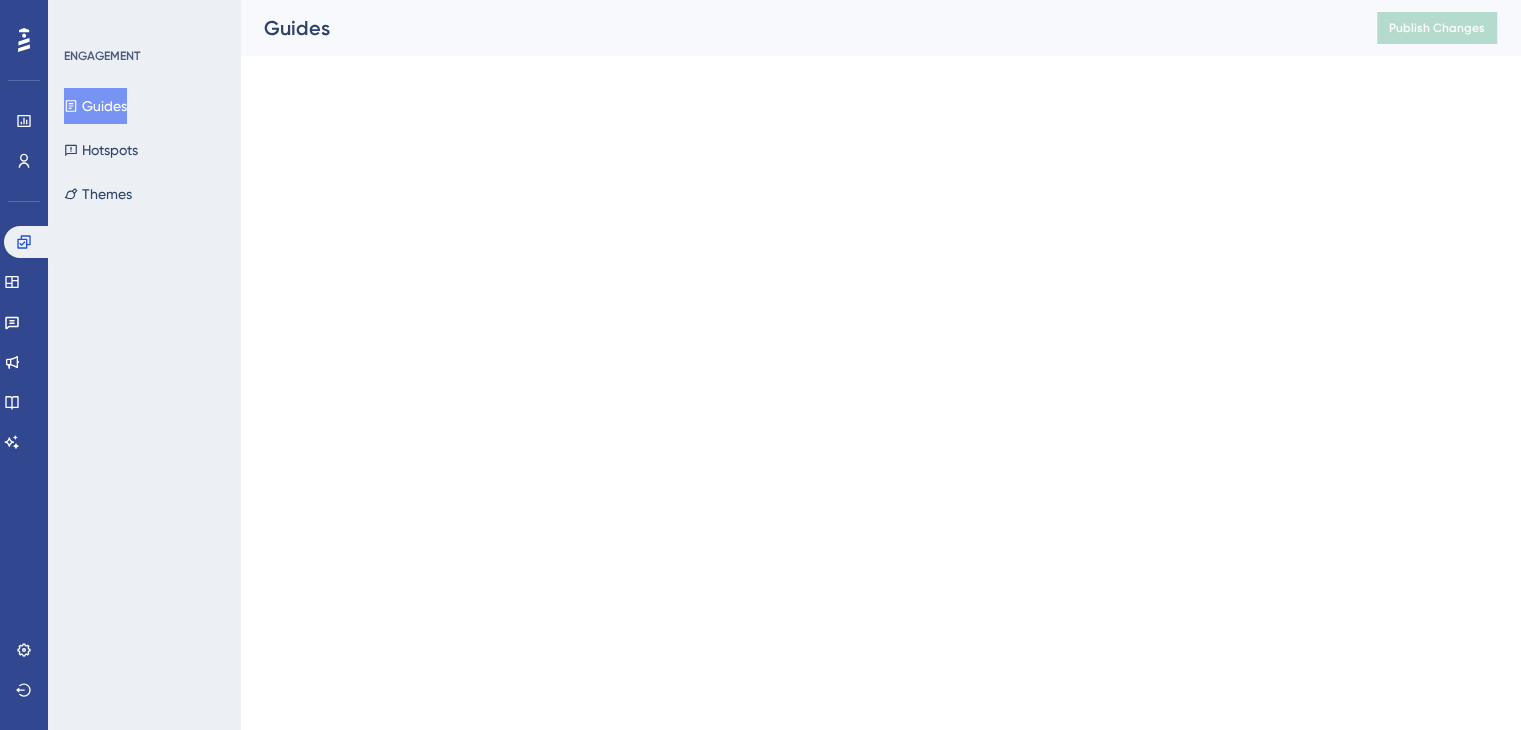scroll, scrollTop: 0, scrollLeft: 0, axis: both 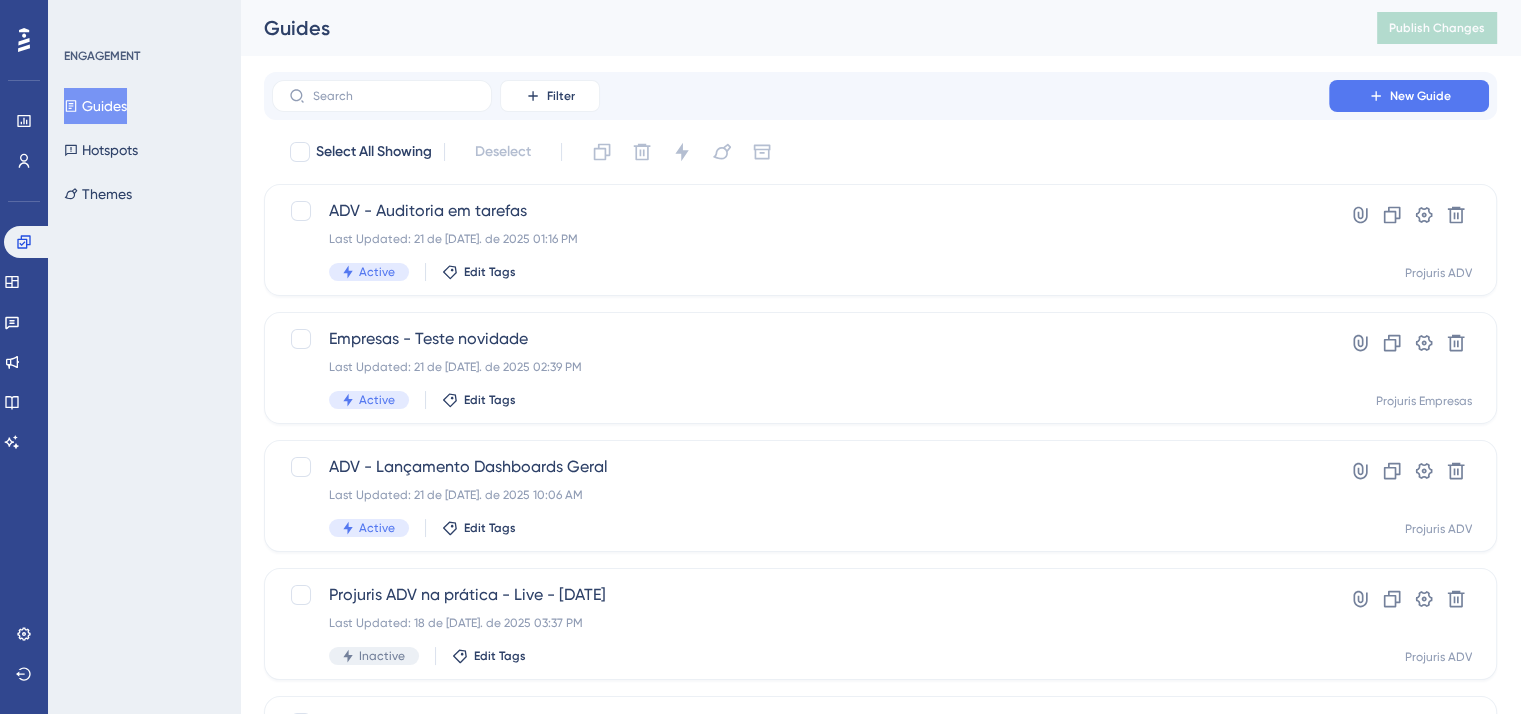 click 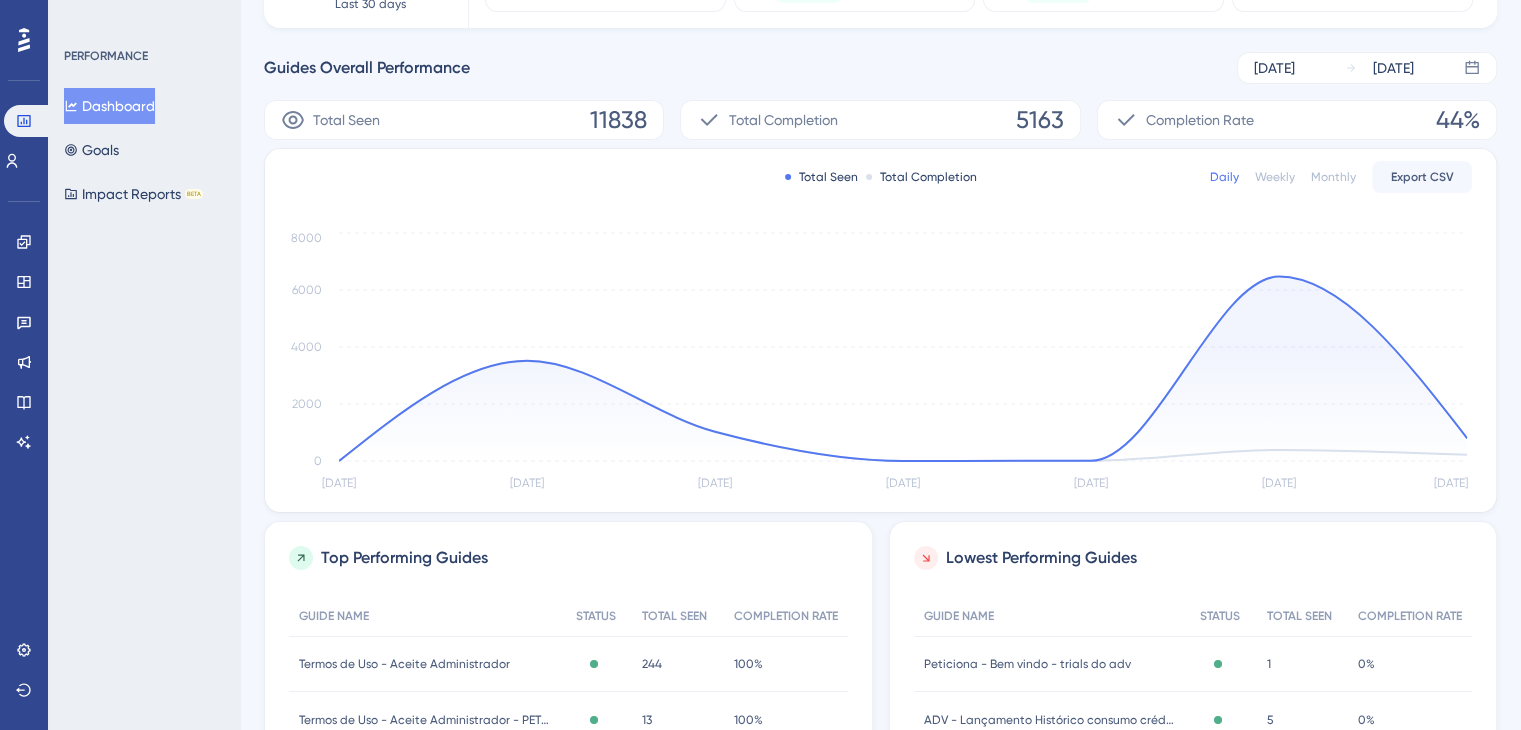 scroll, scrollTop: 300, scrollLeft: 0, axis: vertical 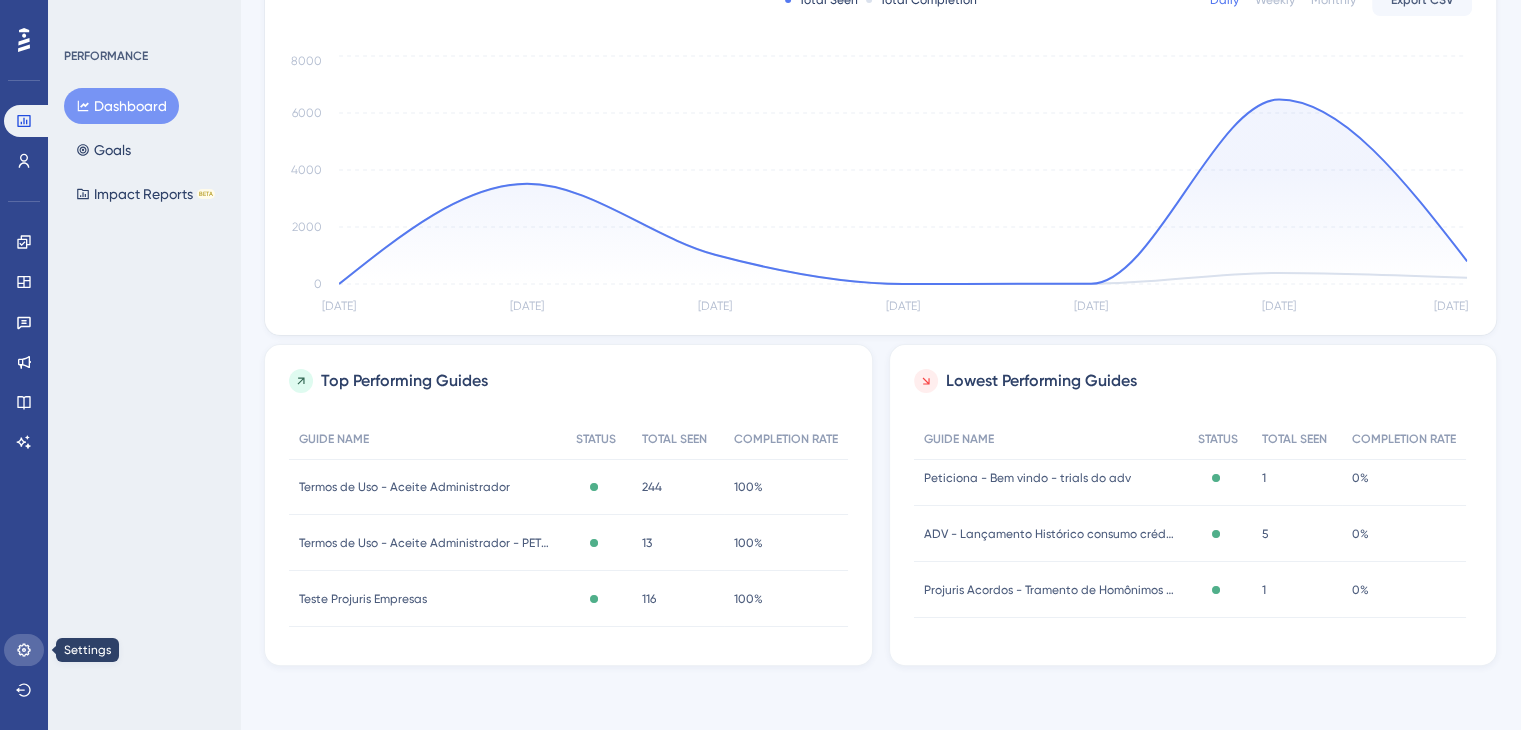click 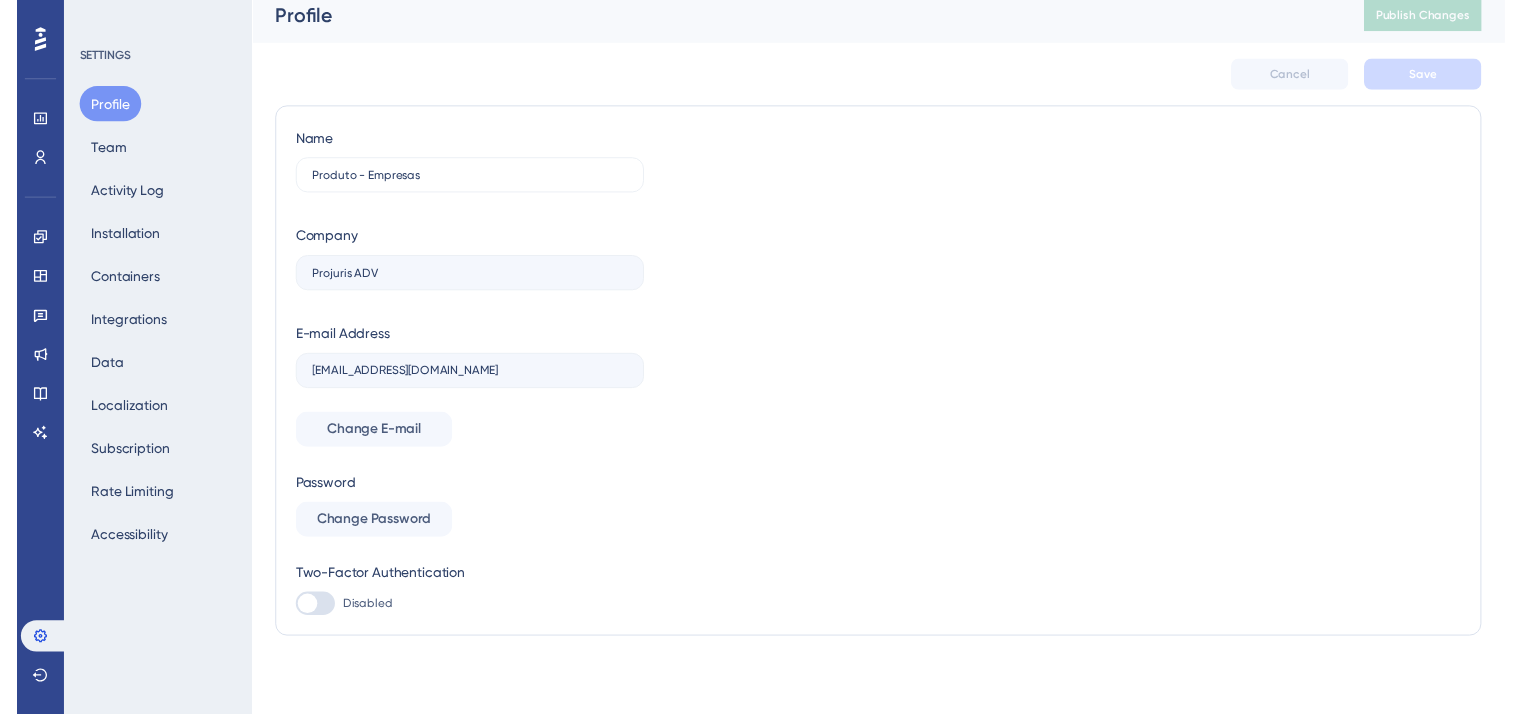 scroll, scrollTop: 0, scrollLeft: 0, axis: both 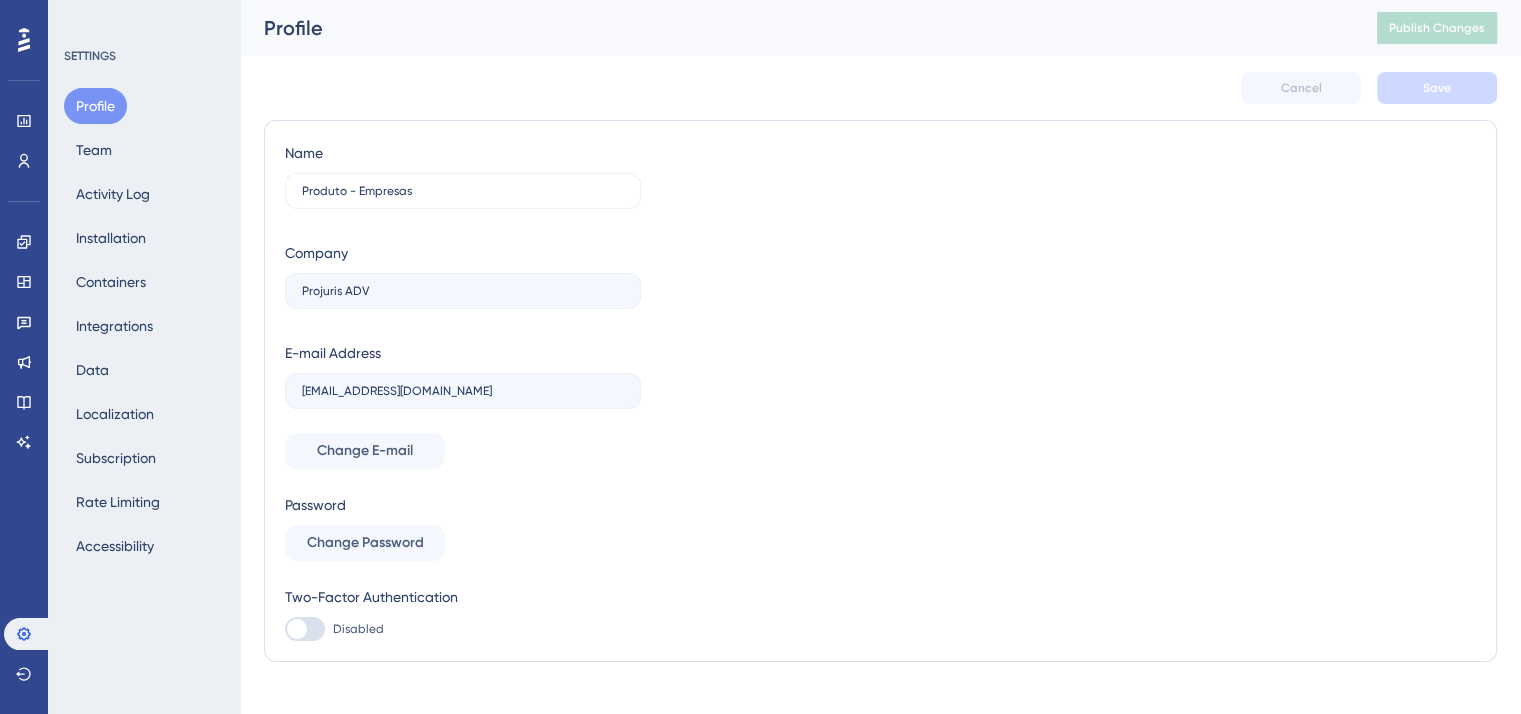 click 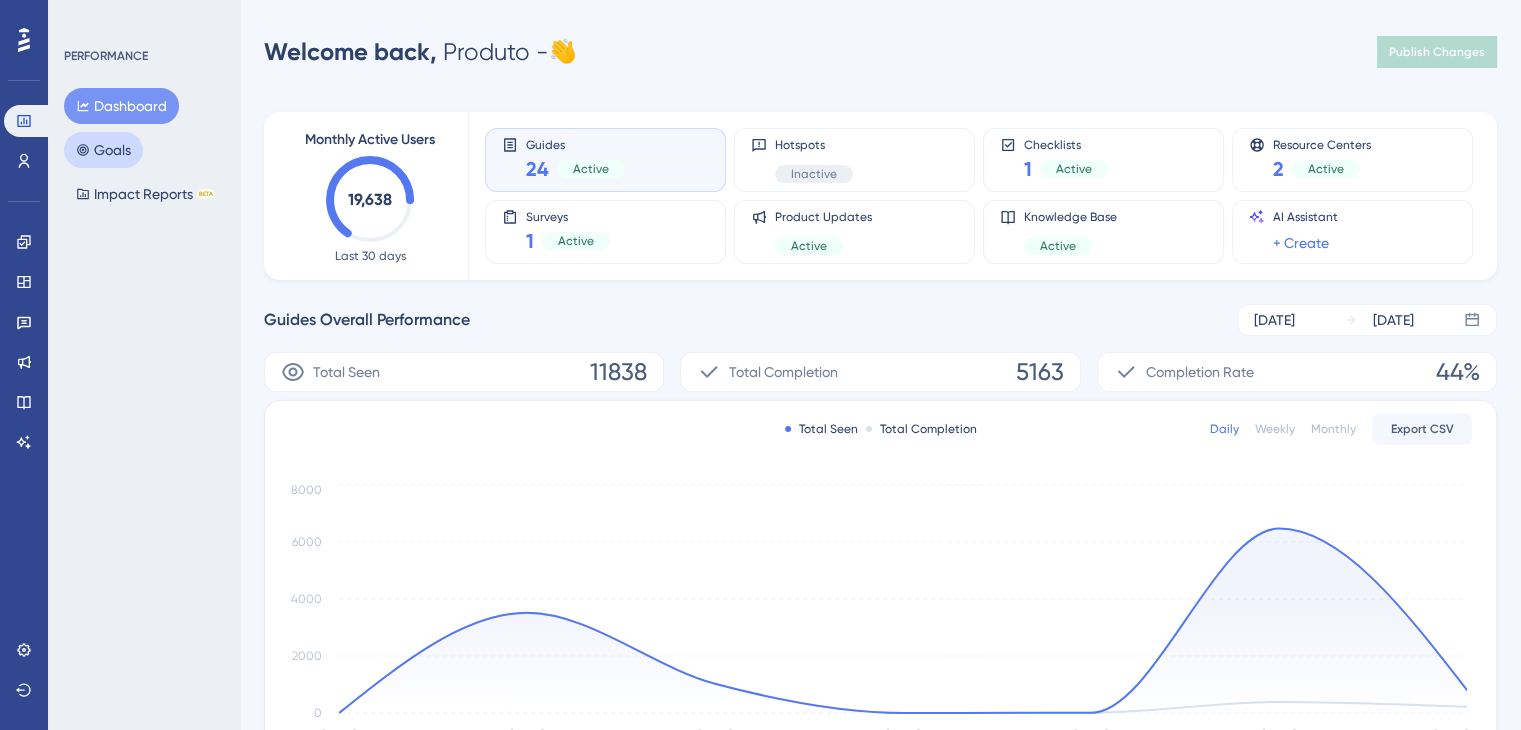 click on "Goals" at bounding box center (103, 150) 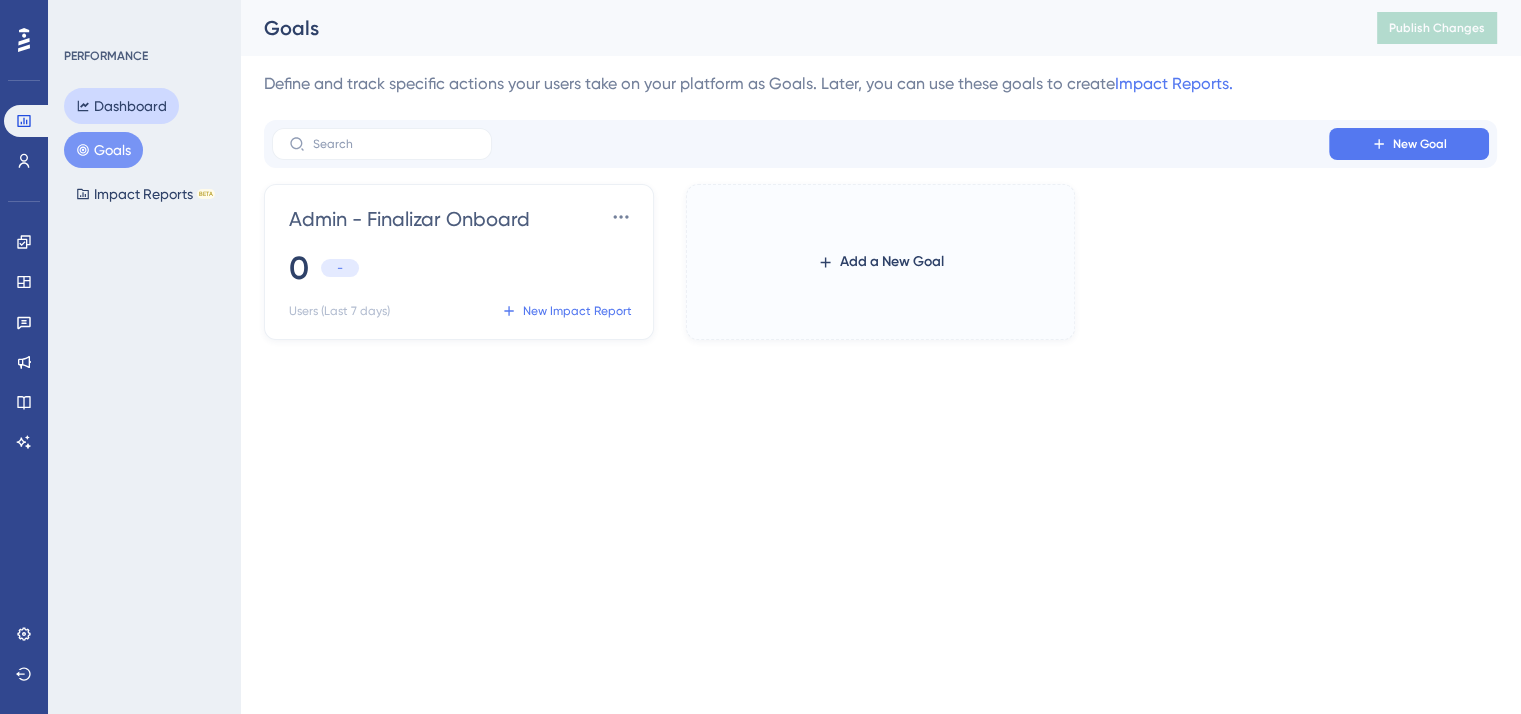 click on "Dashboard" at bounding box center [121, 106] 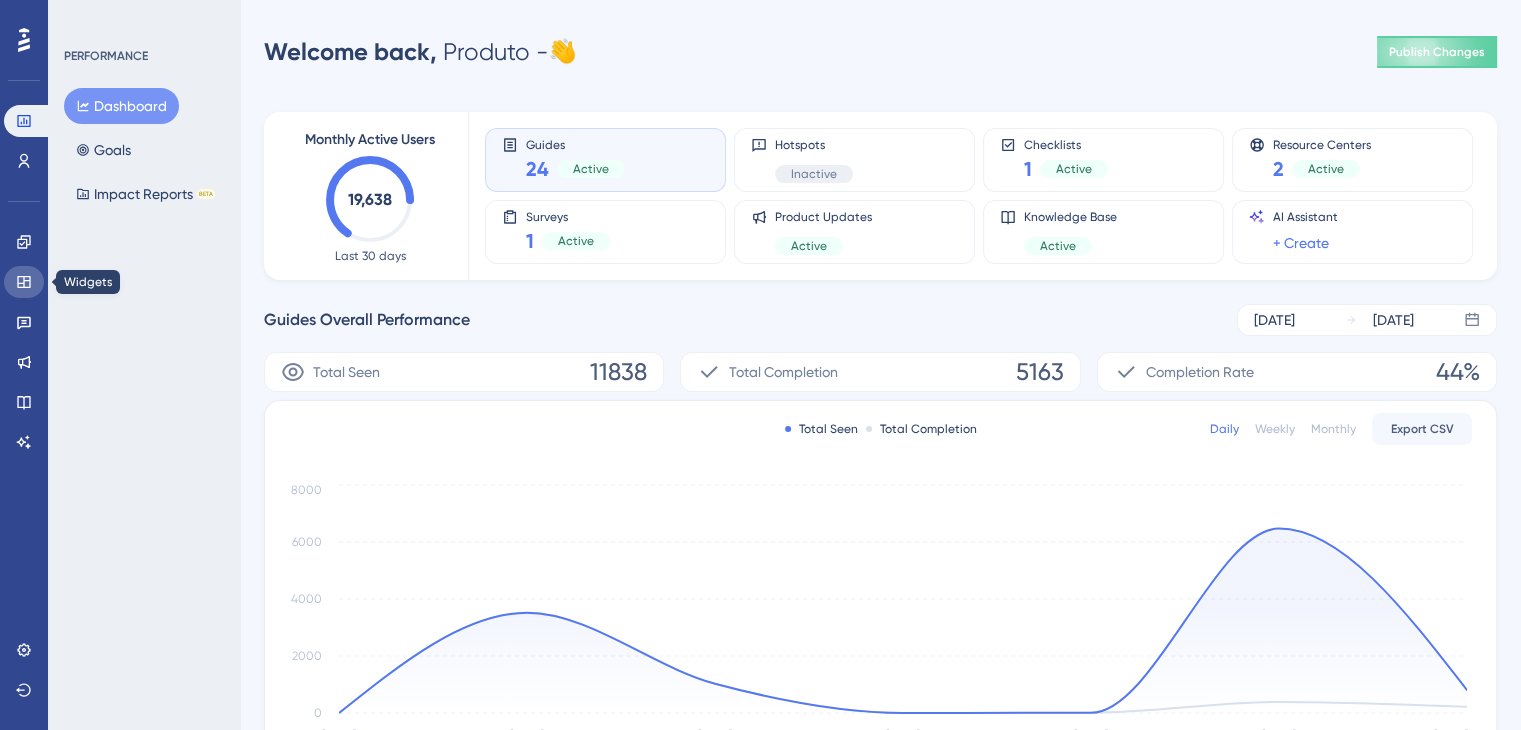 click 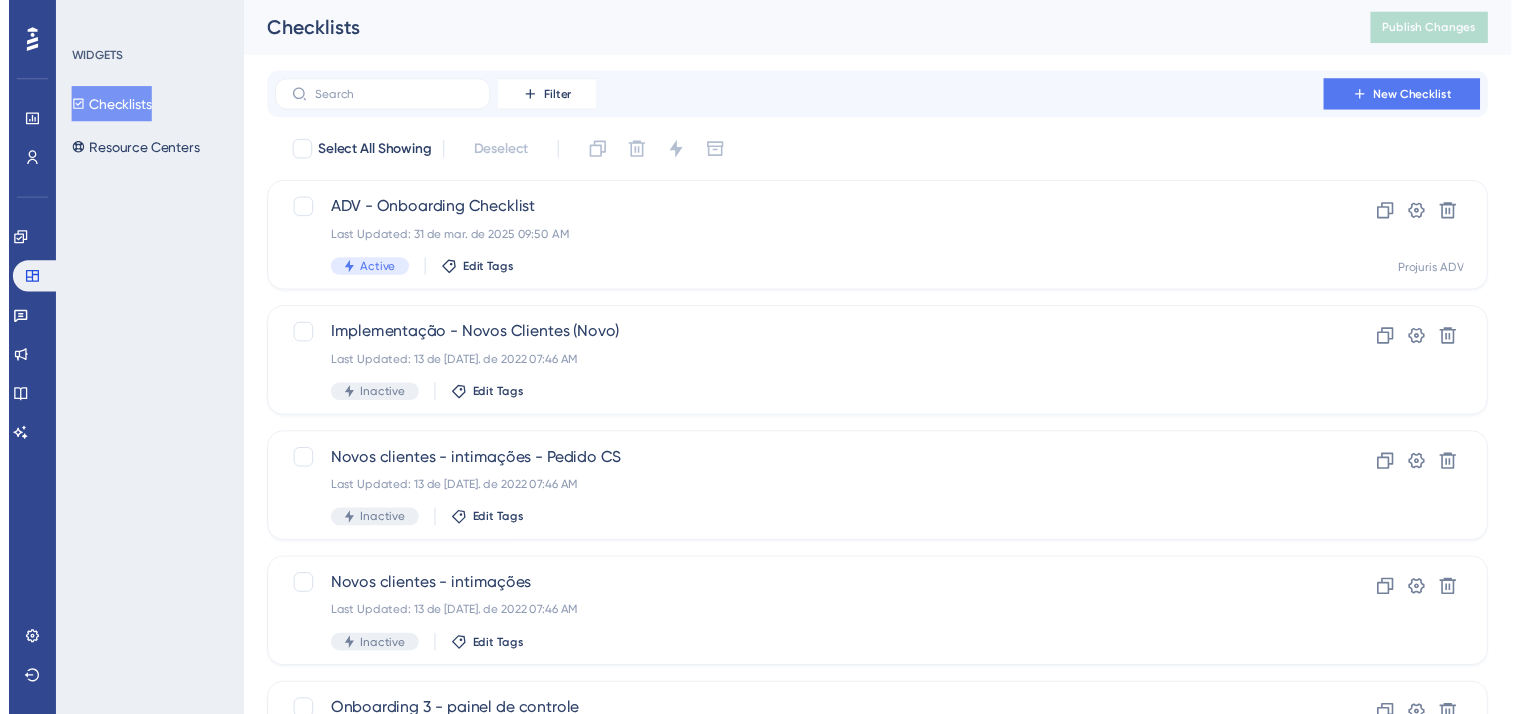 scroll, scrollTop: 0, scrollLeft: 0, axis: both 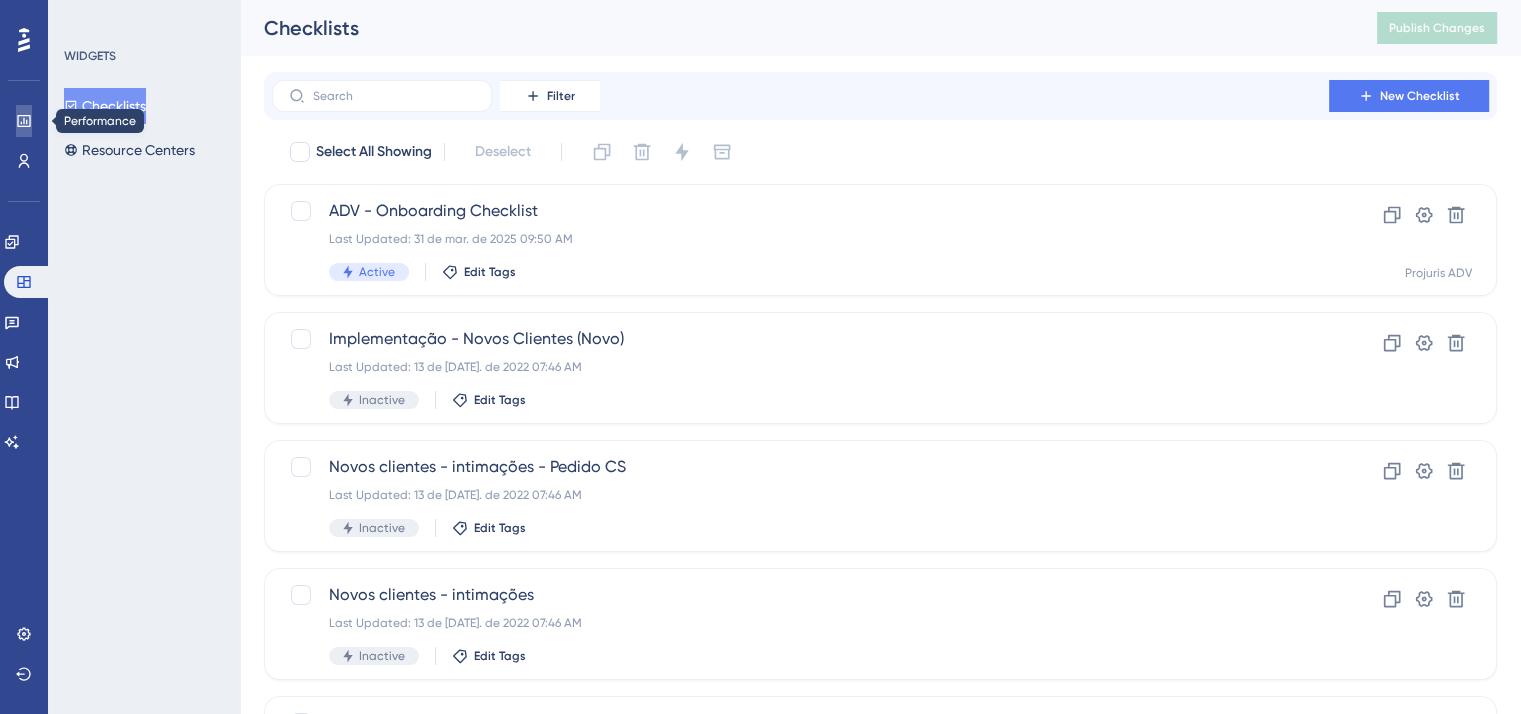 click 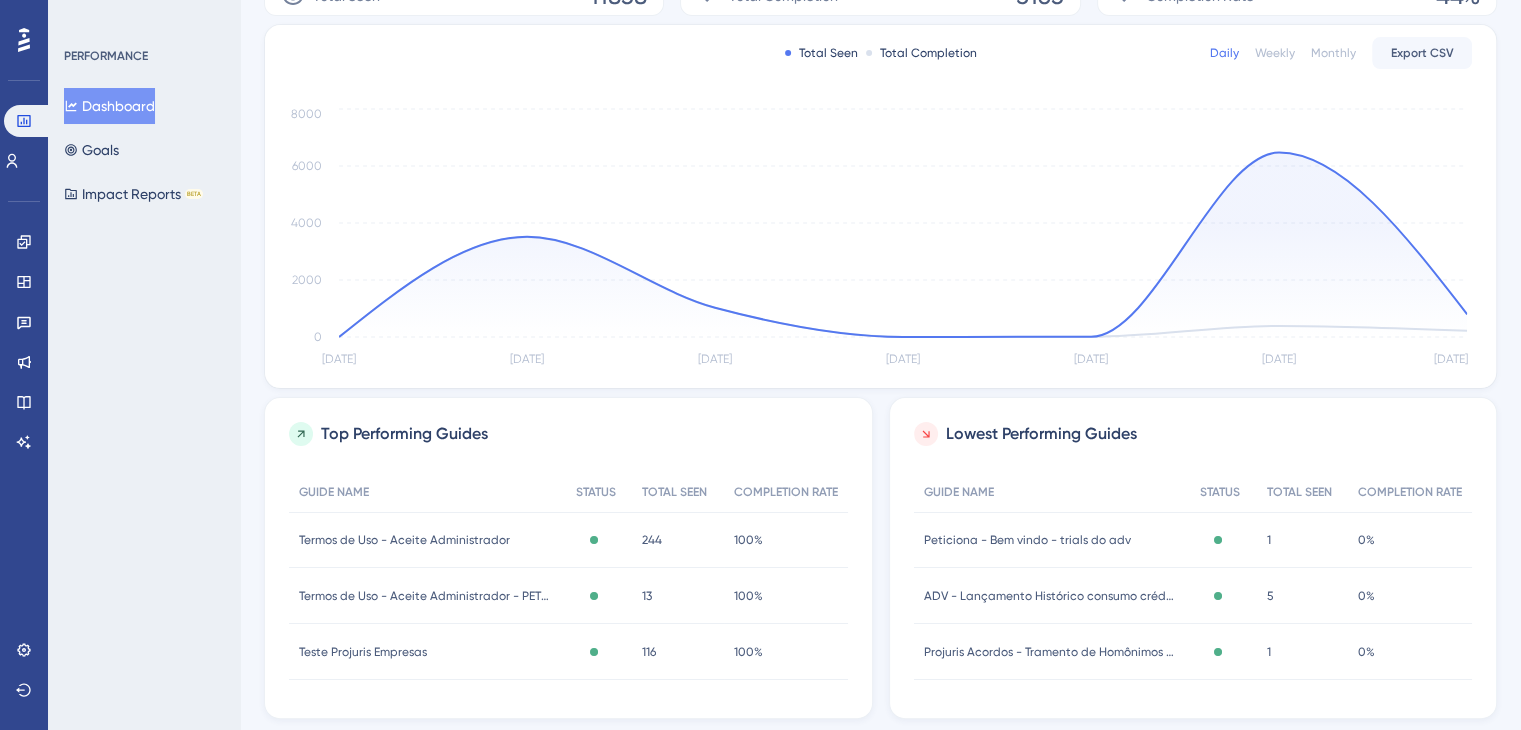 scroll, scrollTop: 429, scrollLeft: 0, axis: vertical 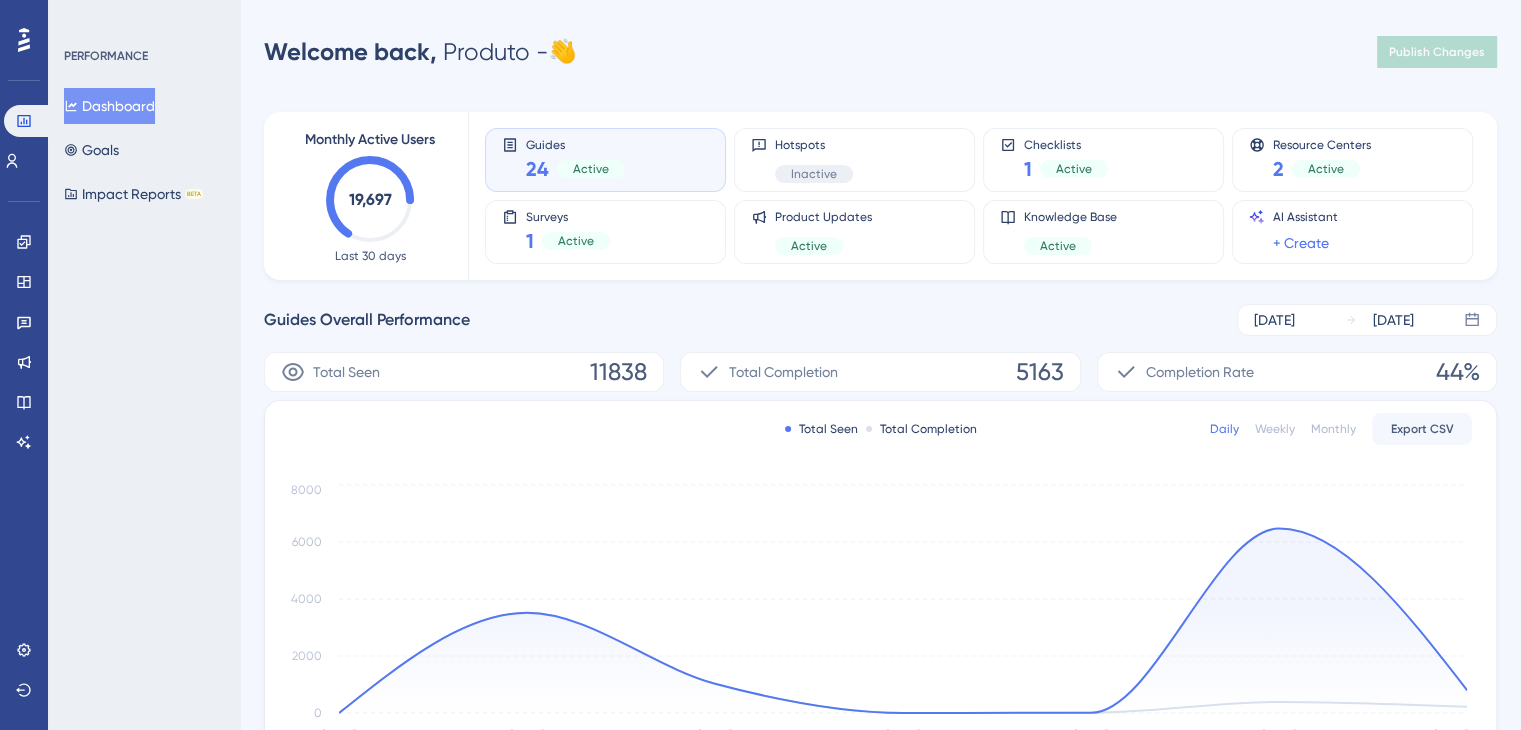 click 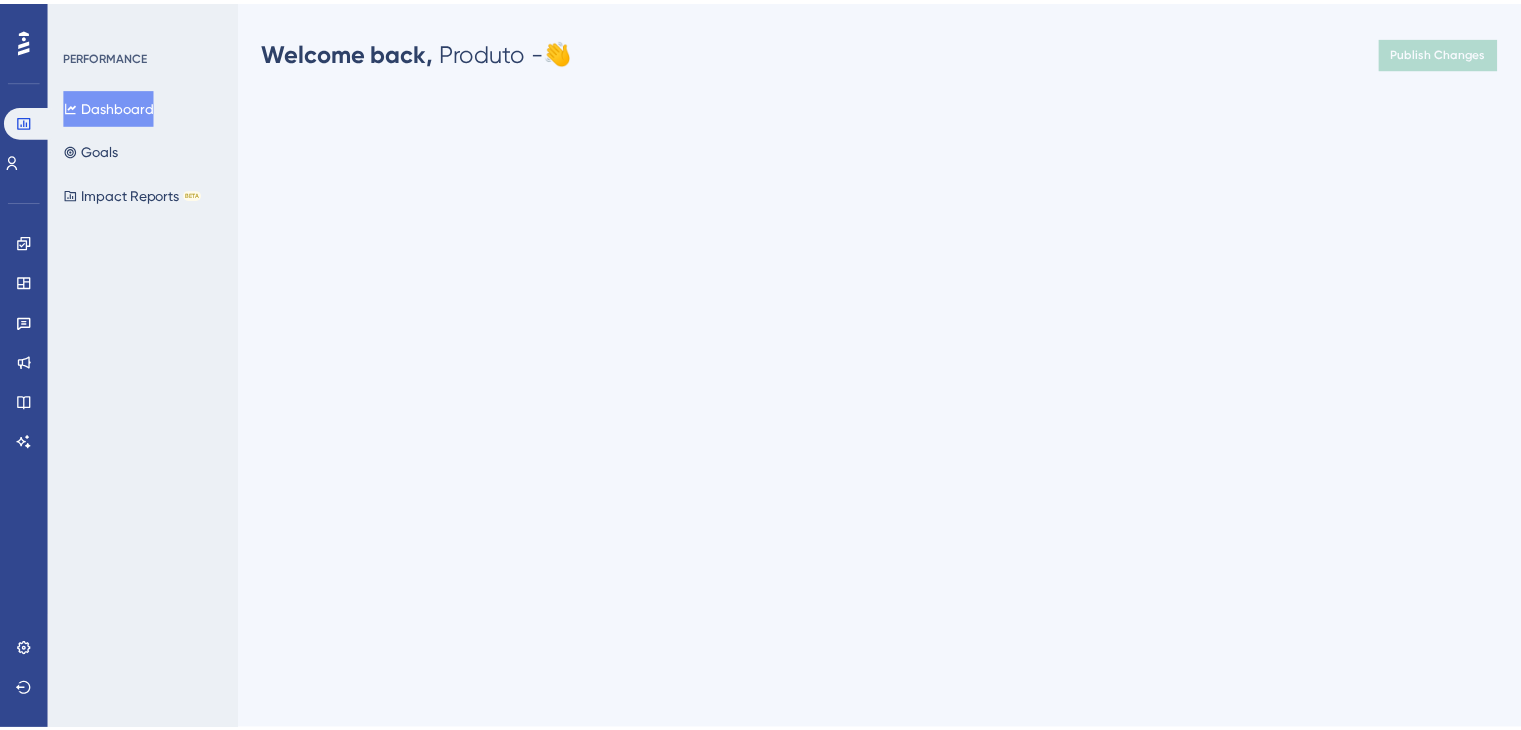 scroll, scrollTop: 0, scrollLeft: 0, axis: both 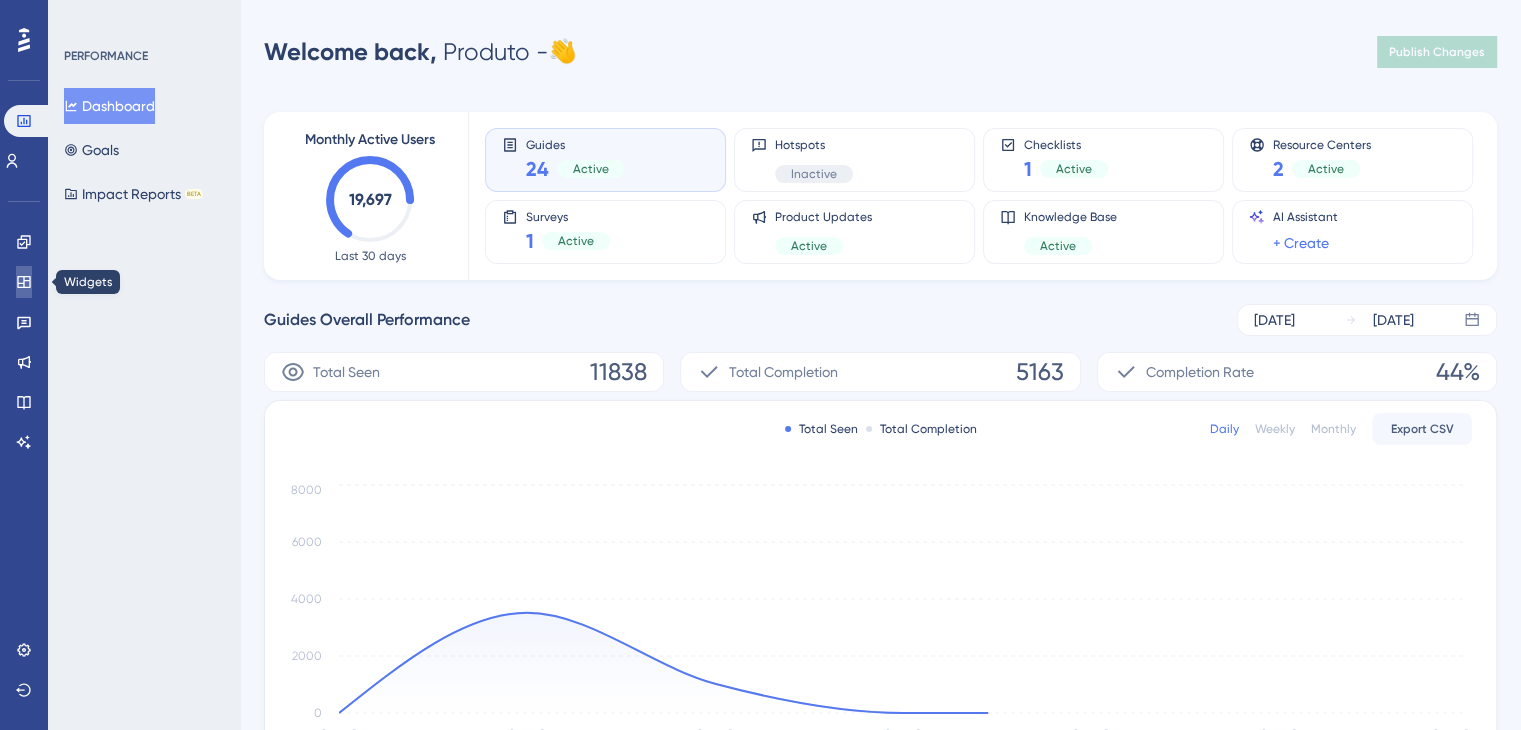 click 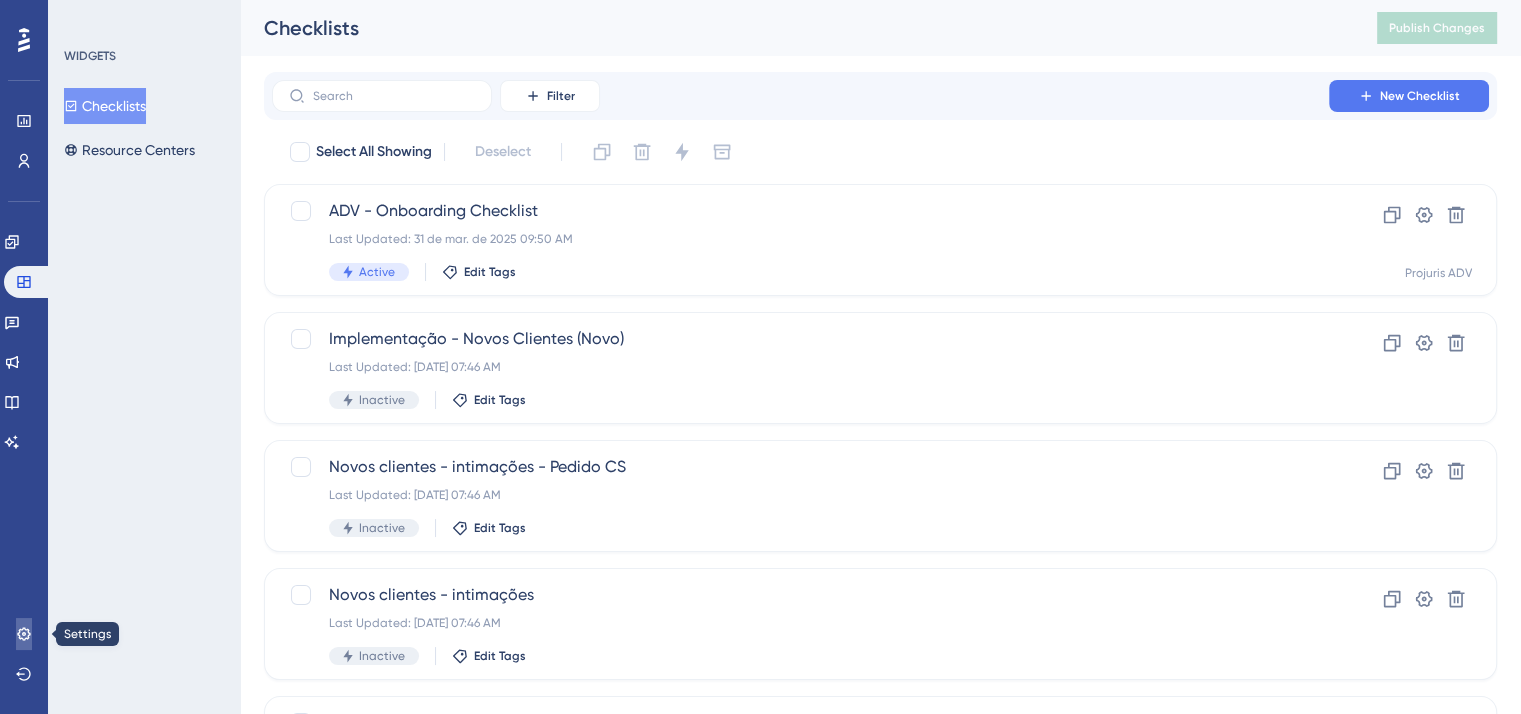 click at bounding box center (24, 634) 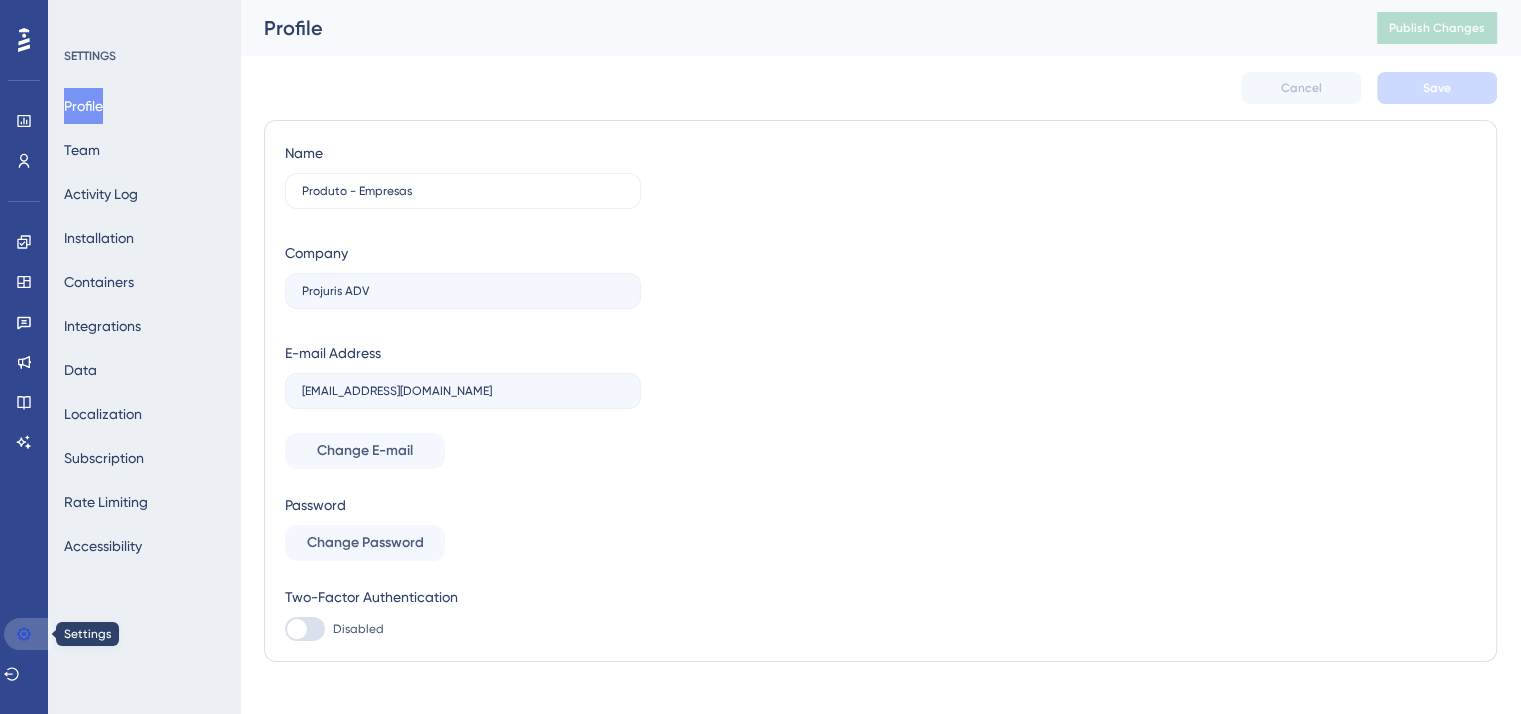 click 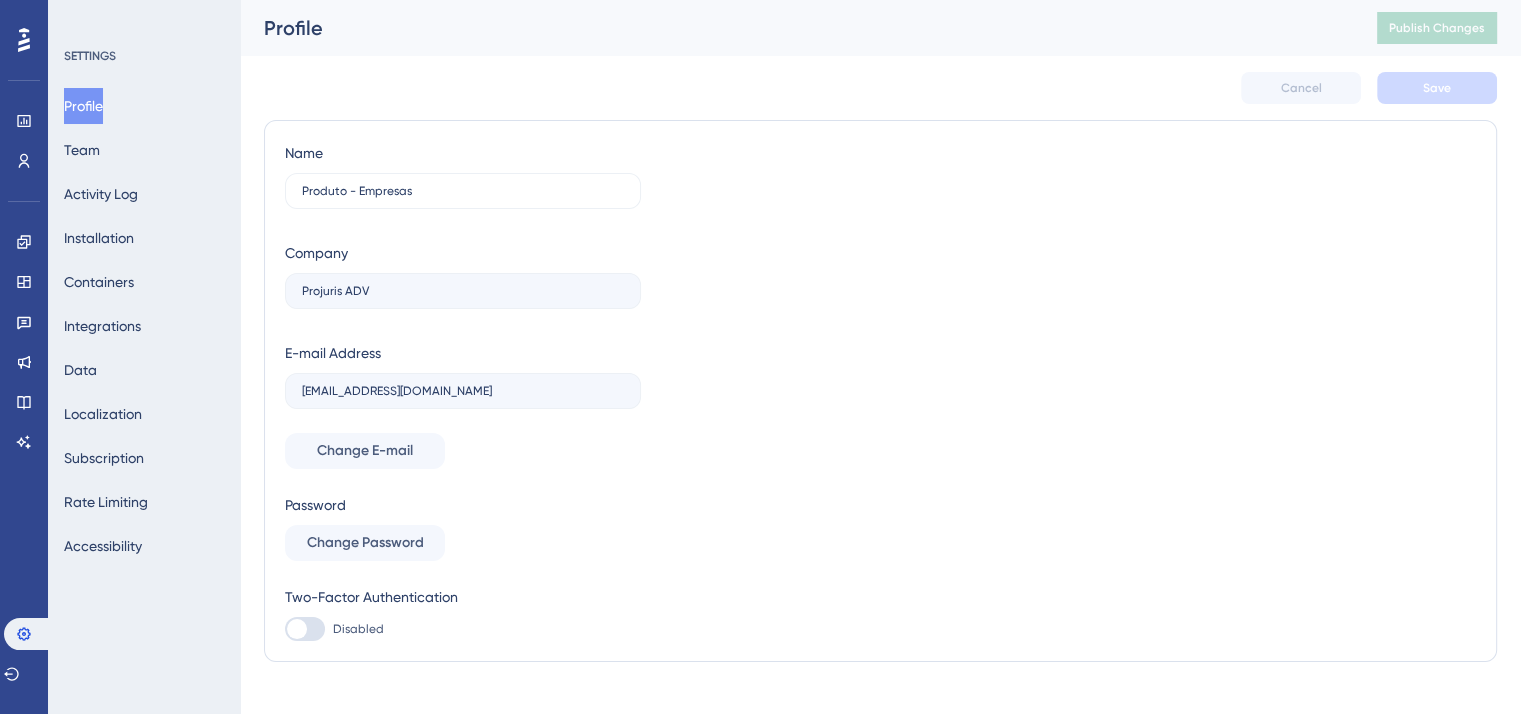 click at bounding box center (24, 40) 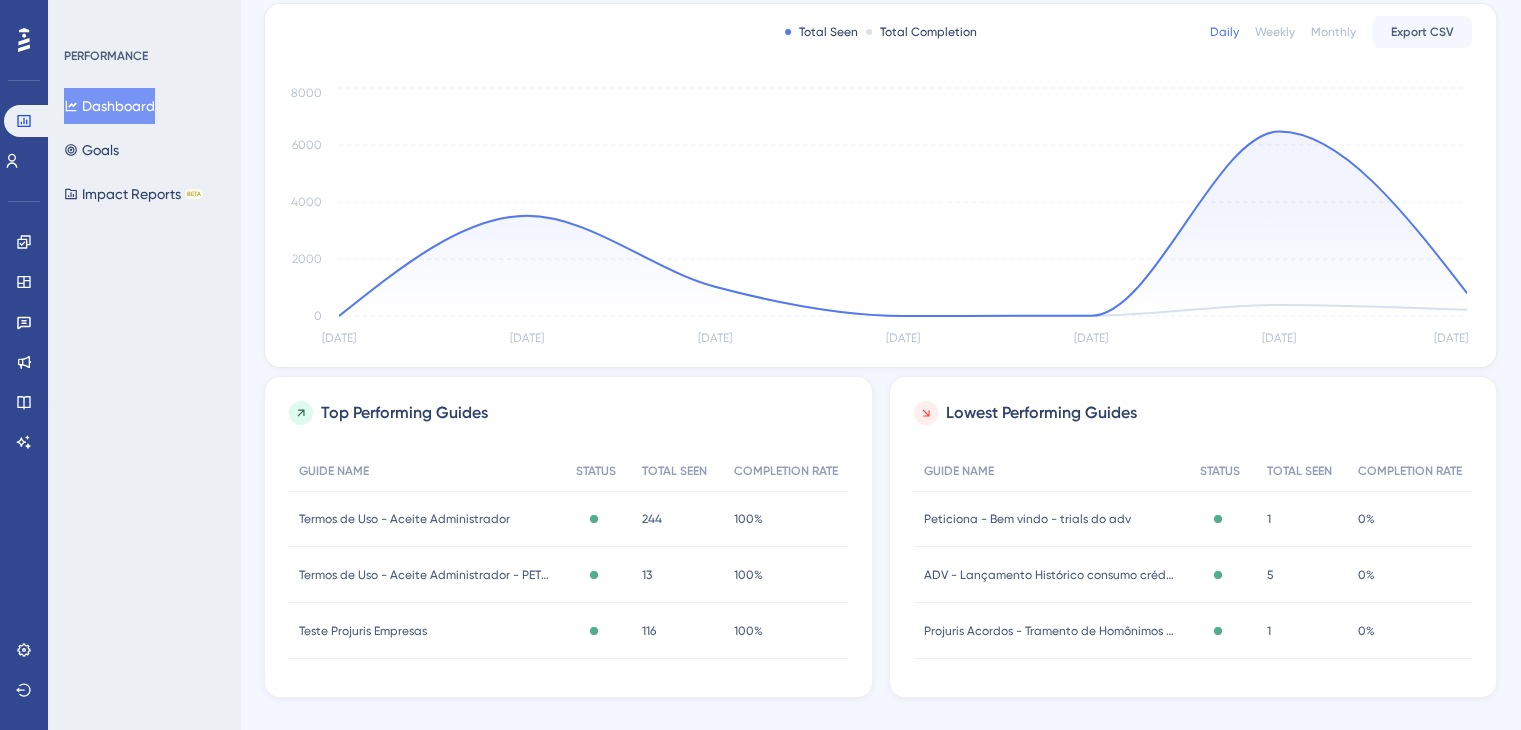 scroll, scrollTop: 400, scrollLeft: 0, axis: vertical 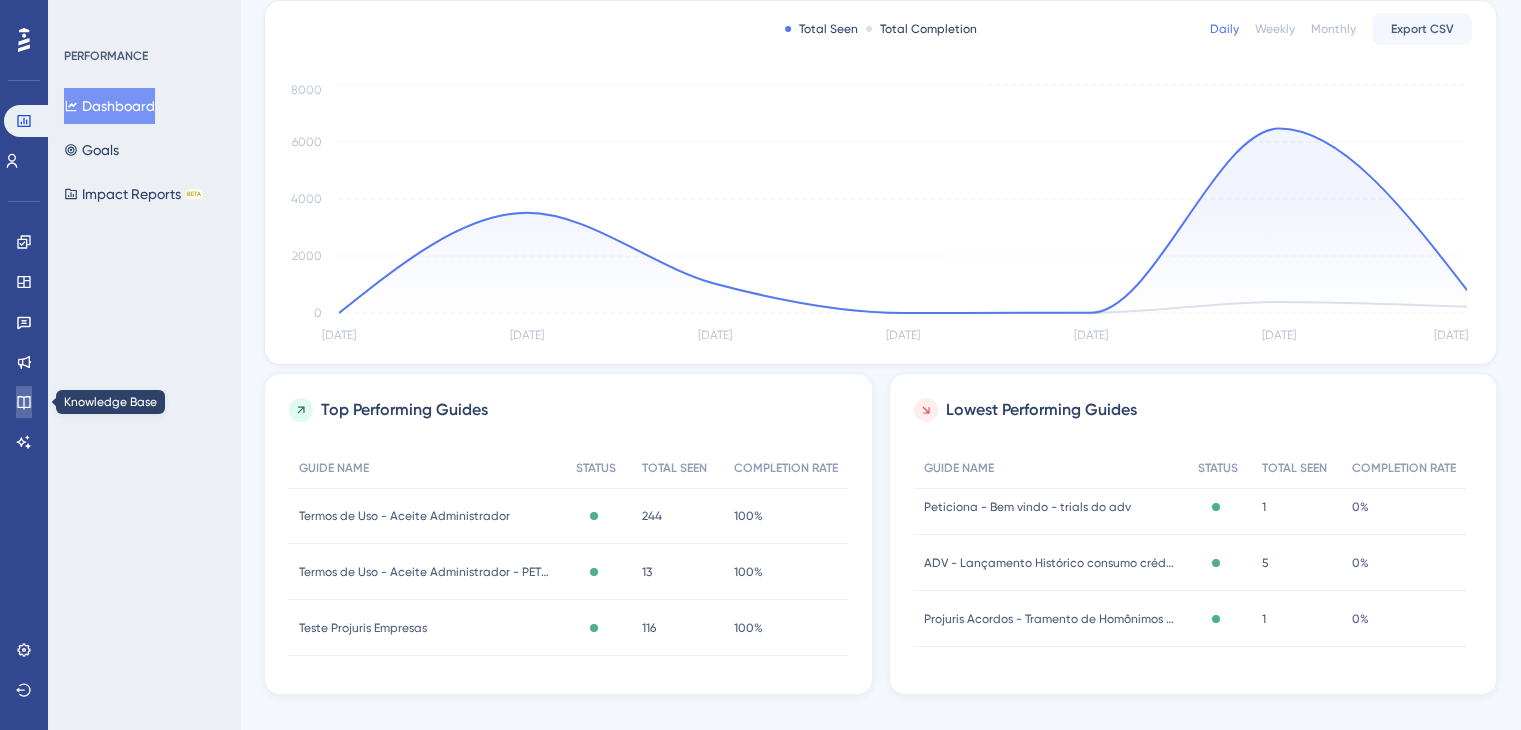 click 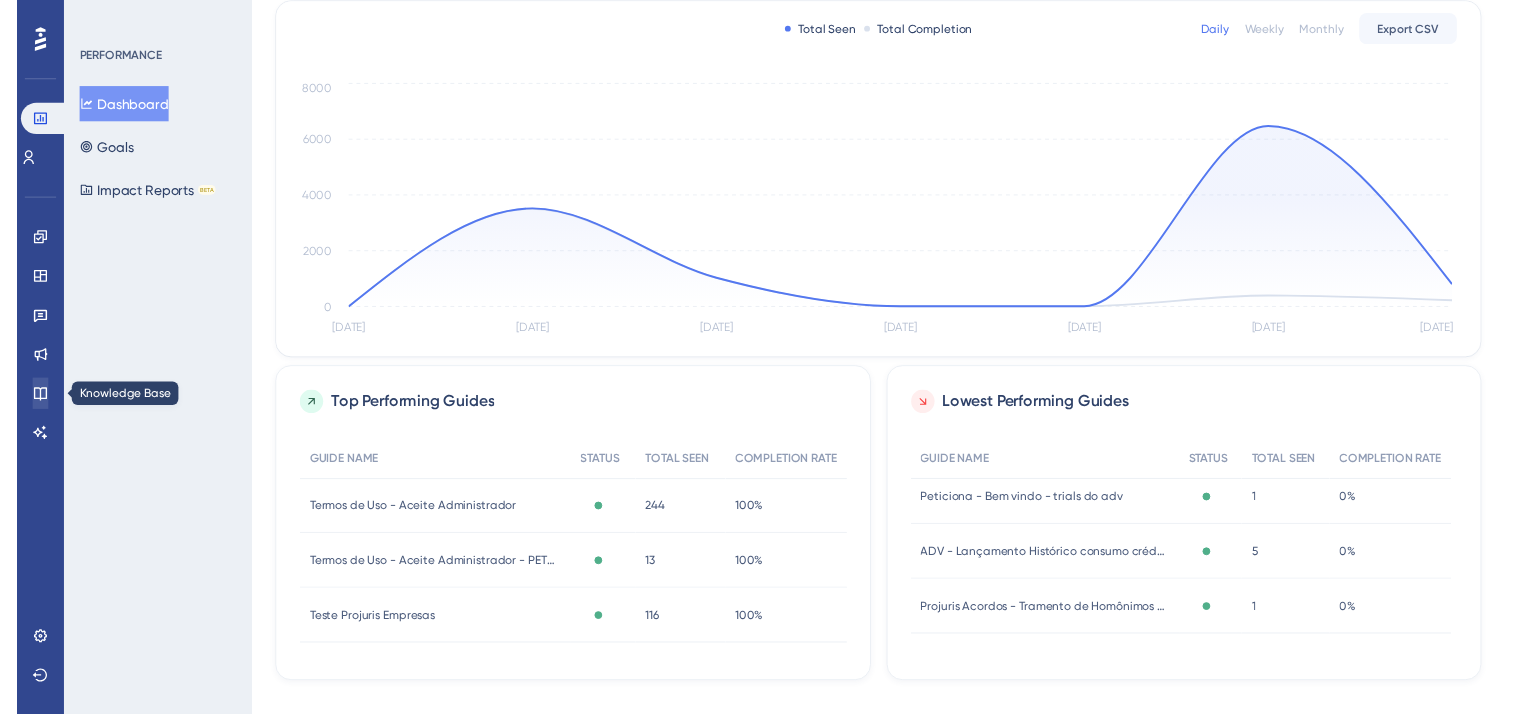 scroll, scrollTop: 0, scrollLeft: 0, axis: both 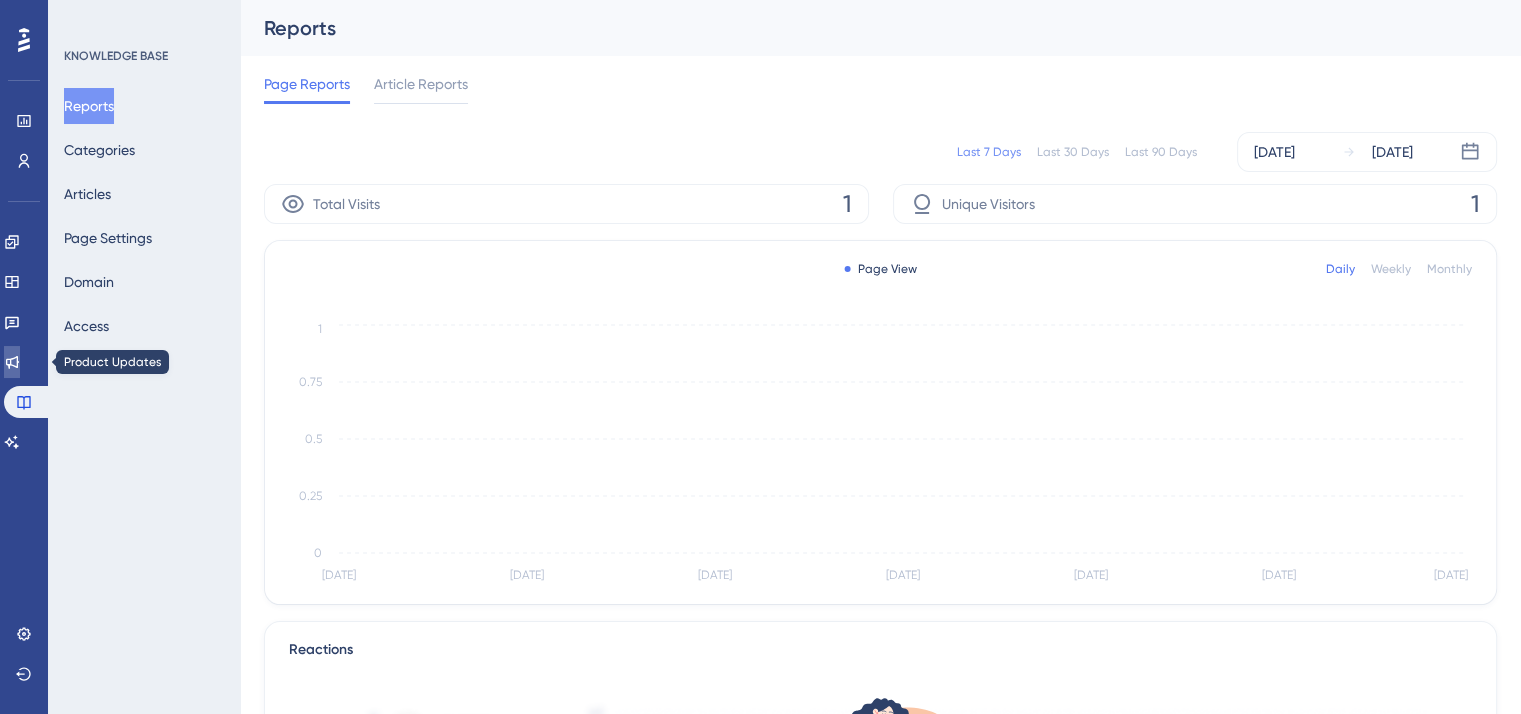 click at bounding box center (12, 362) 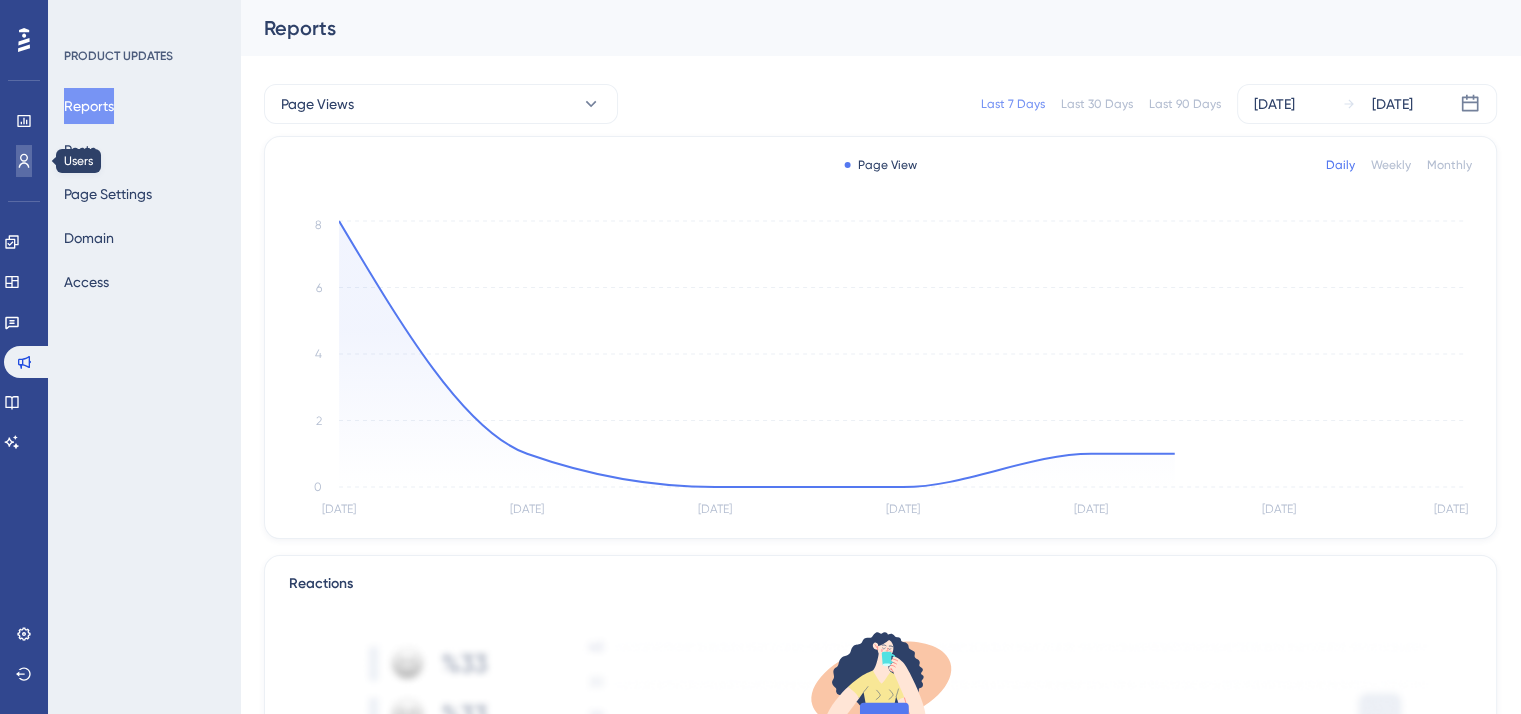 click 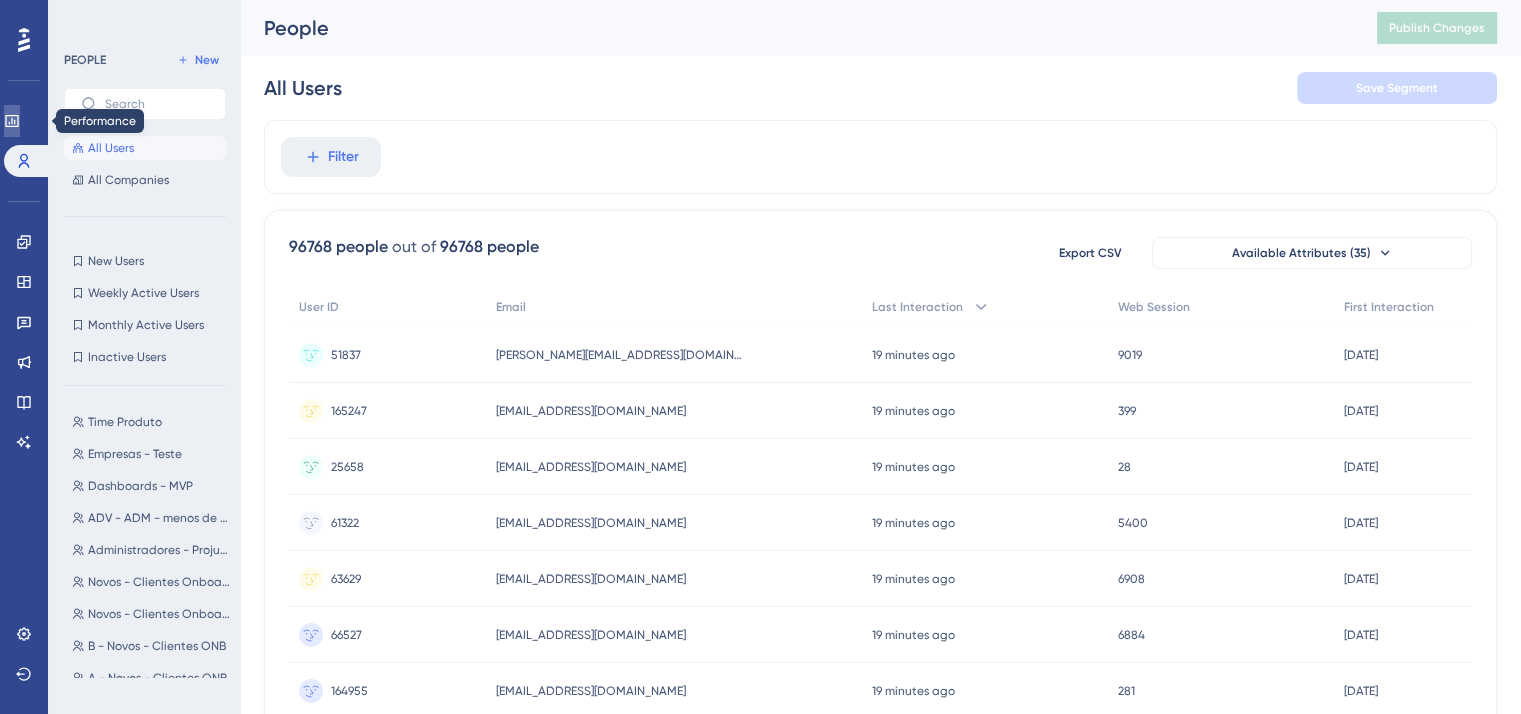 click at bounding box center [12, 121] 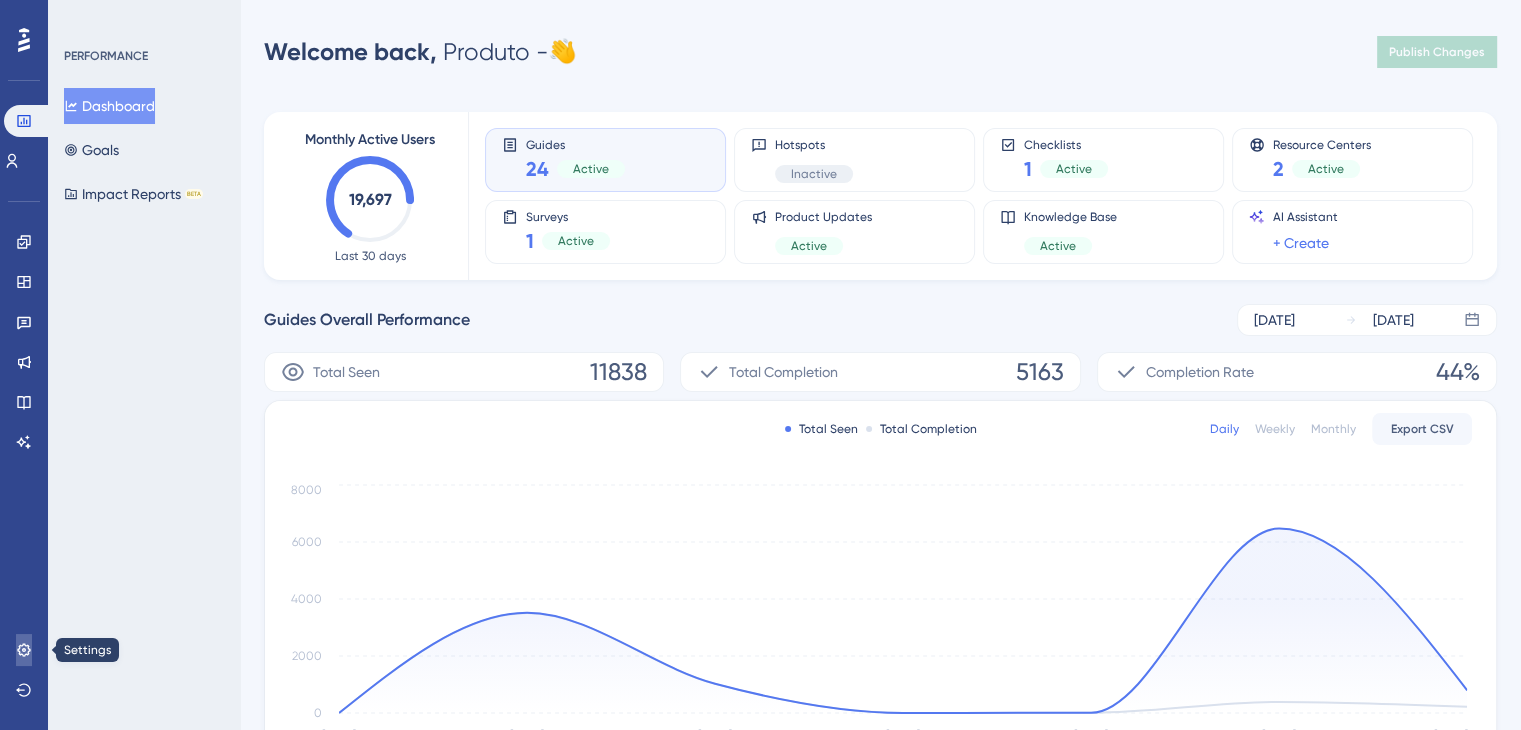 click at bounding box center (24, 650) 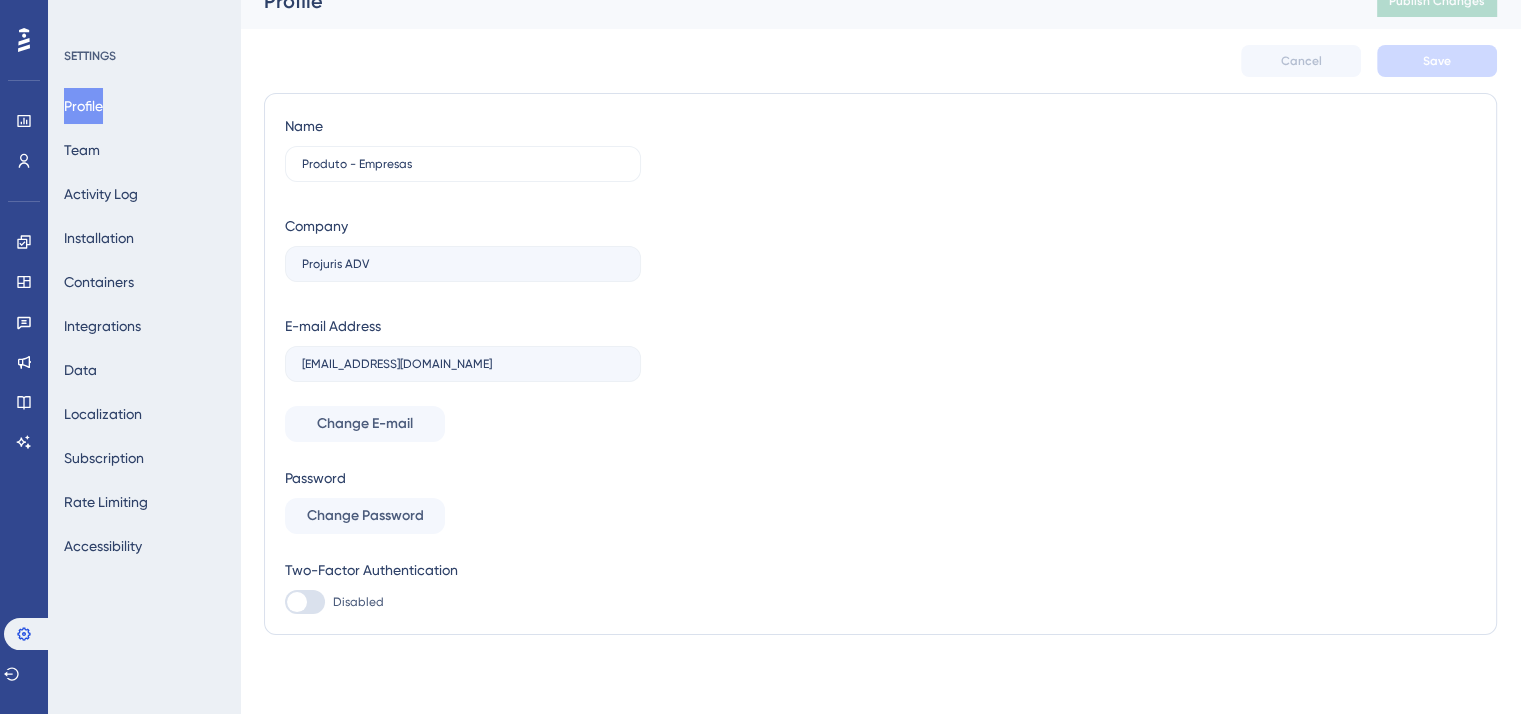 scroll, scrollTop: 0, scrollLeft: 0, axis: both 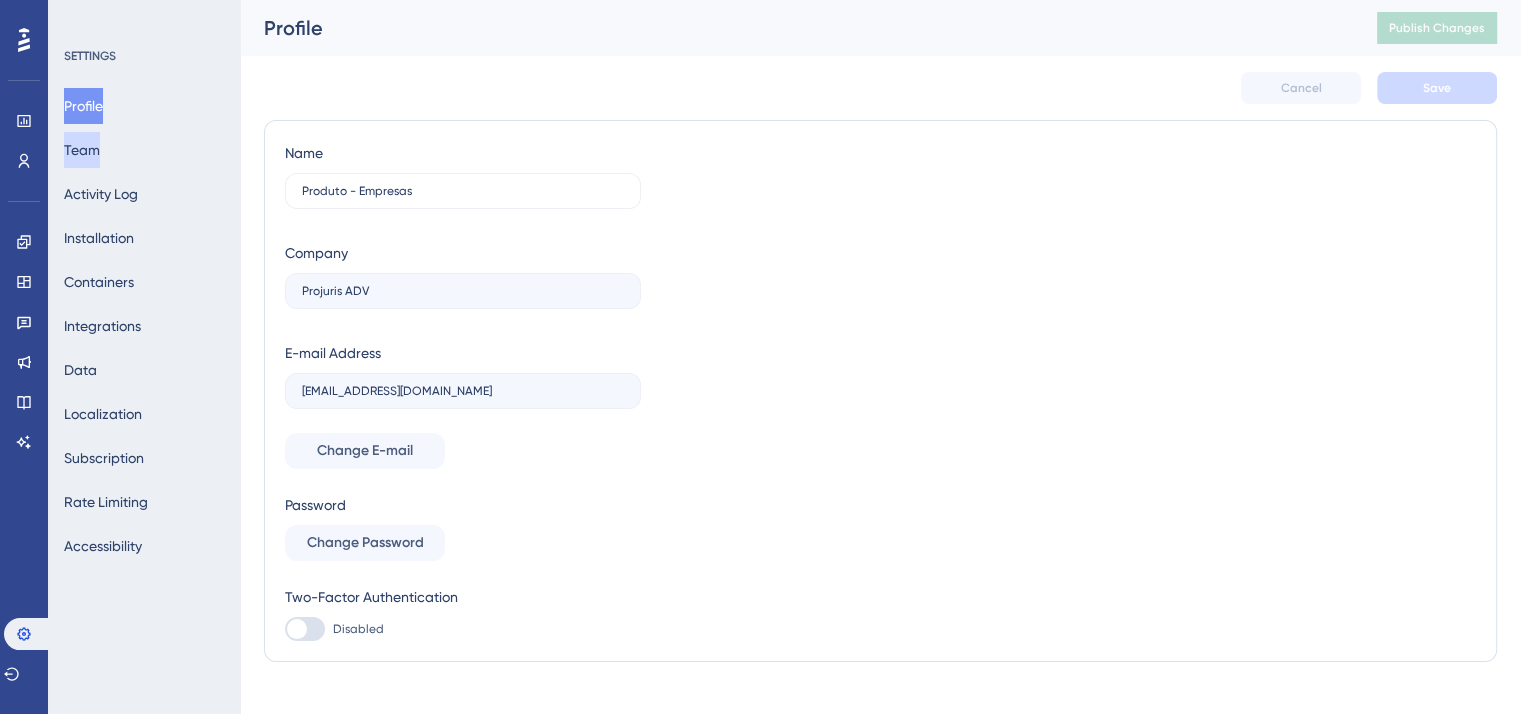 click on "Team" at bounding box center (82, 150) 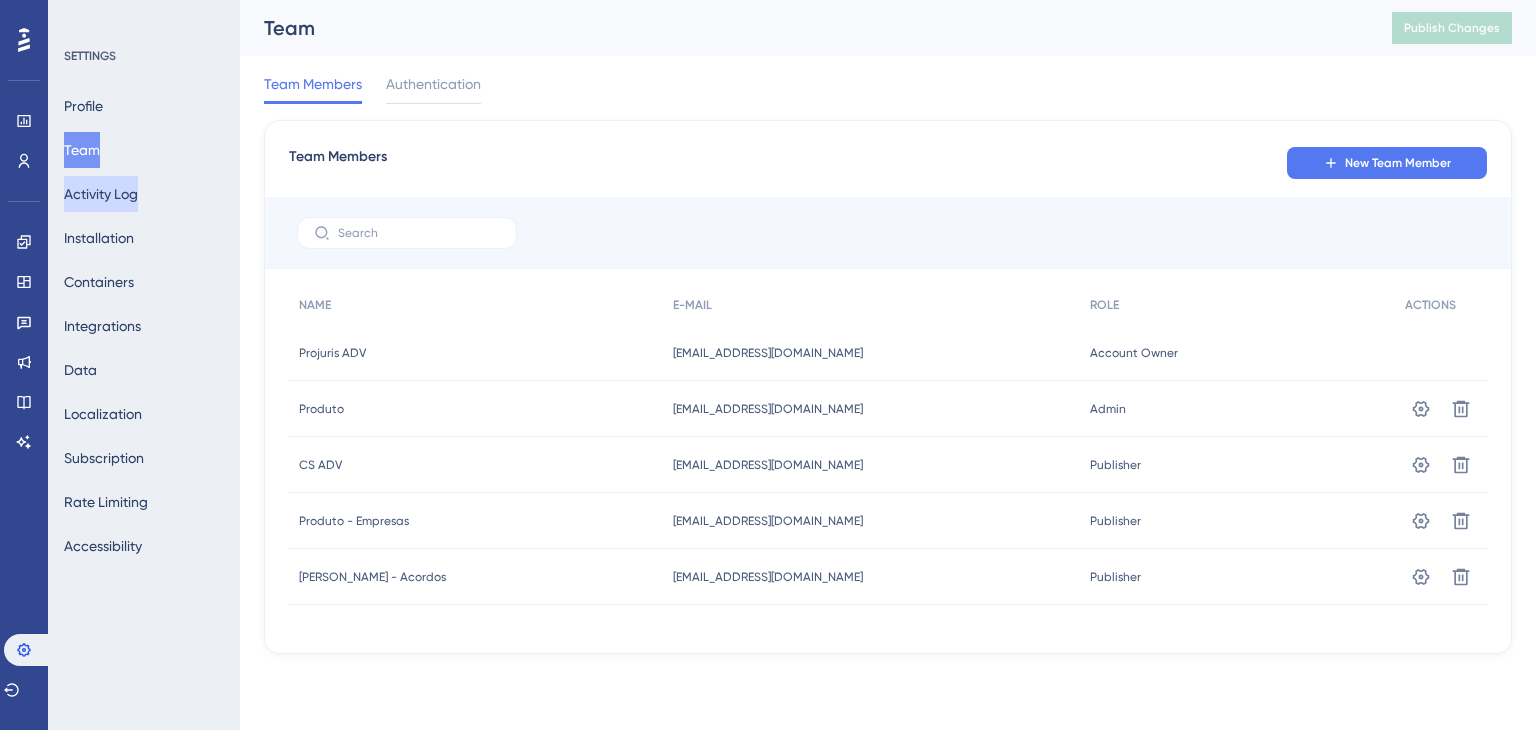 click on "Activity Log" at bounding box center [101, 194] 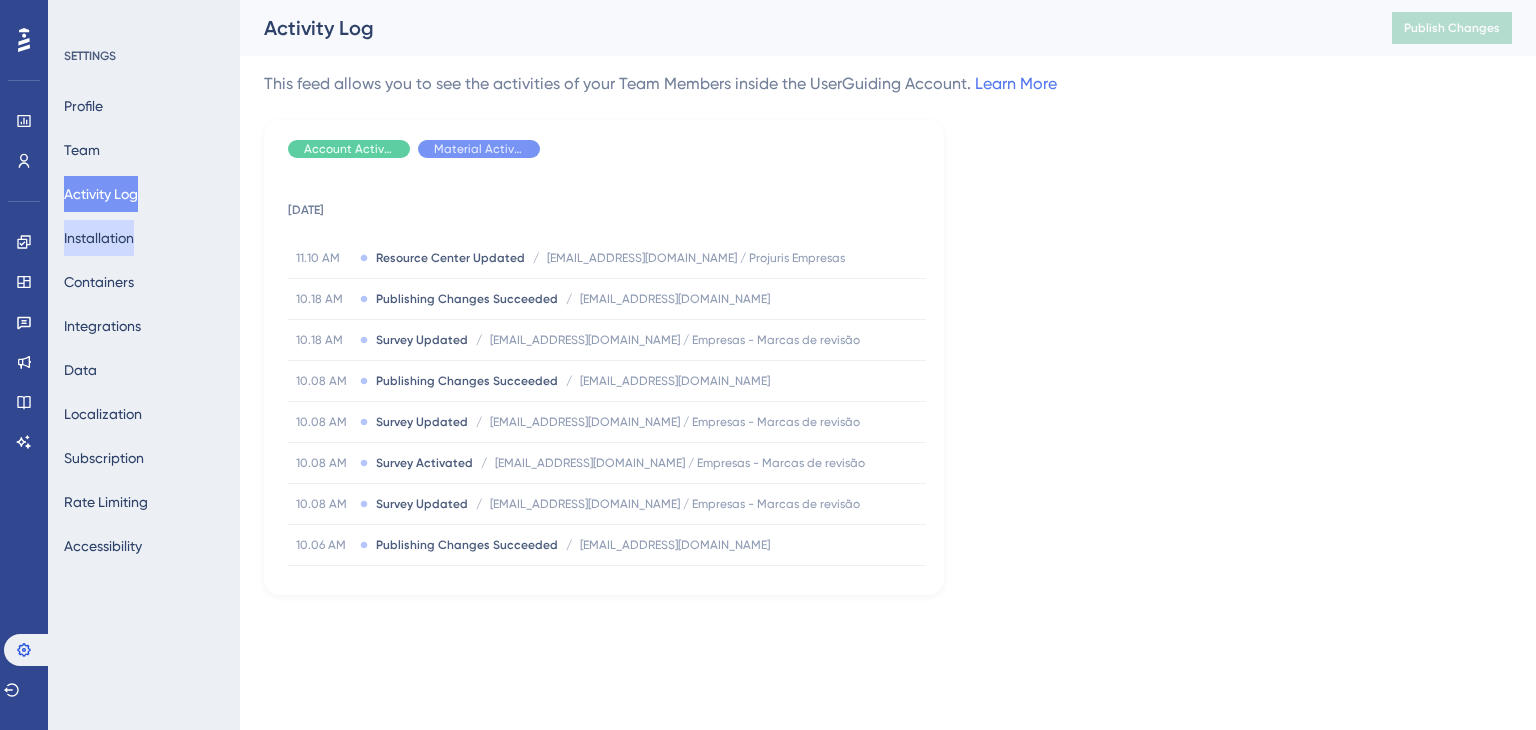 click on "Installation" at bounding box center [99, 238] 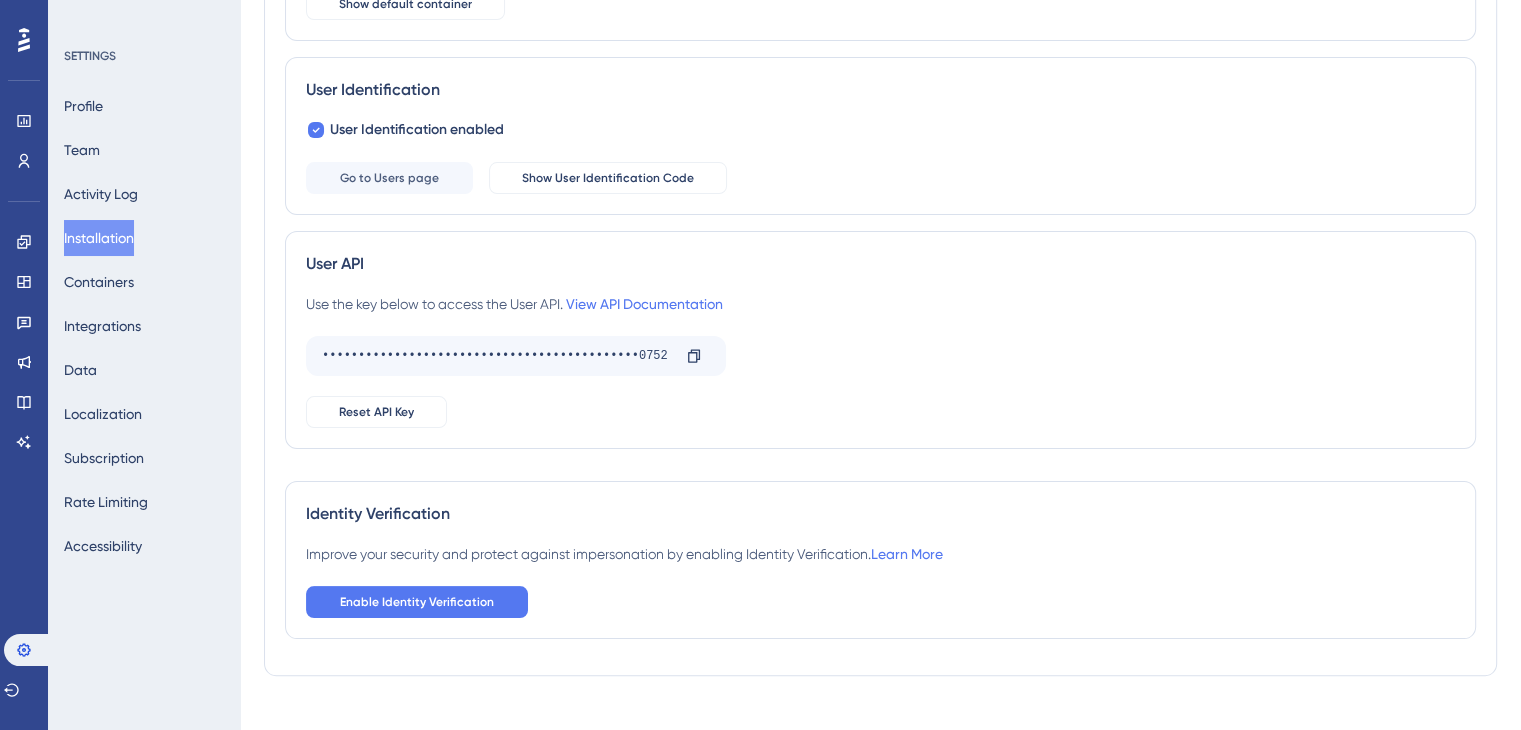 scroll, scrollTop: 300, scrollLeft: 0, axis: vertical 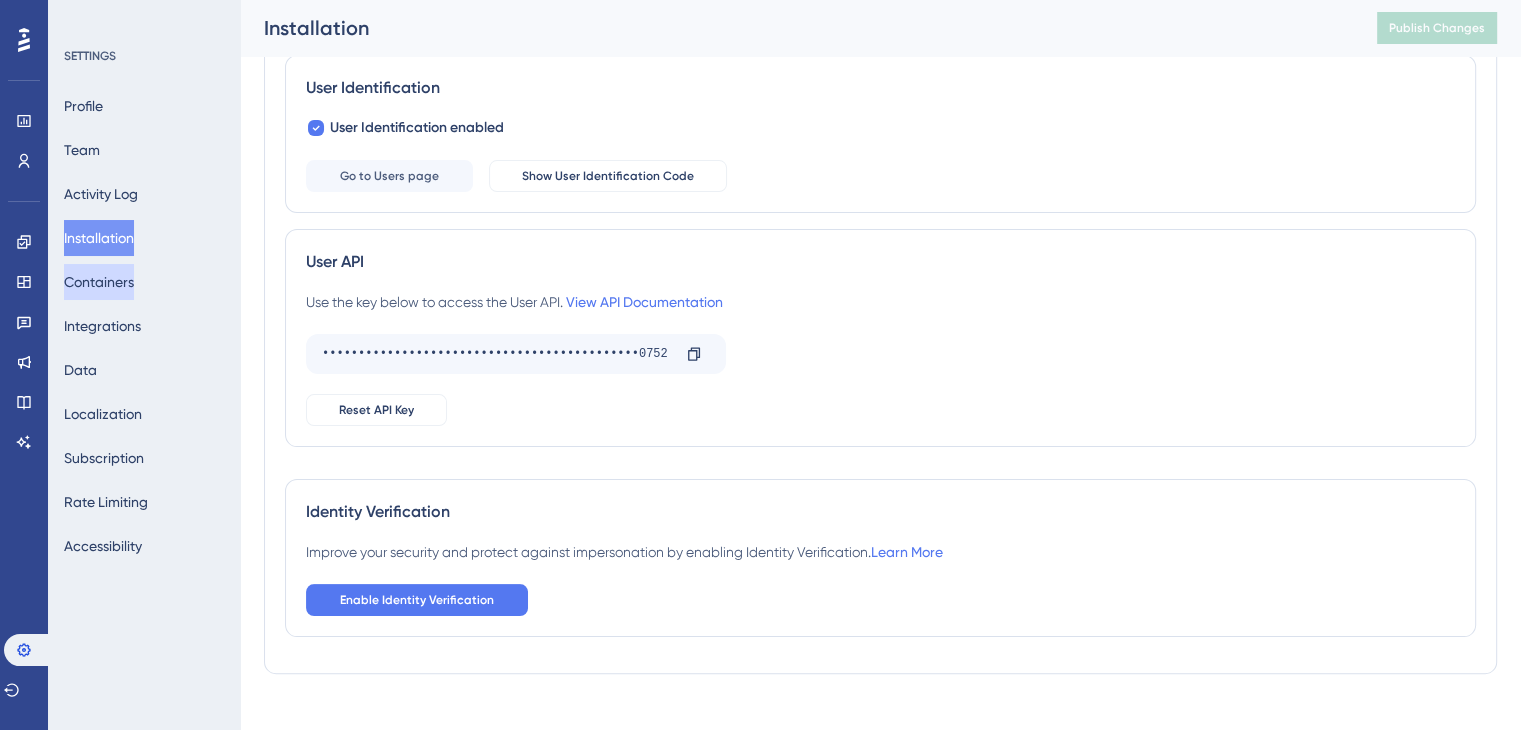 click on "Containers" at bounding box center [99, 282] 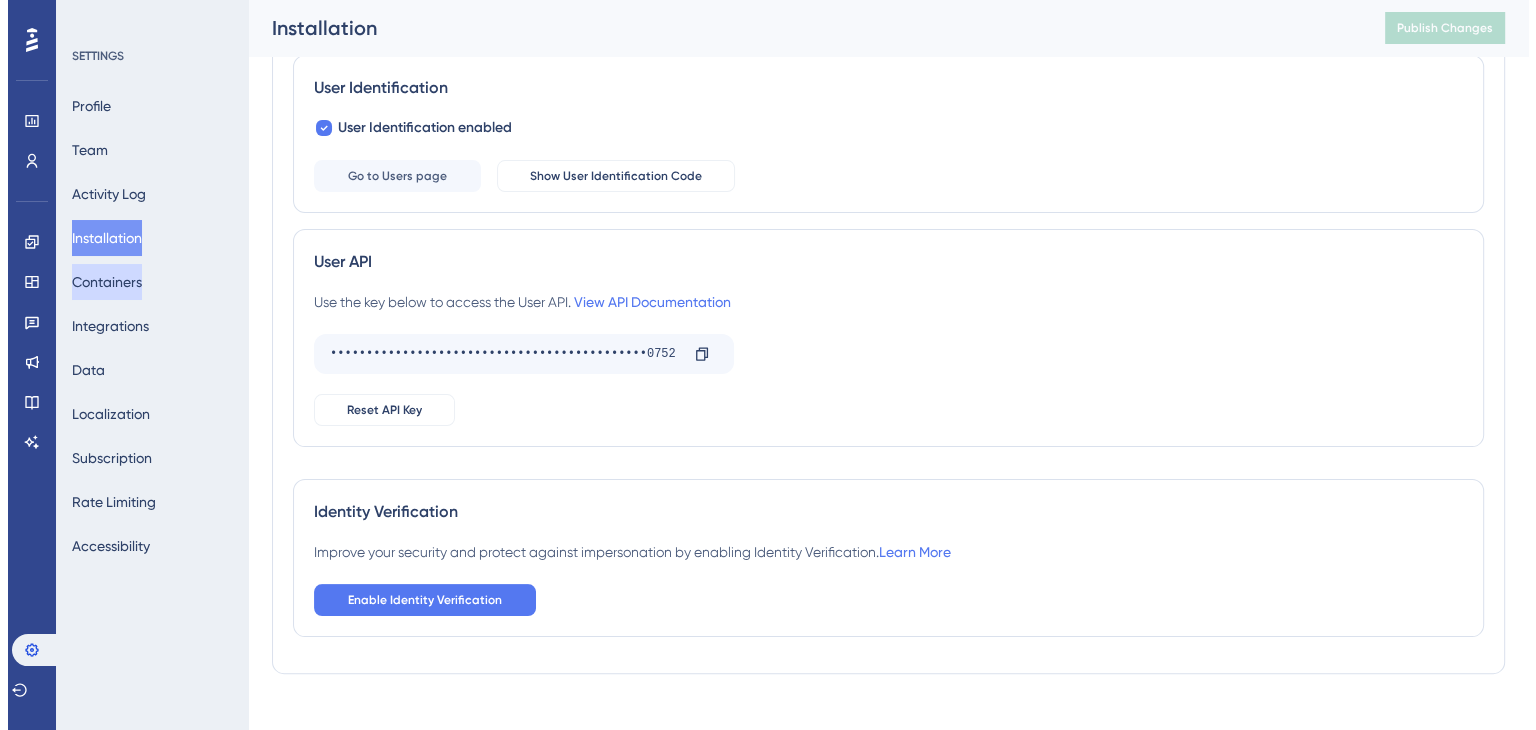 scroll, scrollTop: 0, scrollLeft: 0, axis: both 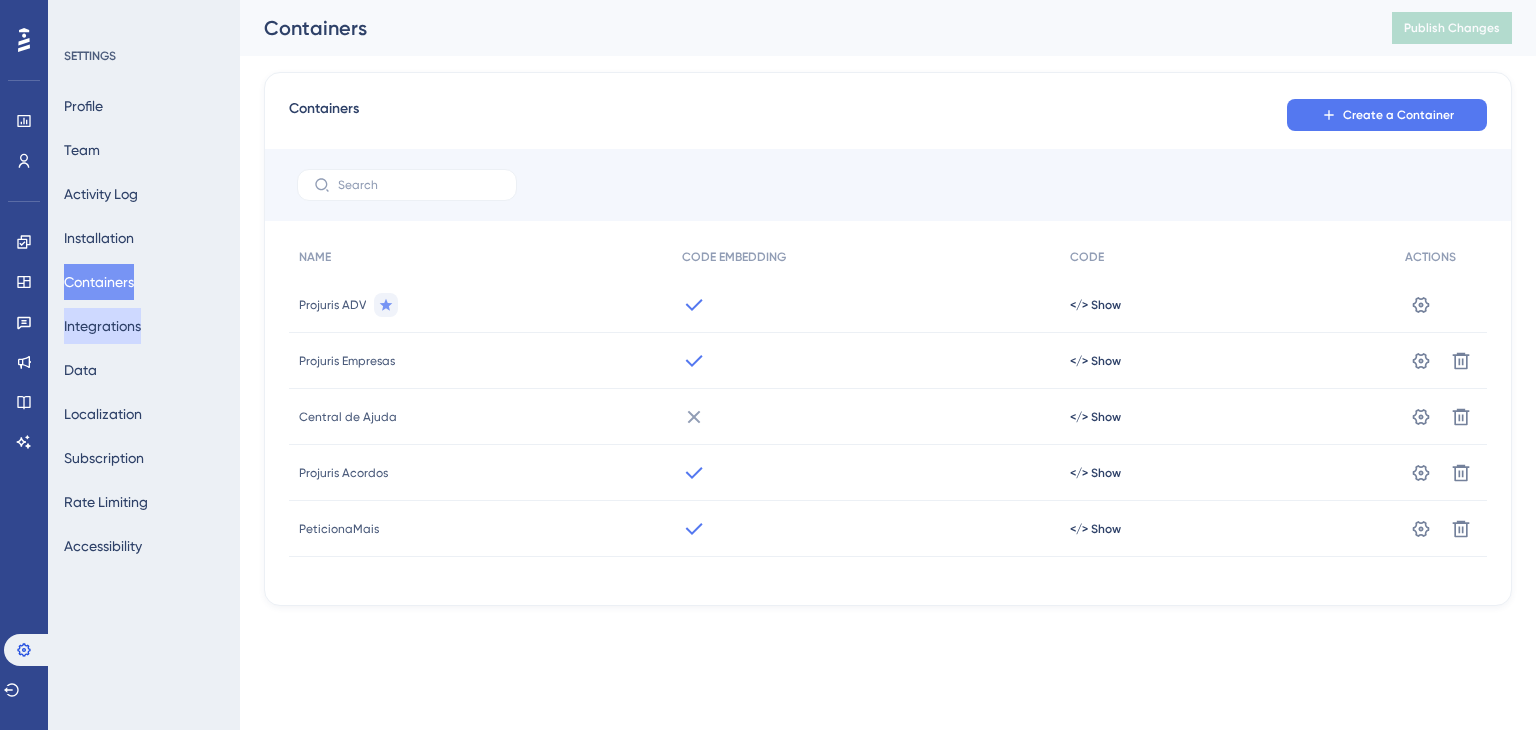 click on "Integrations" at bounding box center [102, 326] 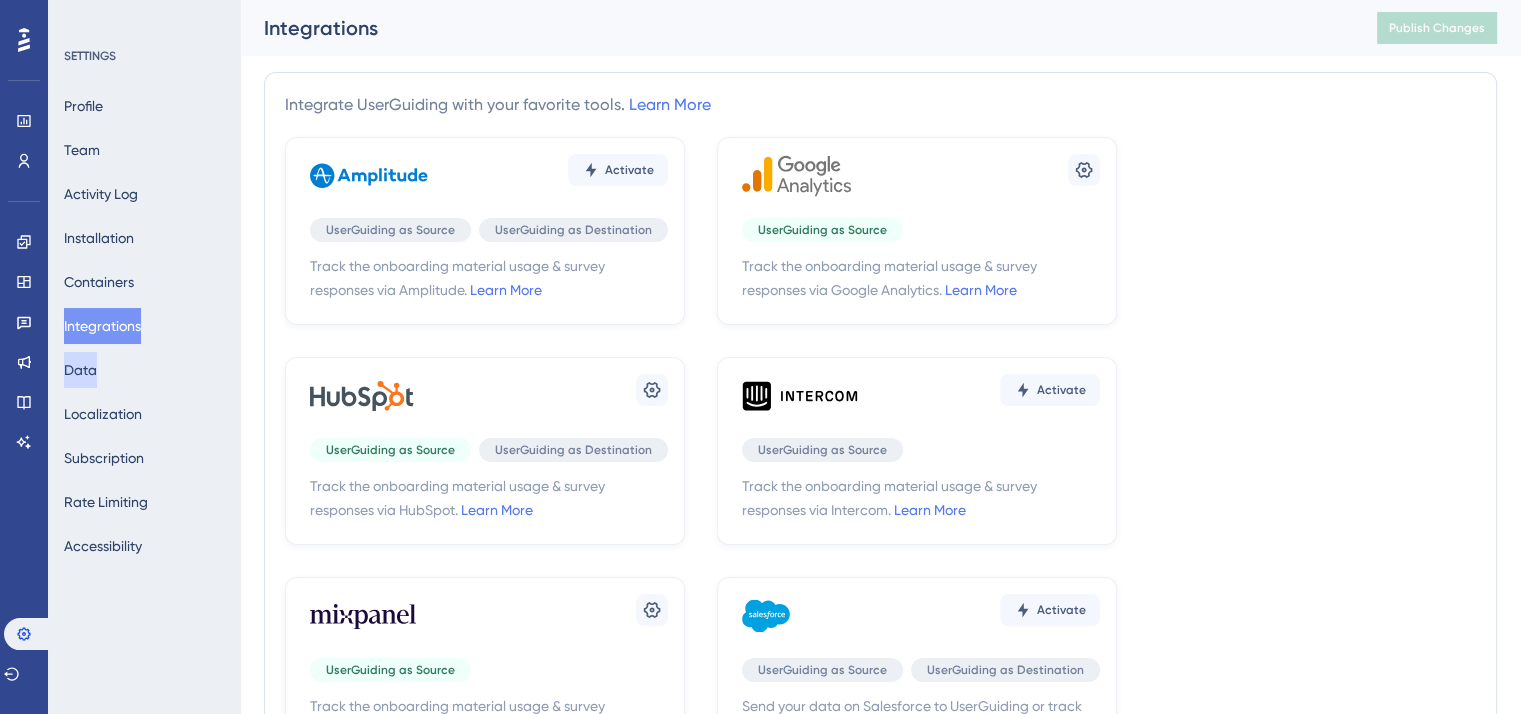 click on "Data" at bounding box center (80, 370) 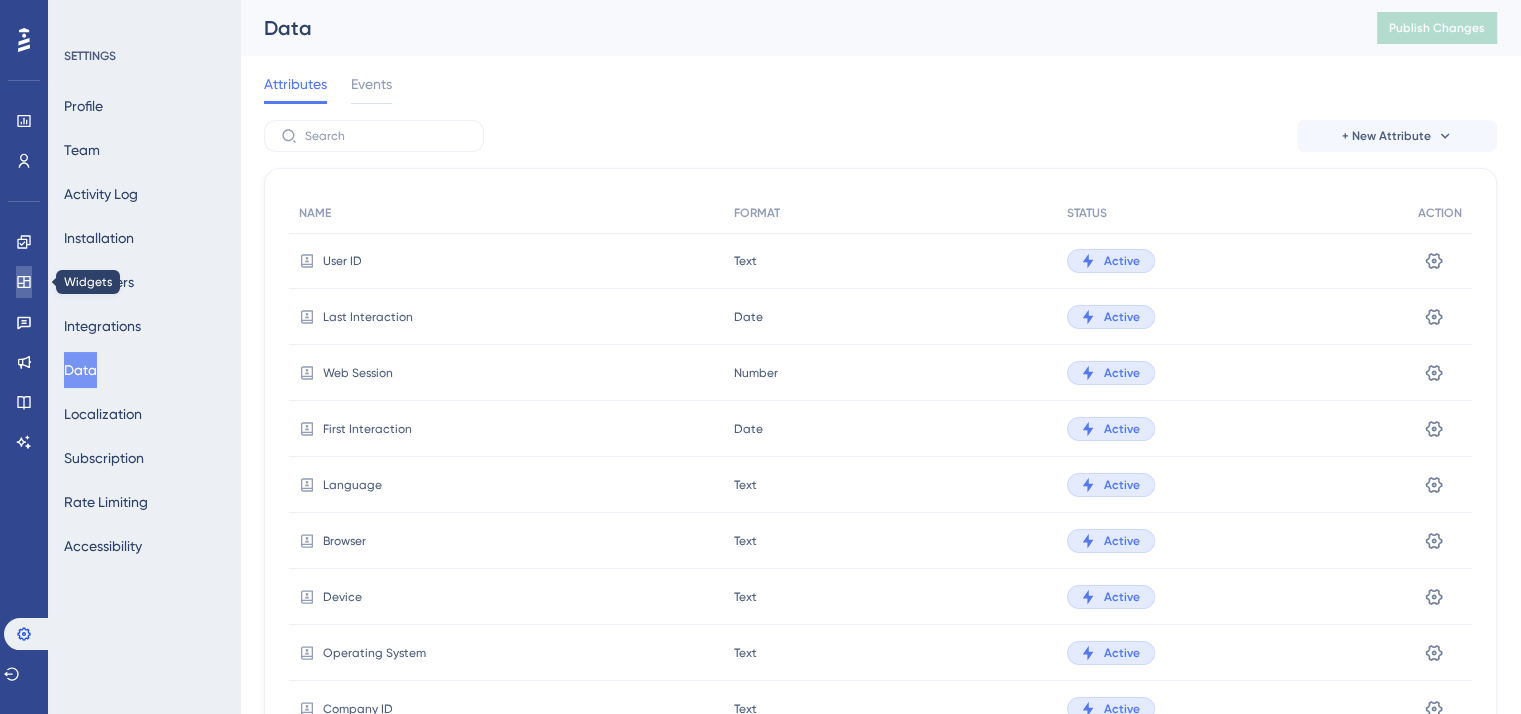 drag, startPoint x: 36, startPoint y: 279, endPoint x: 121, endPoint y: 276, distance: 85.052925 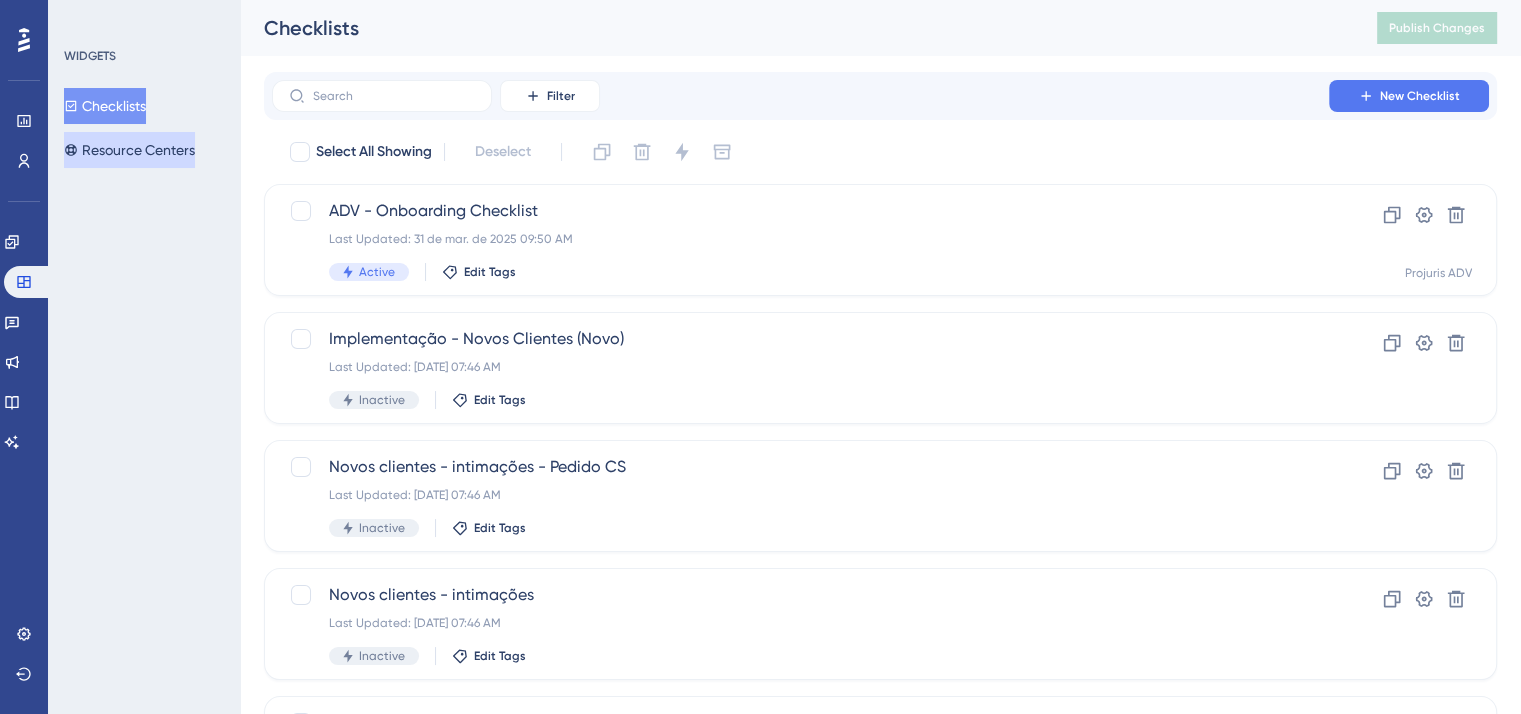 click on "Resource Centers" at bounding box center (129, 150) 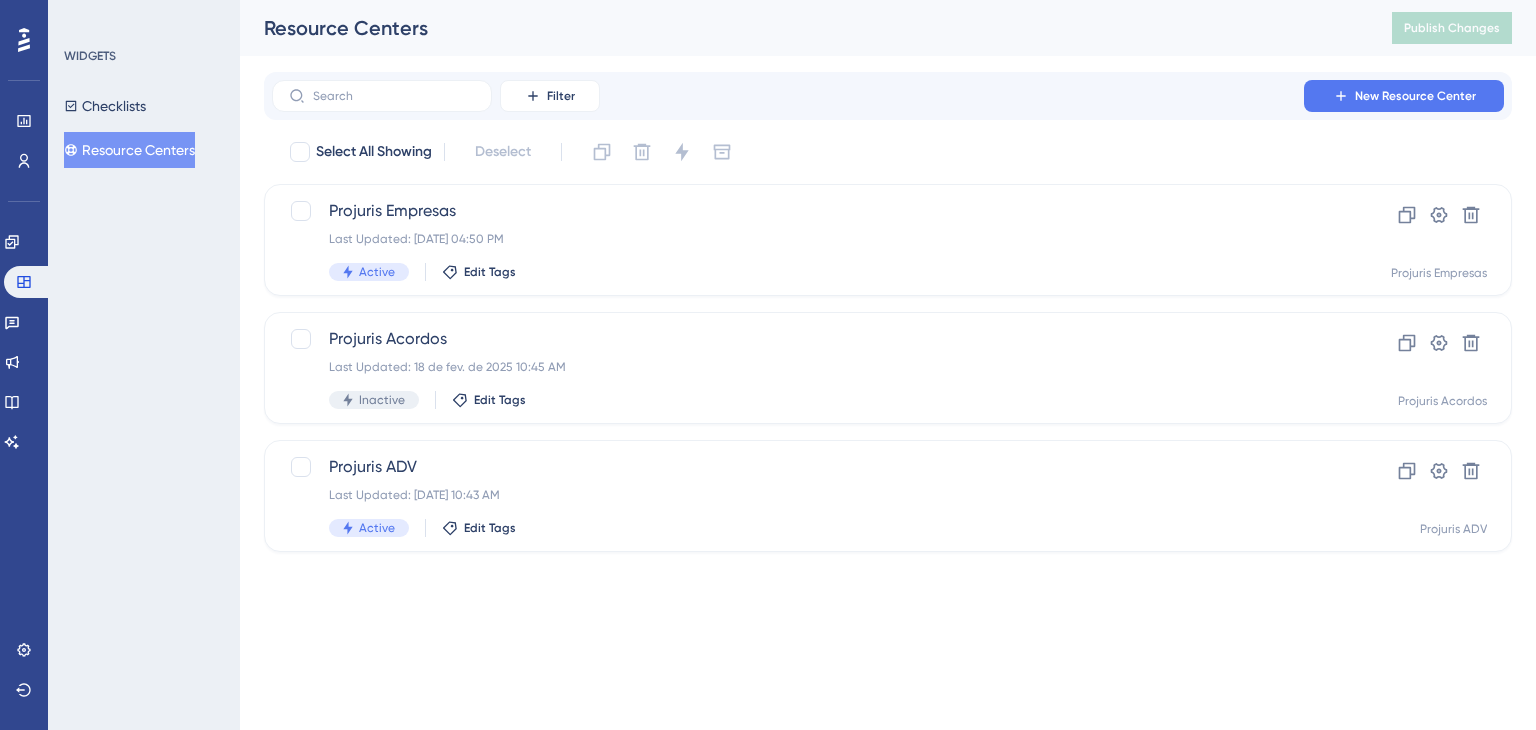 type 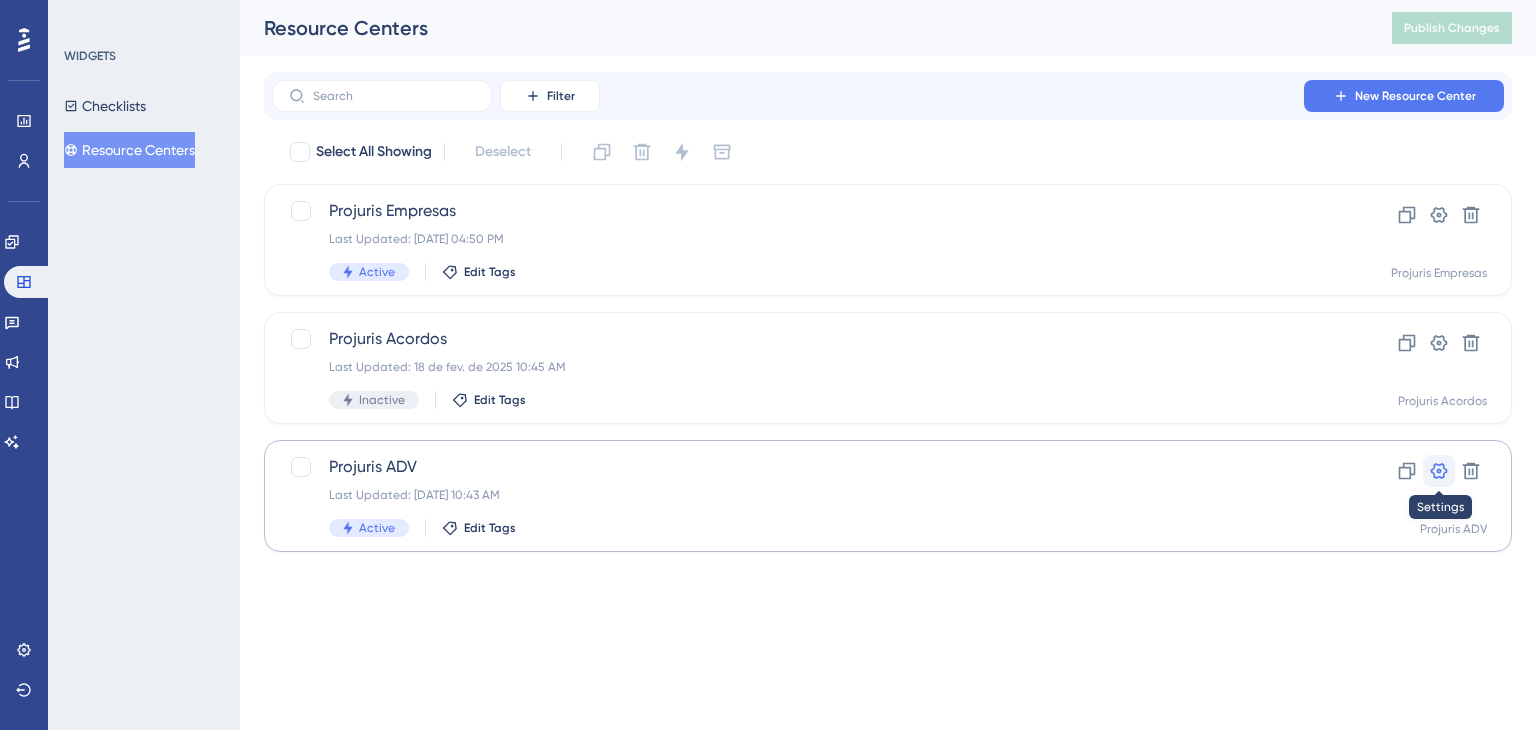 click 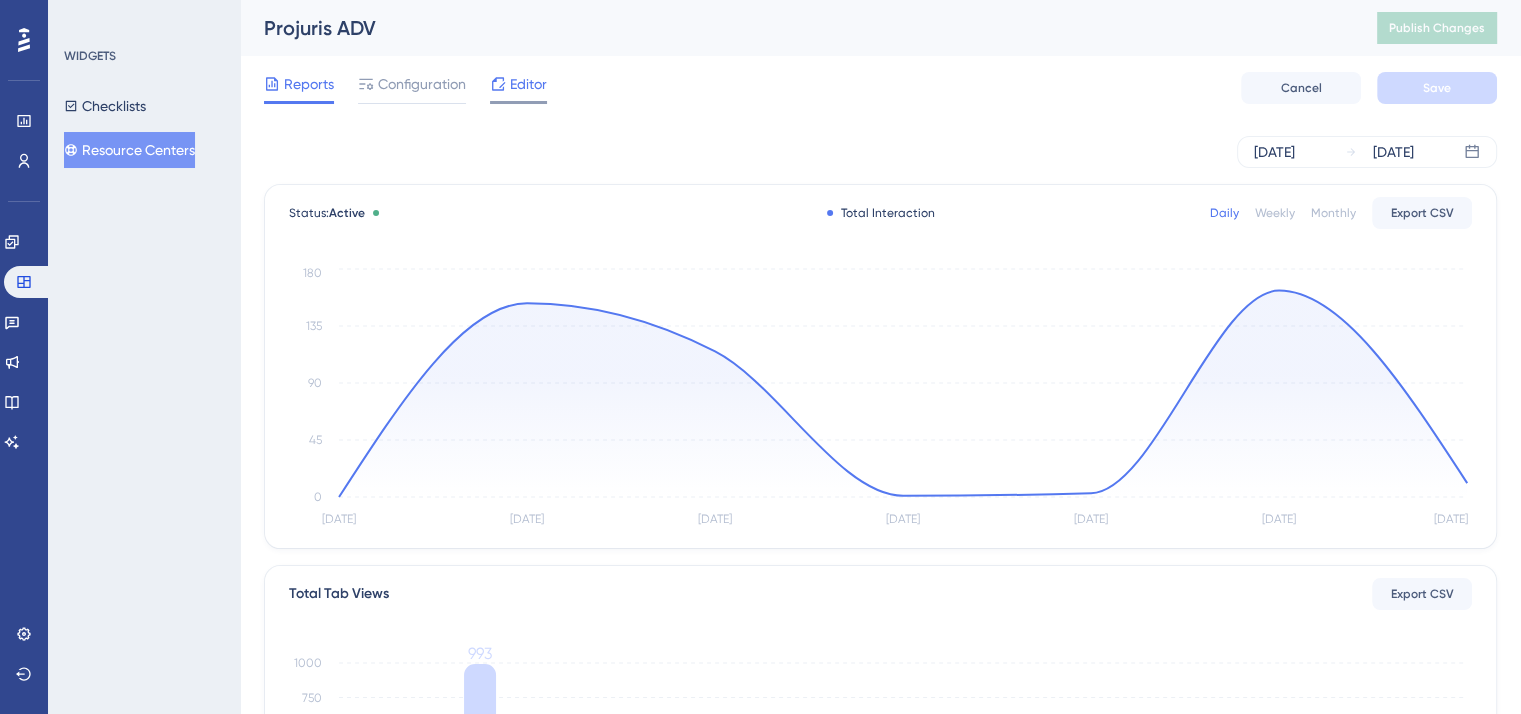 click on "Editor" at bounding box center (528, 84) 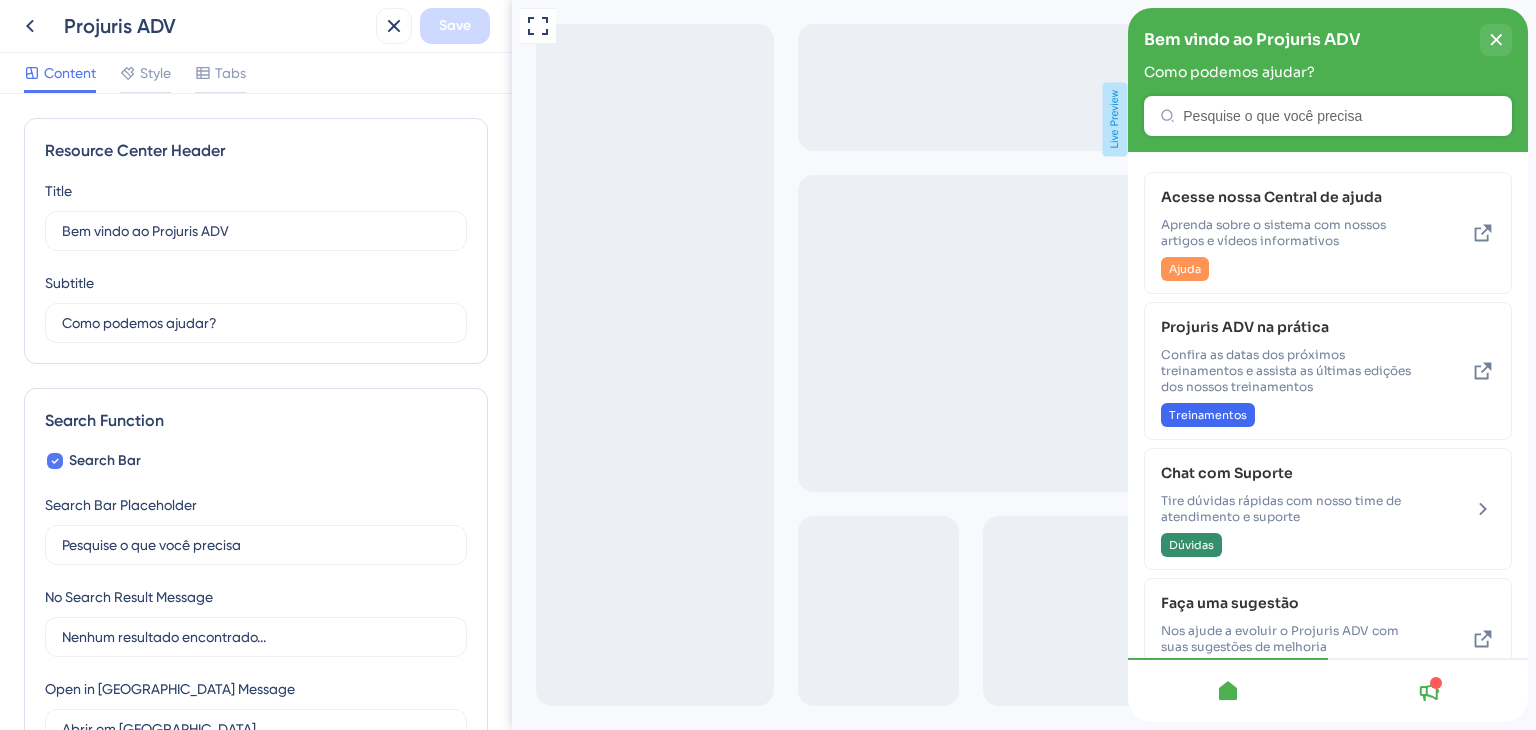 scroll, scrollTop: 0, scrollLeft: 0, axis: both 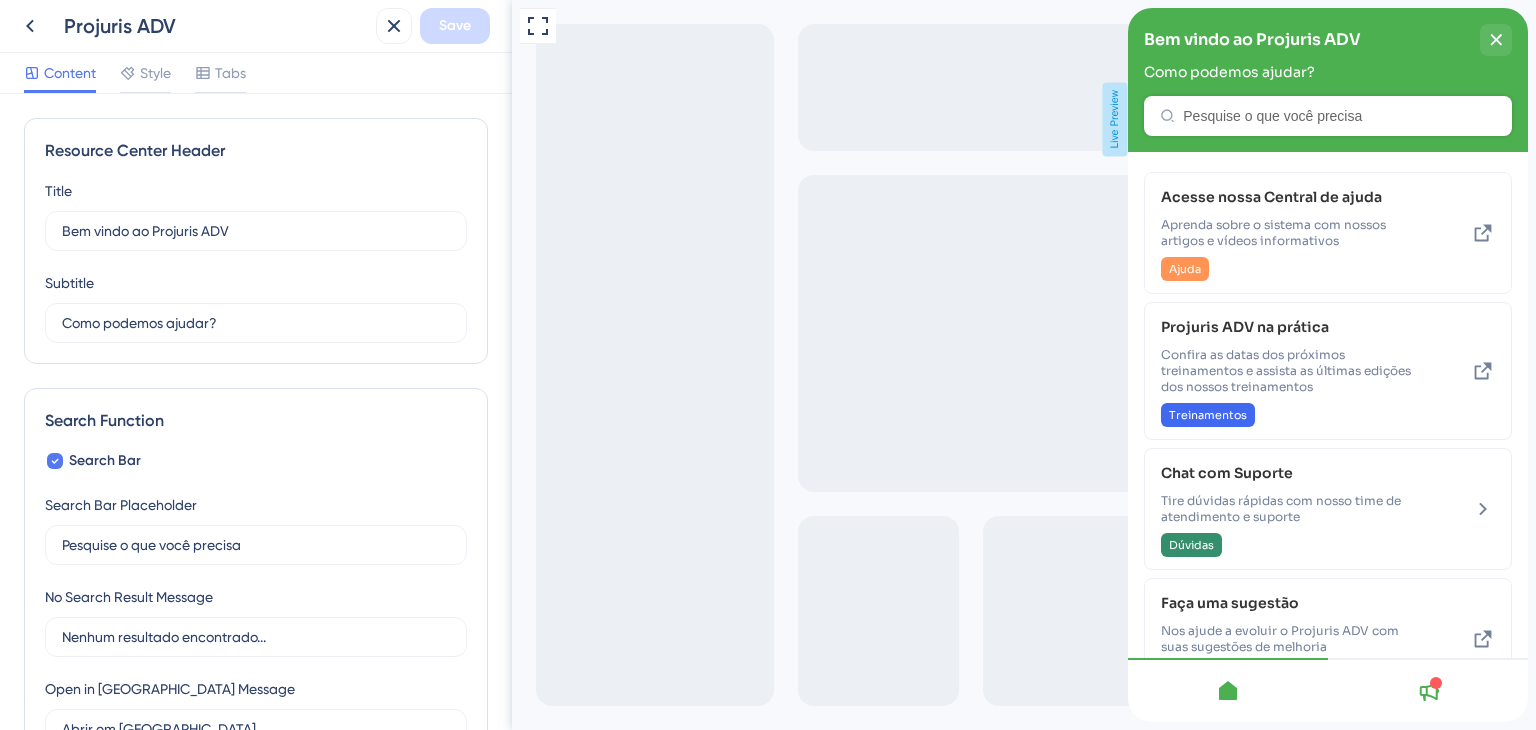 click 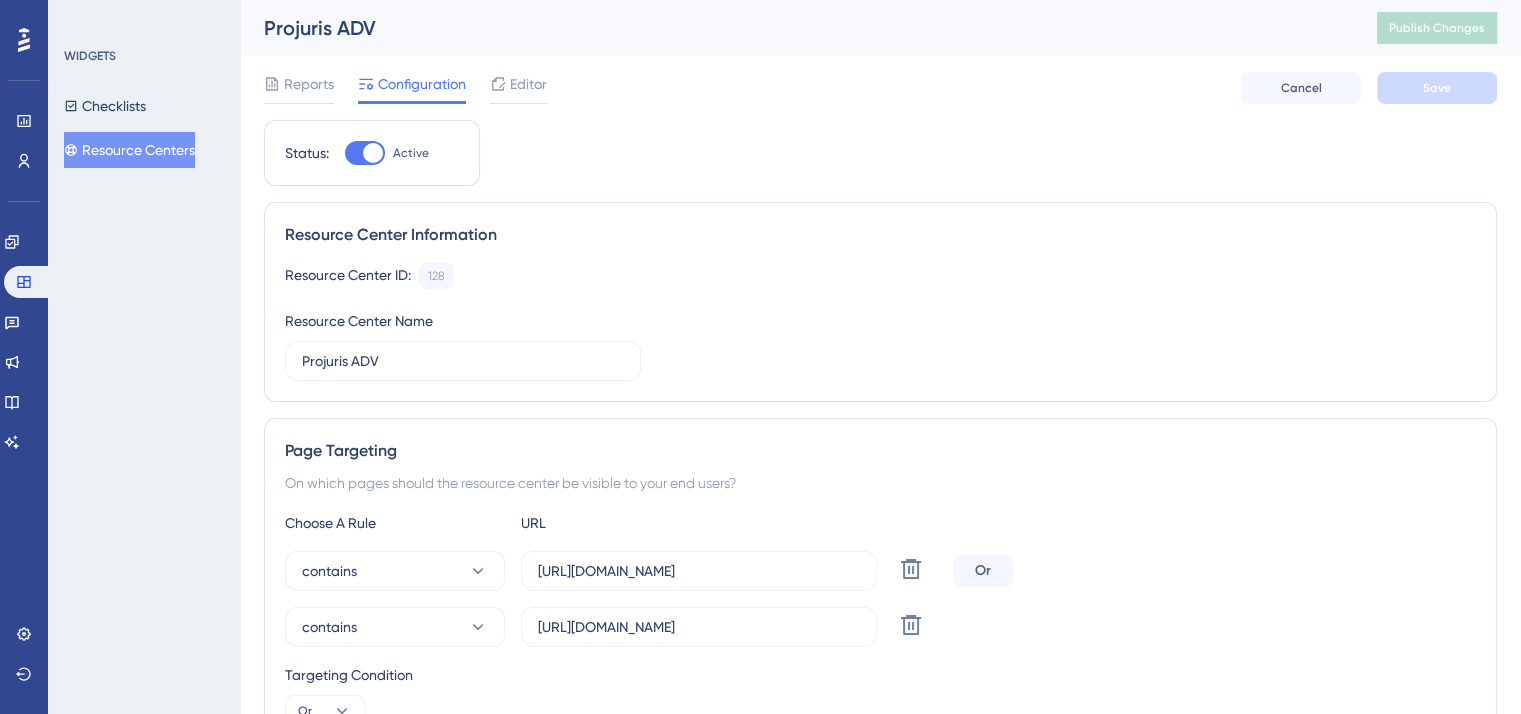 click on "Resource Centers" at bounding box center (129, 150) 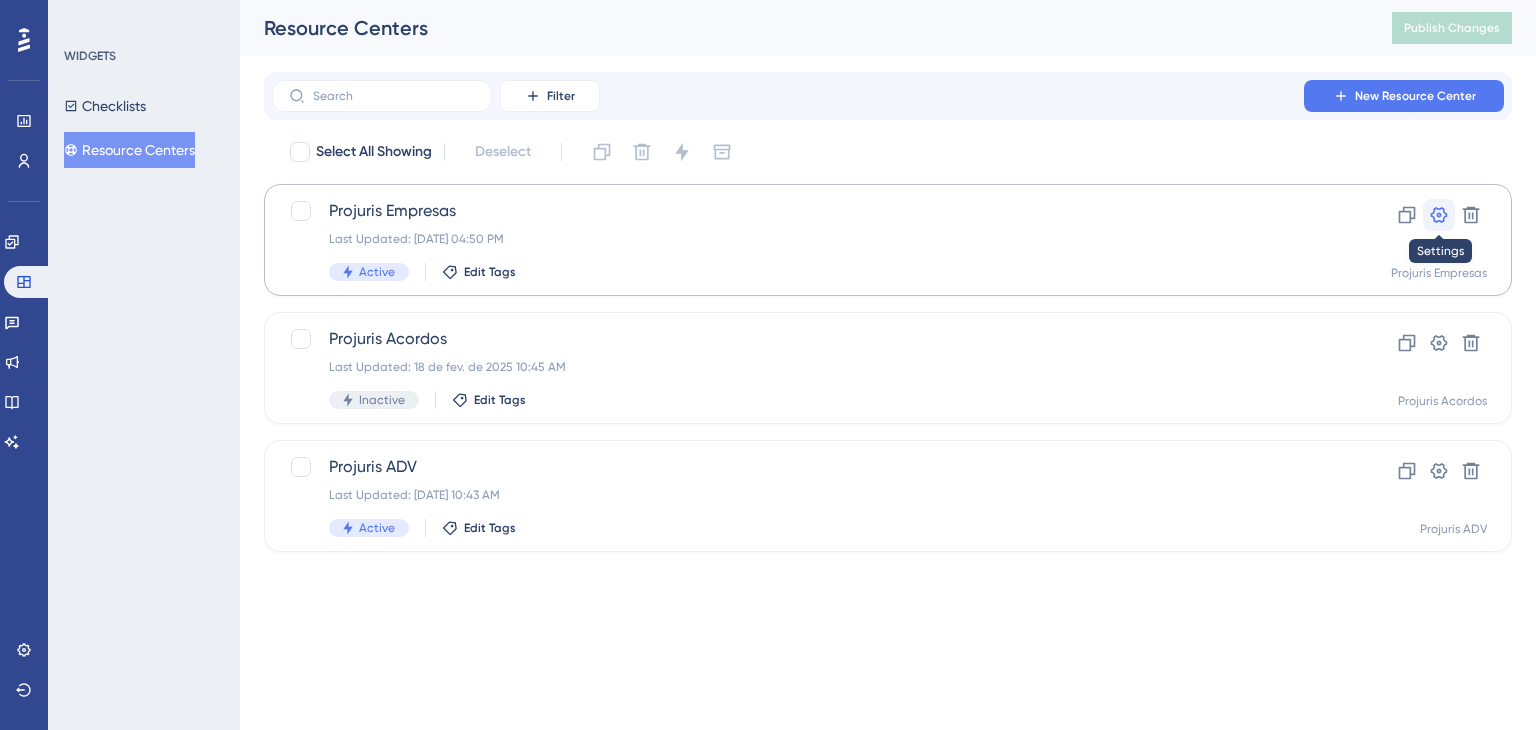click 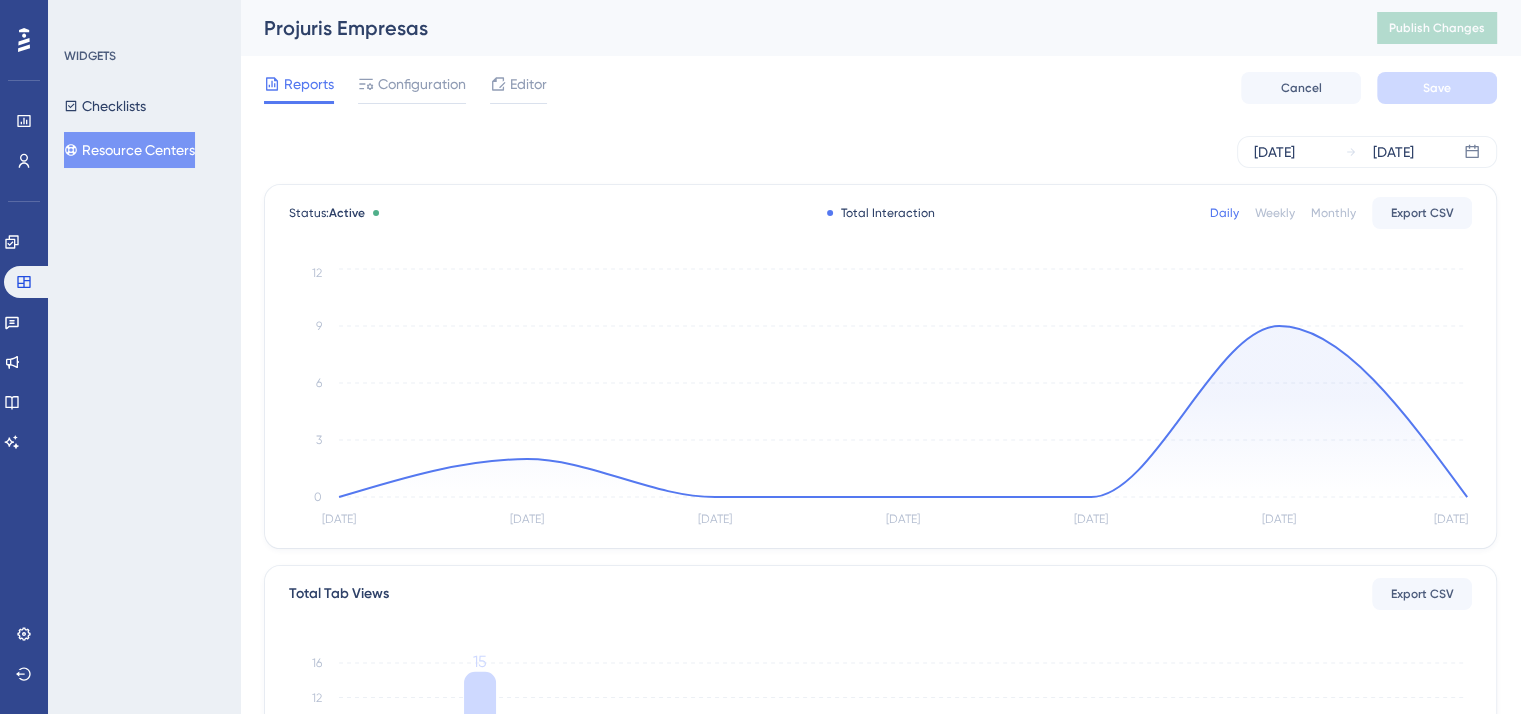 click on "Editor" at bounding box center [528, 84] 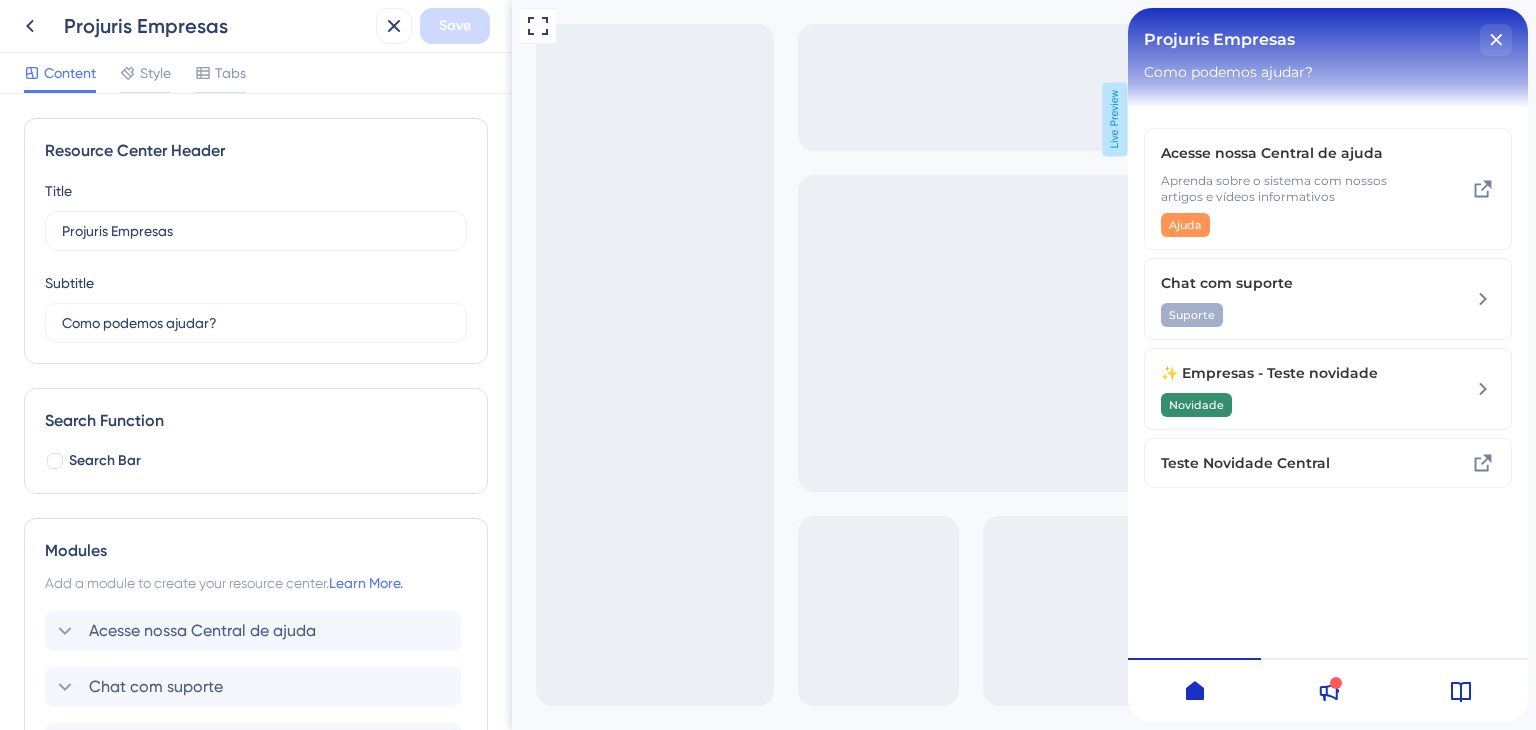 scroll, scrollTop: 0, scrollLeft: 0, axis: both 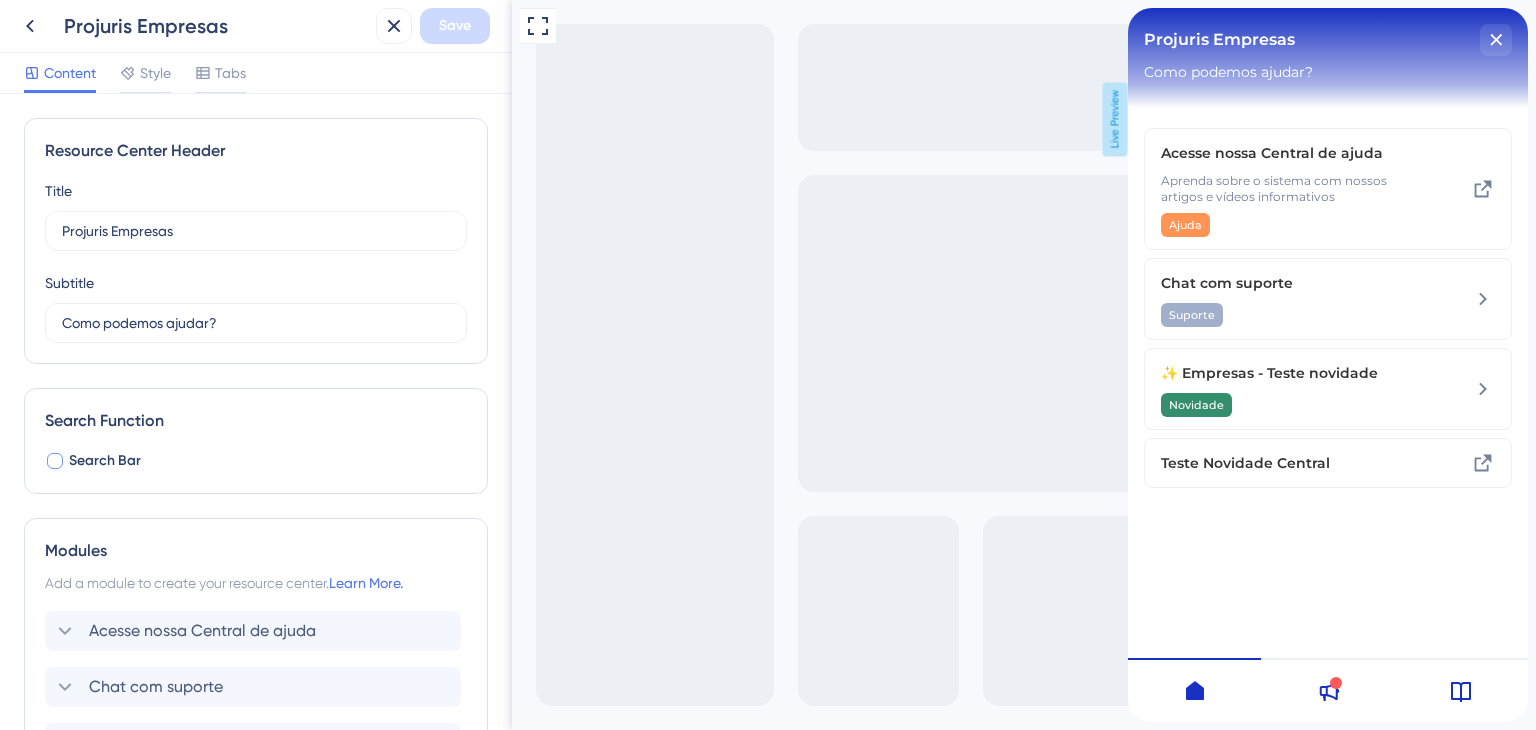 click at bounding box center [55, 461] 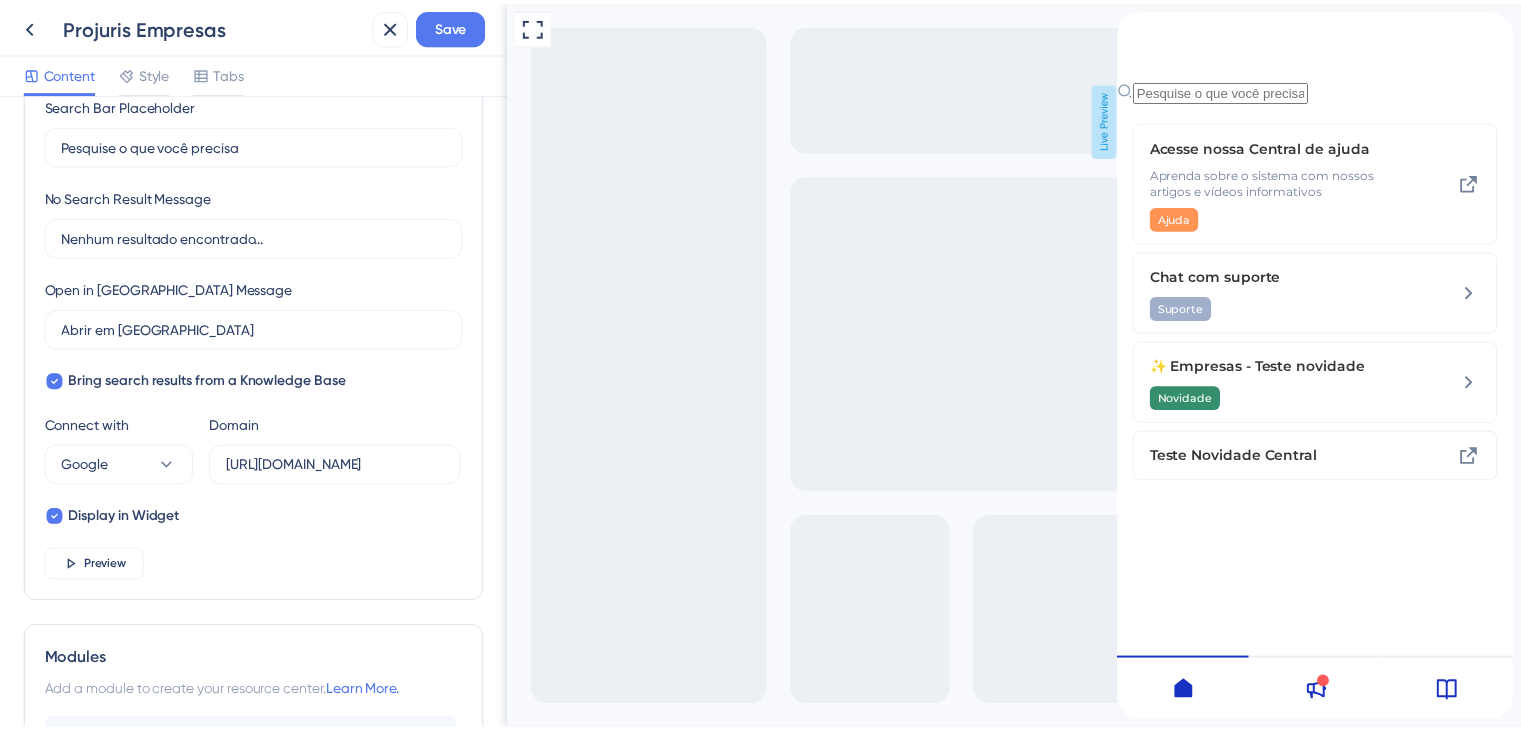 scroll, scrollTop: 500, scrollLeft: 0, axis: vertical 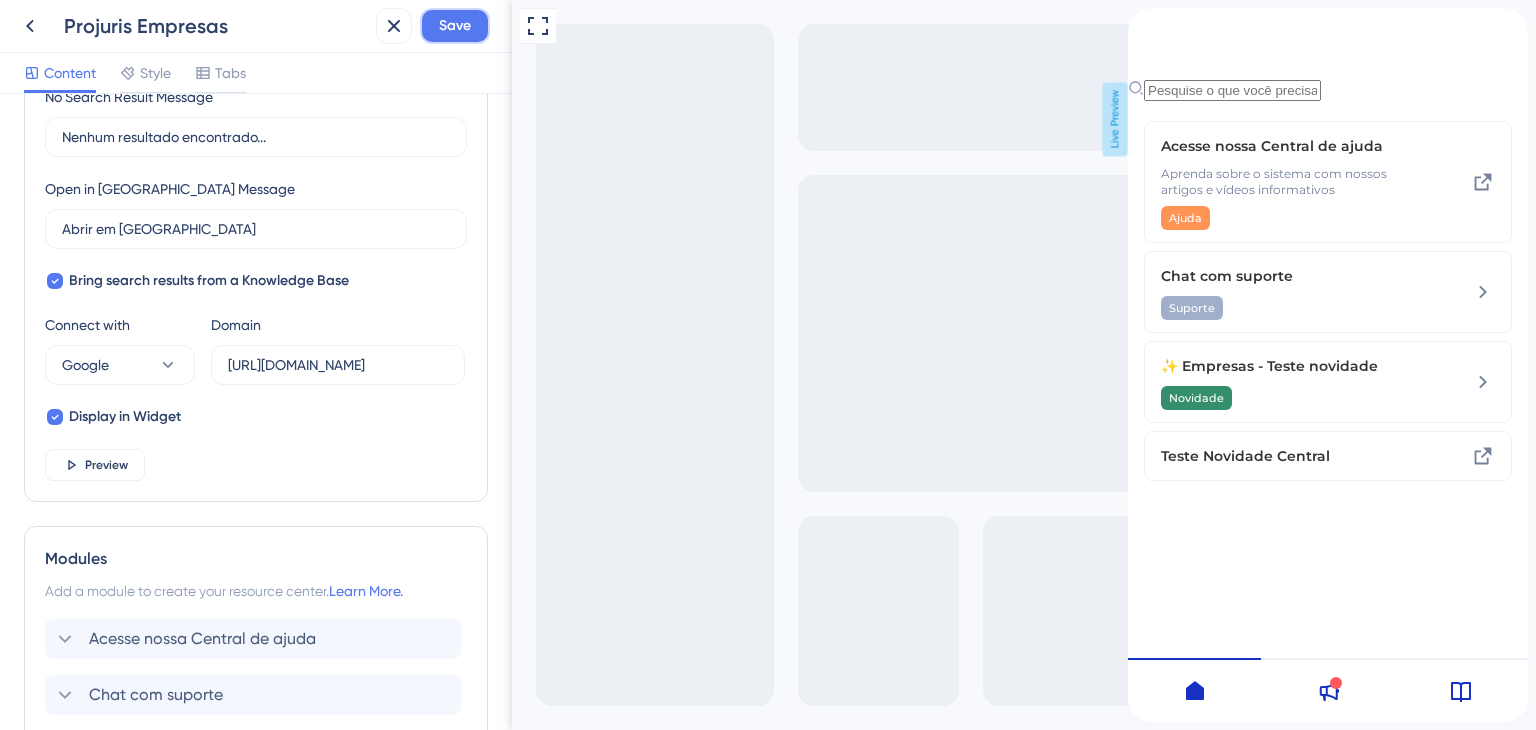click on "Save" at bounding box center [455, 26] 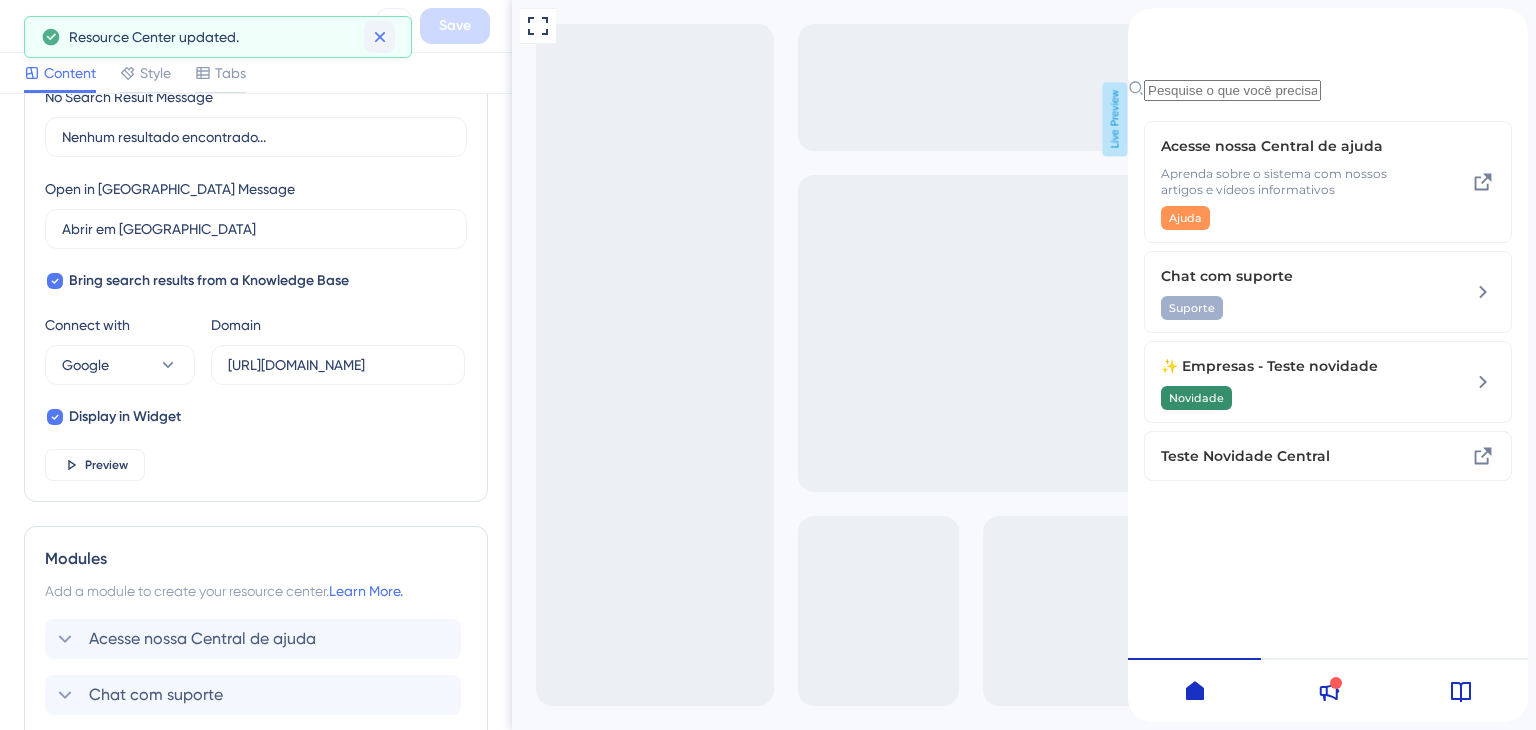 click 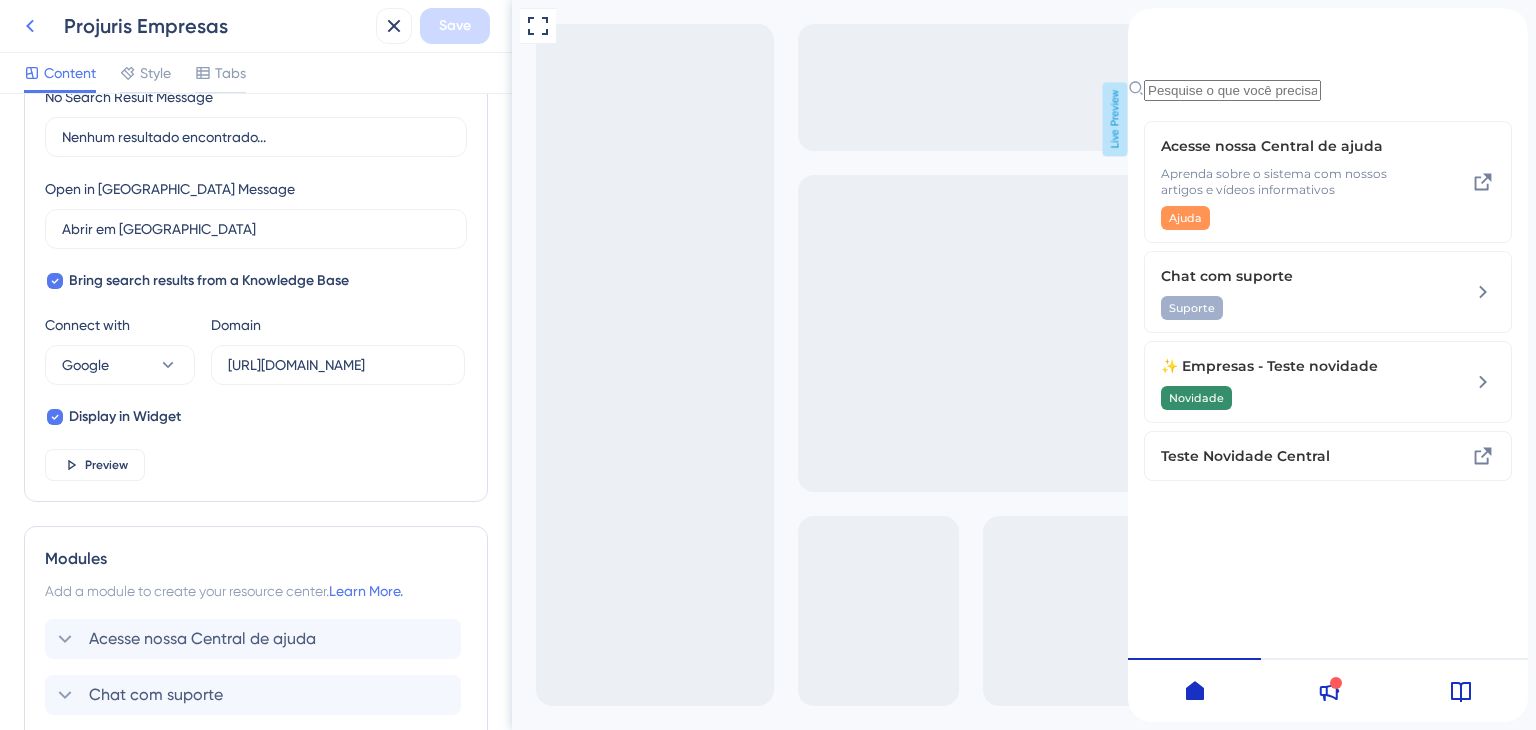 click 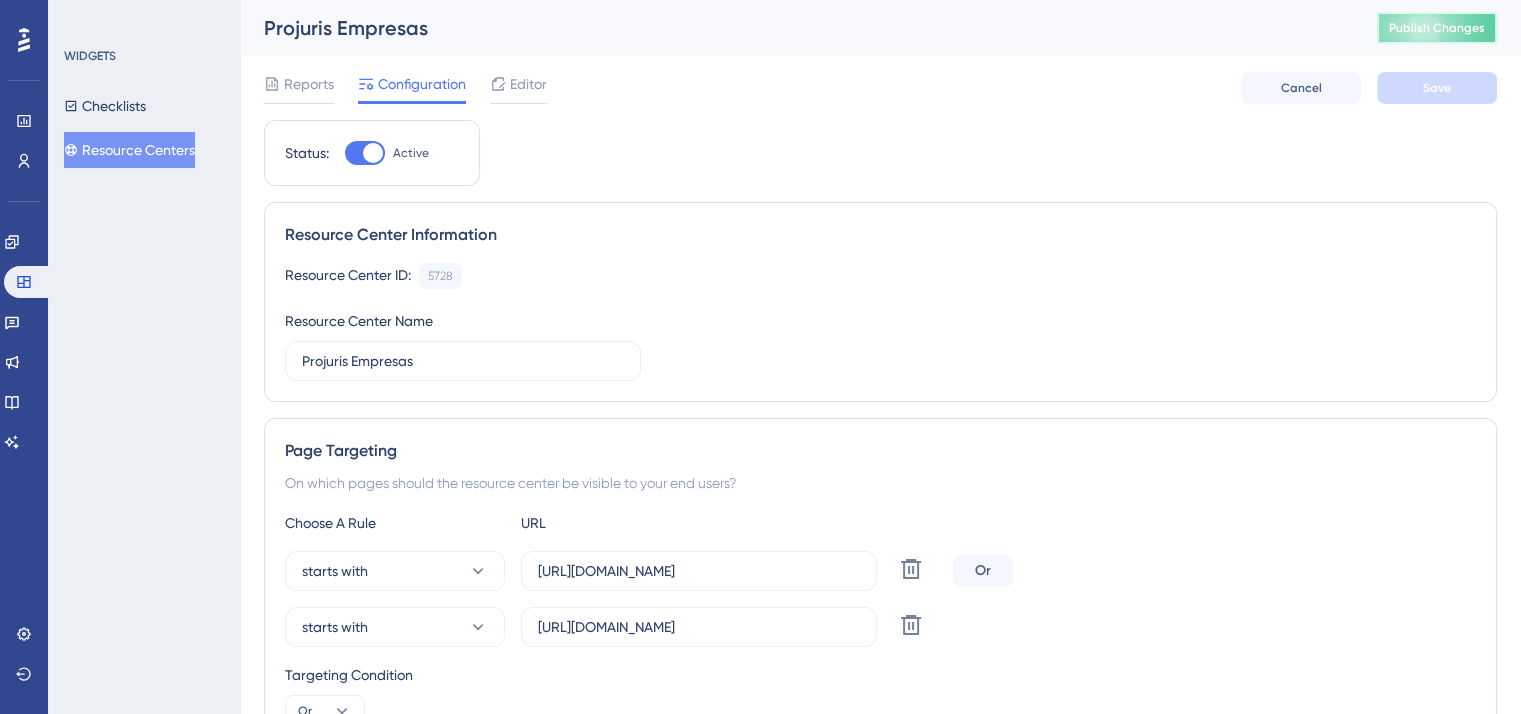 click on "Publish Changes" at bounding box center [1437, 28] 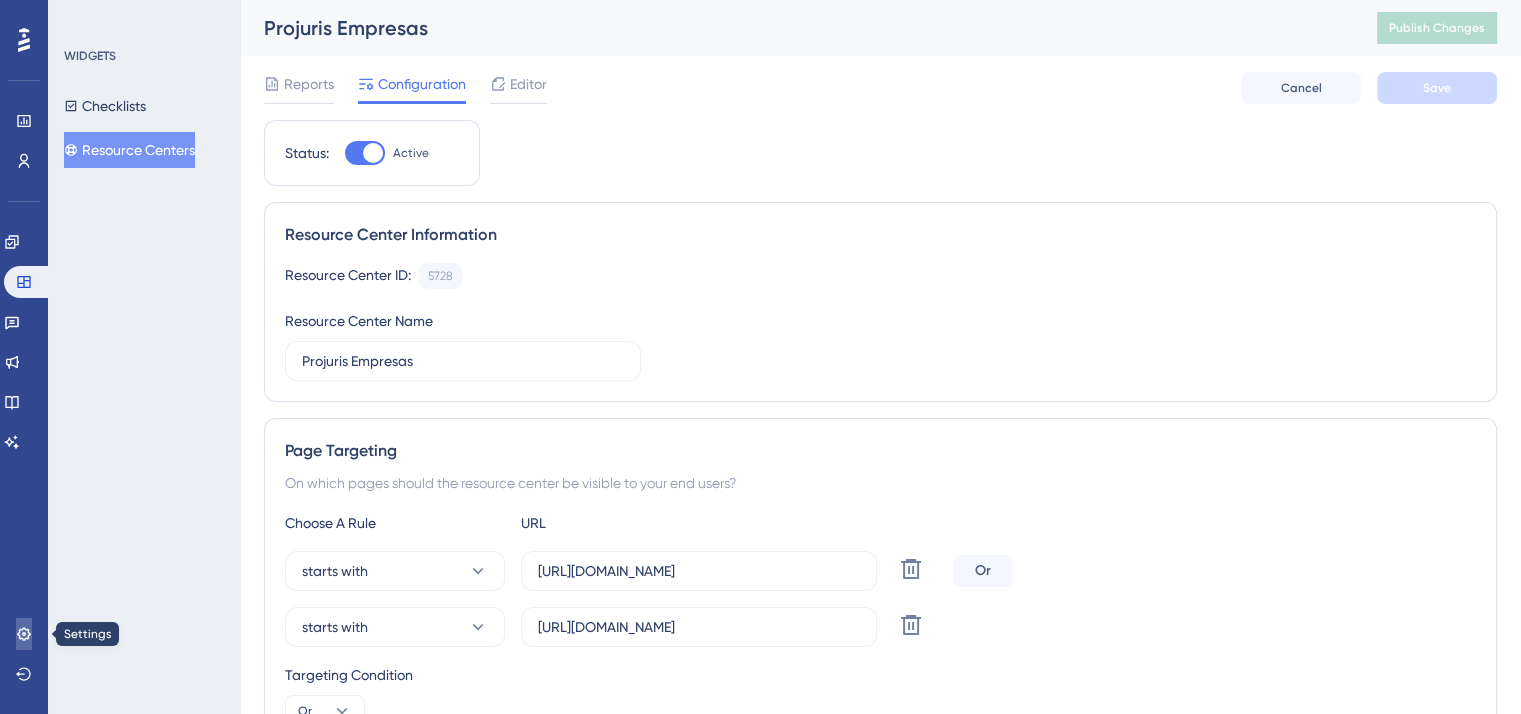 click 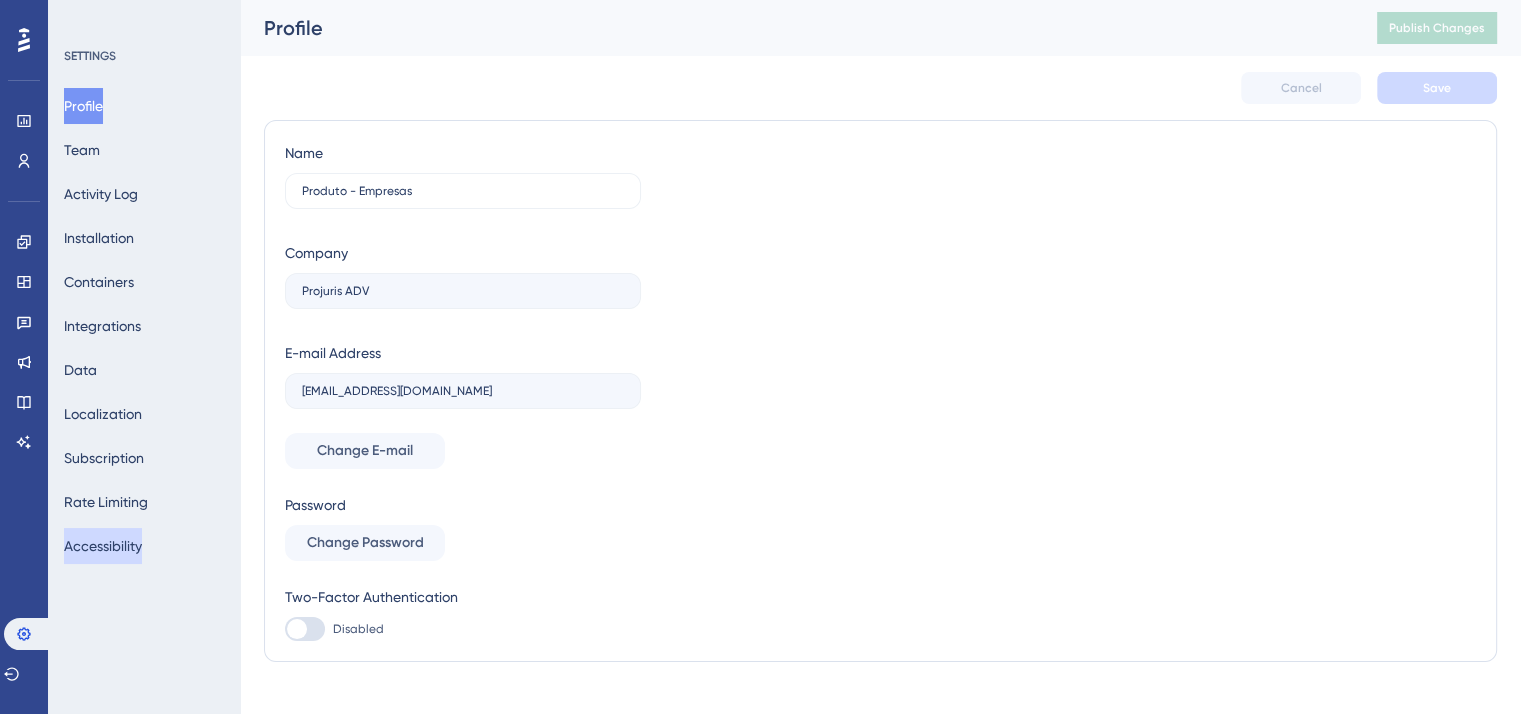 click on "Accessibility" at bounding box center [103, 546] 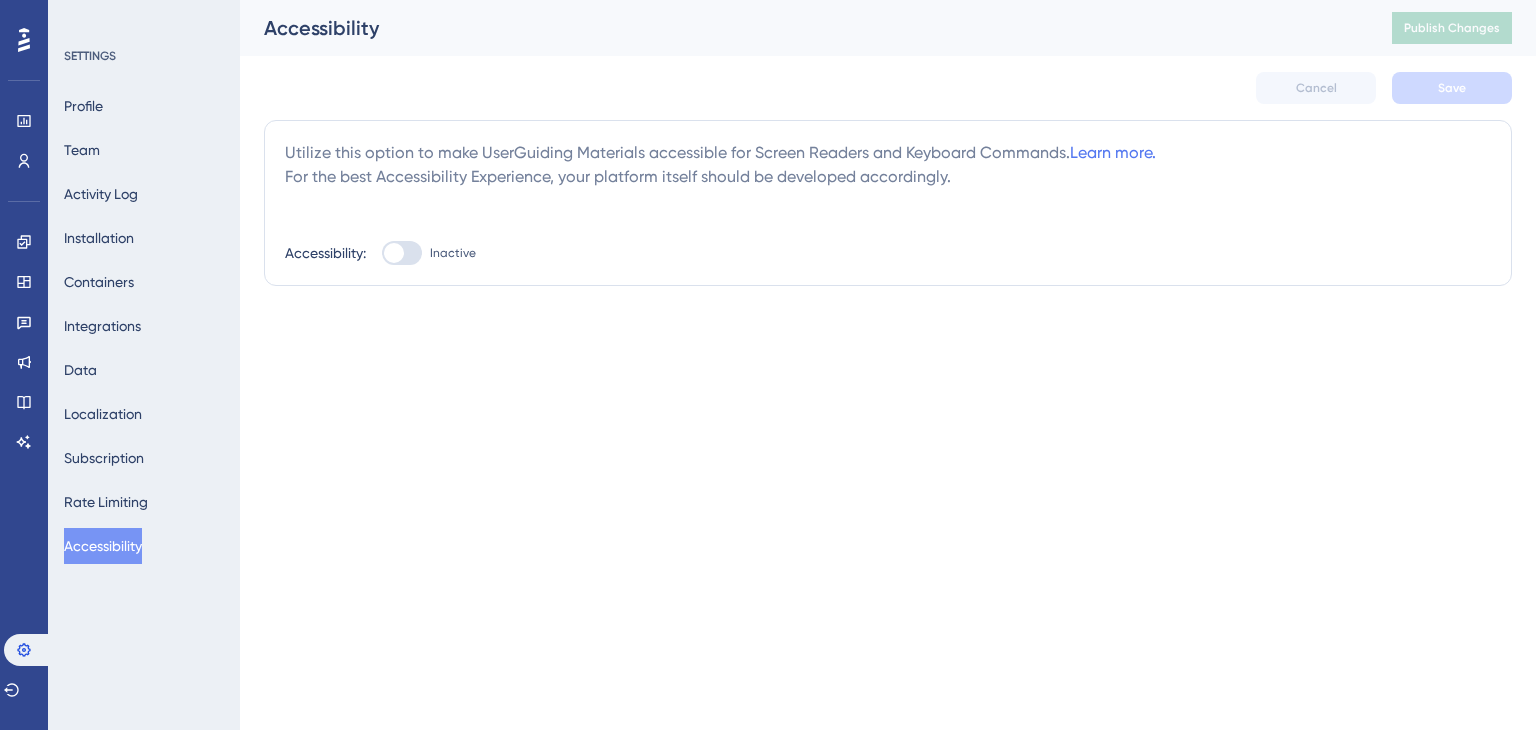 drag, startPoint x: 25, startPoint y: 37, endPoint x: 32, endPoint y: 49, distance: 13.892444 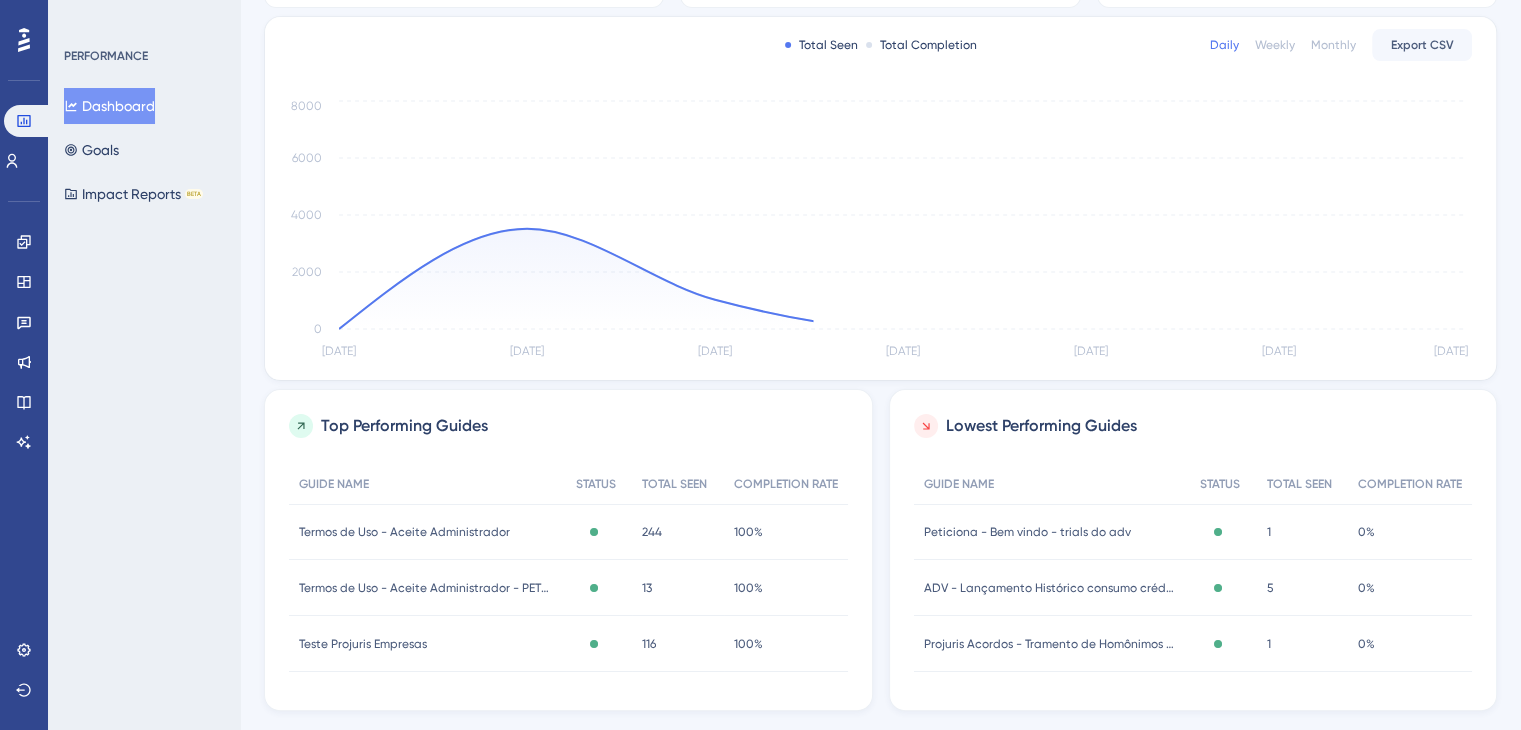 scroll, scrollTop: 429, scrollLeft: 0, axis: vertical 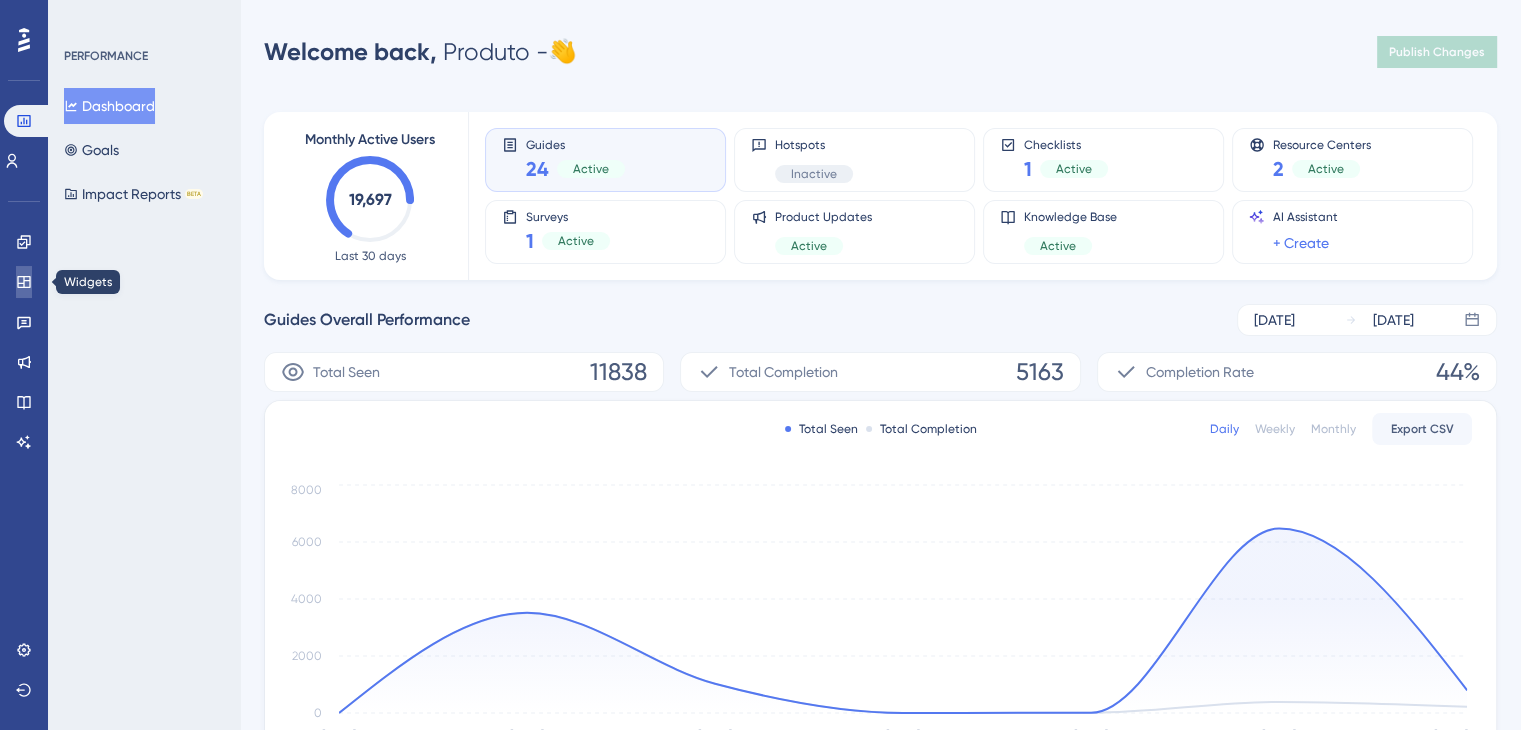 click at bounding box center [24, 282] 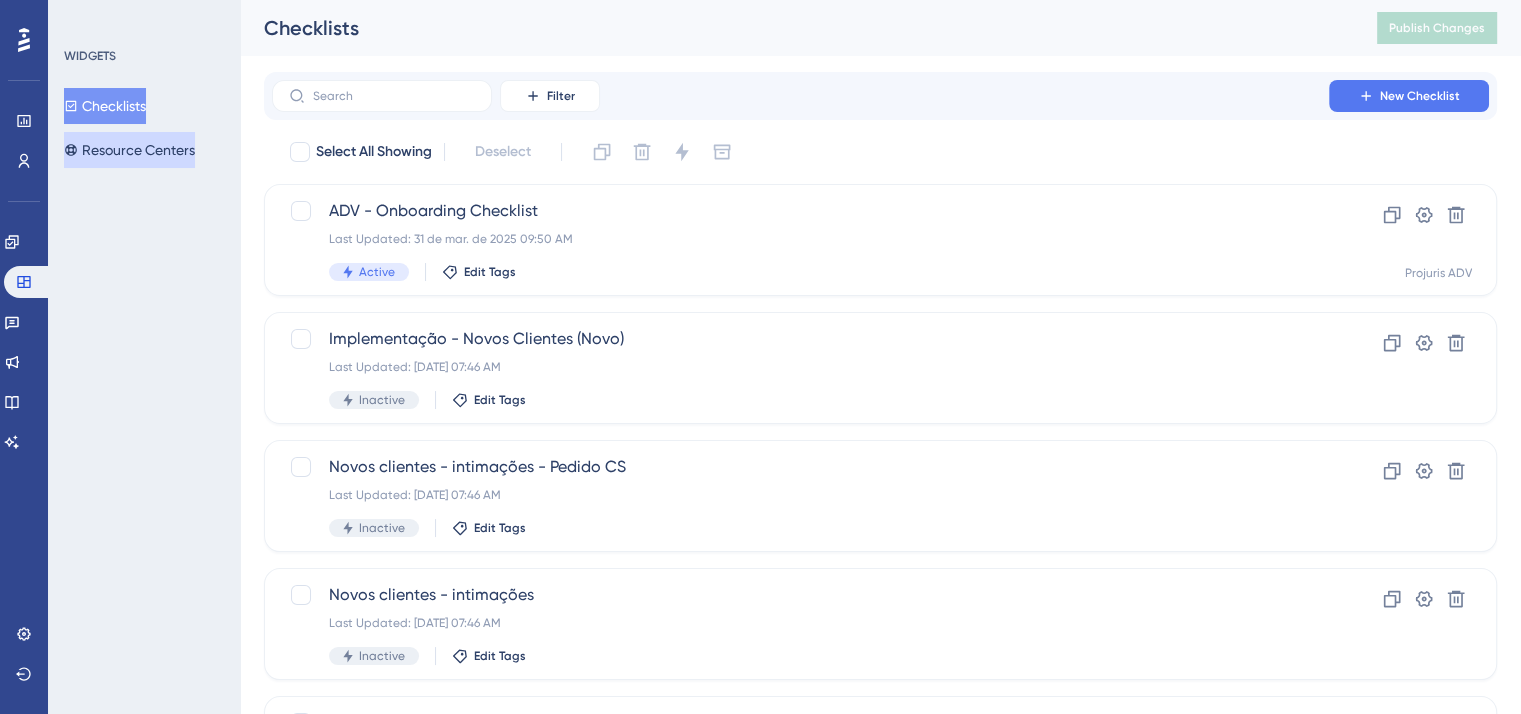 click on "Resource Centers" at bounding box center (129, 150) 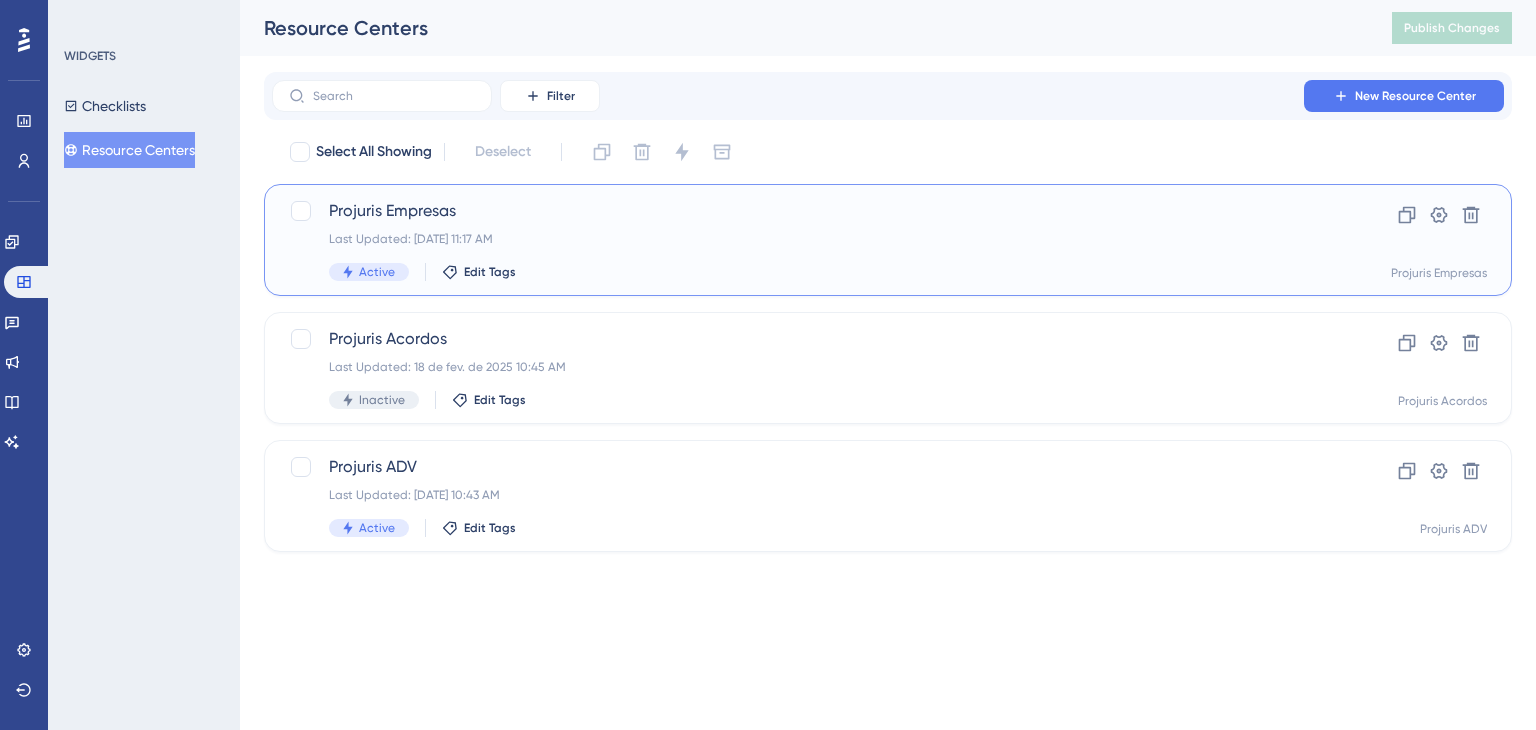 click on "Last Updated: 22 de jul. de 2025 11:17 AM" at bounding box center [808, 239] 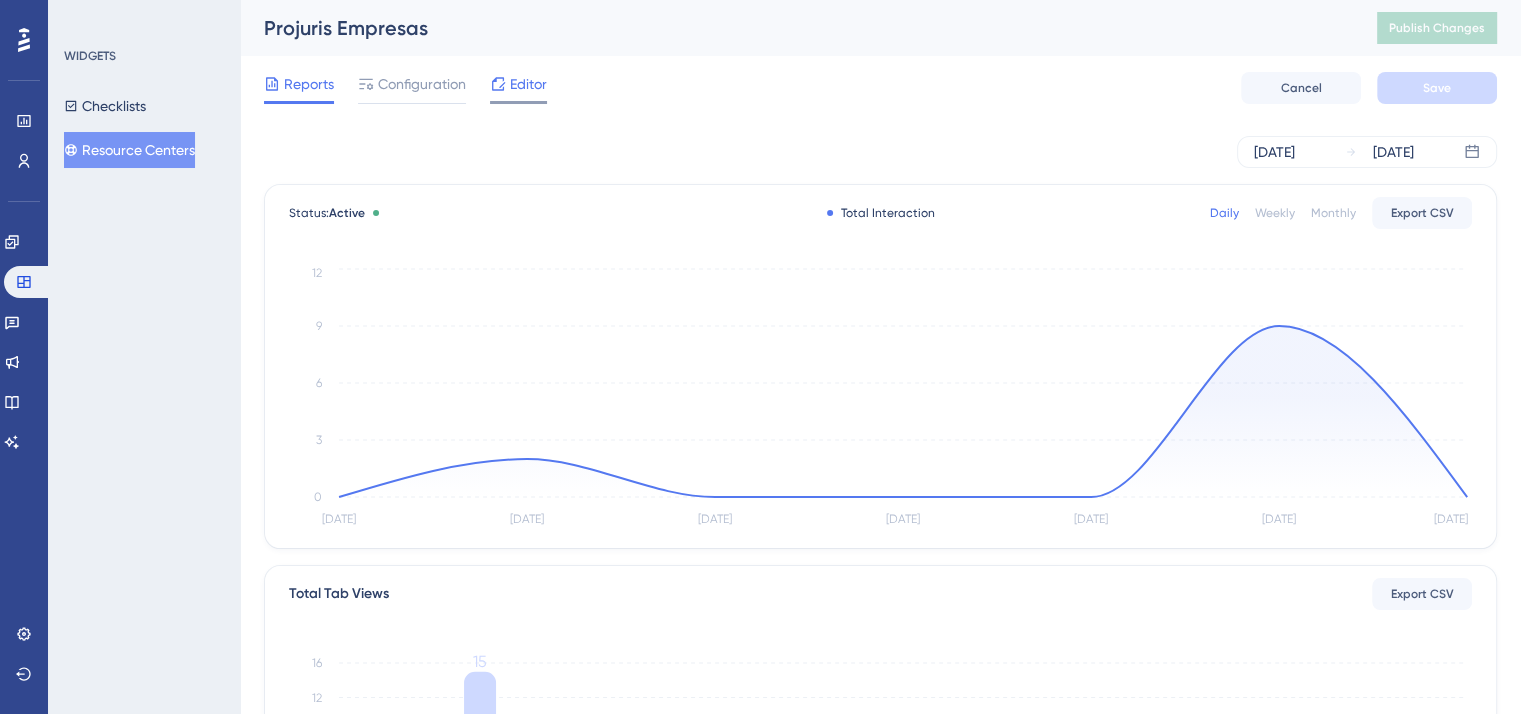 click on "Editor" at bounding box center [528, 84] 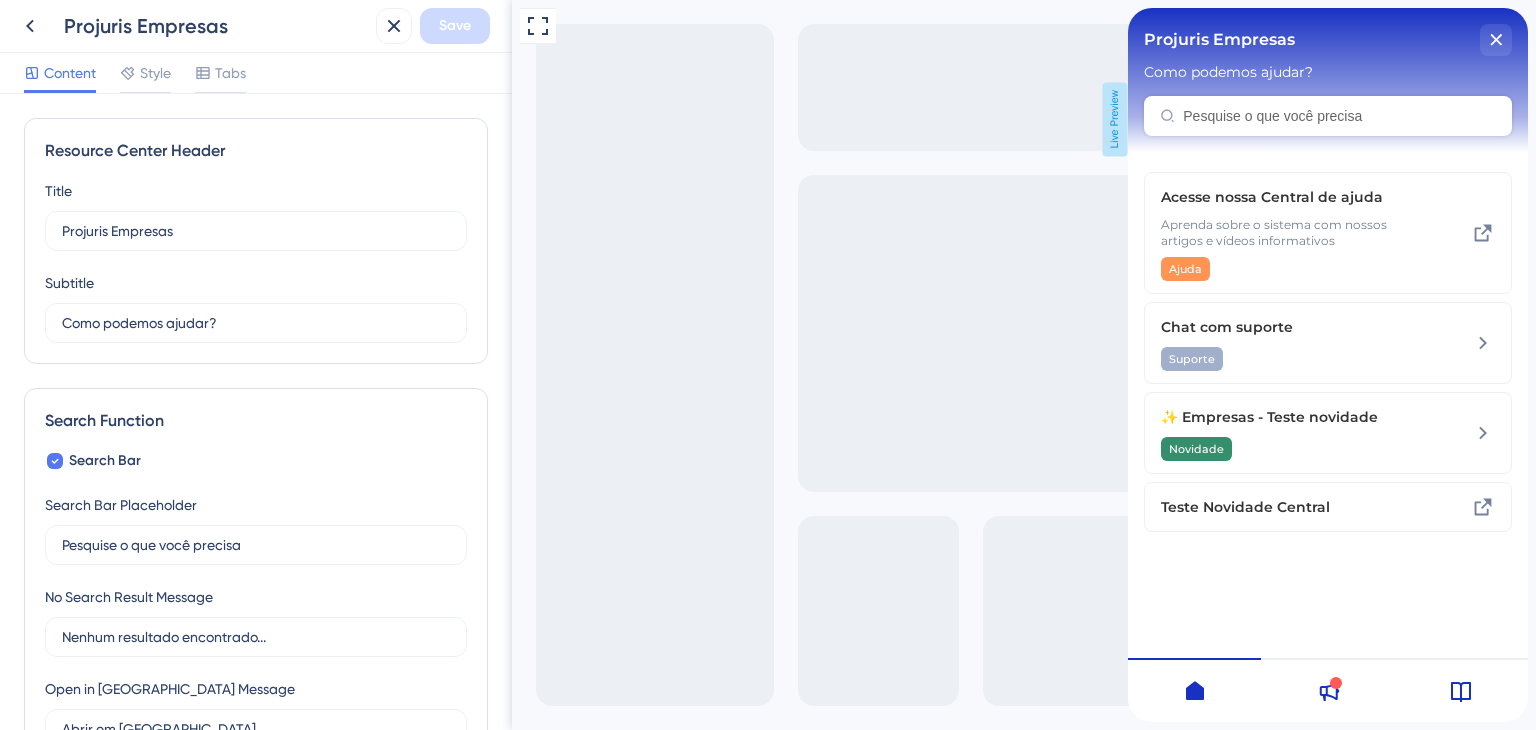 scroll, scrollTop: 0, scrollLeft: 0, axis: both 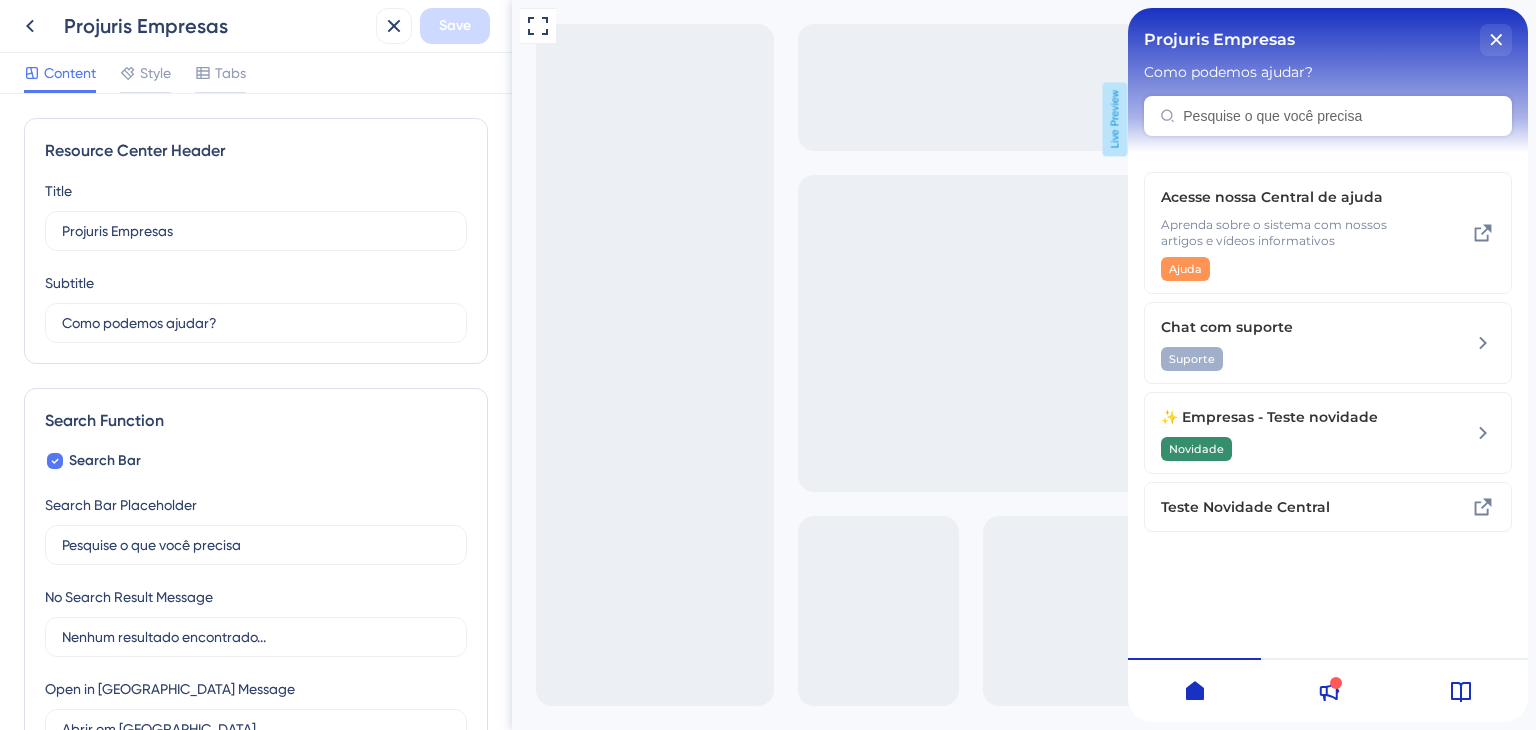 click 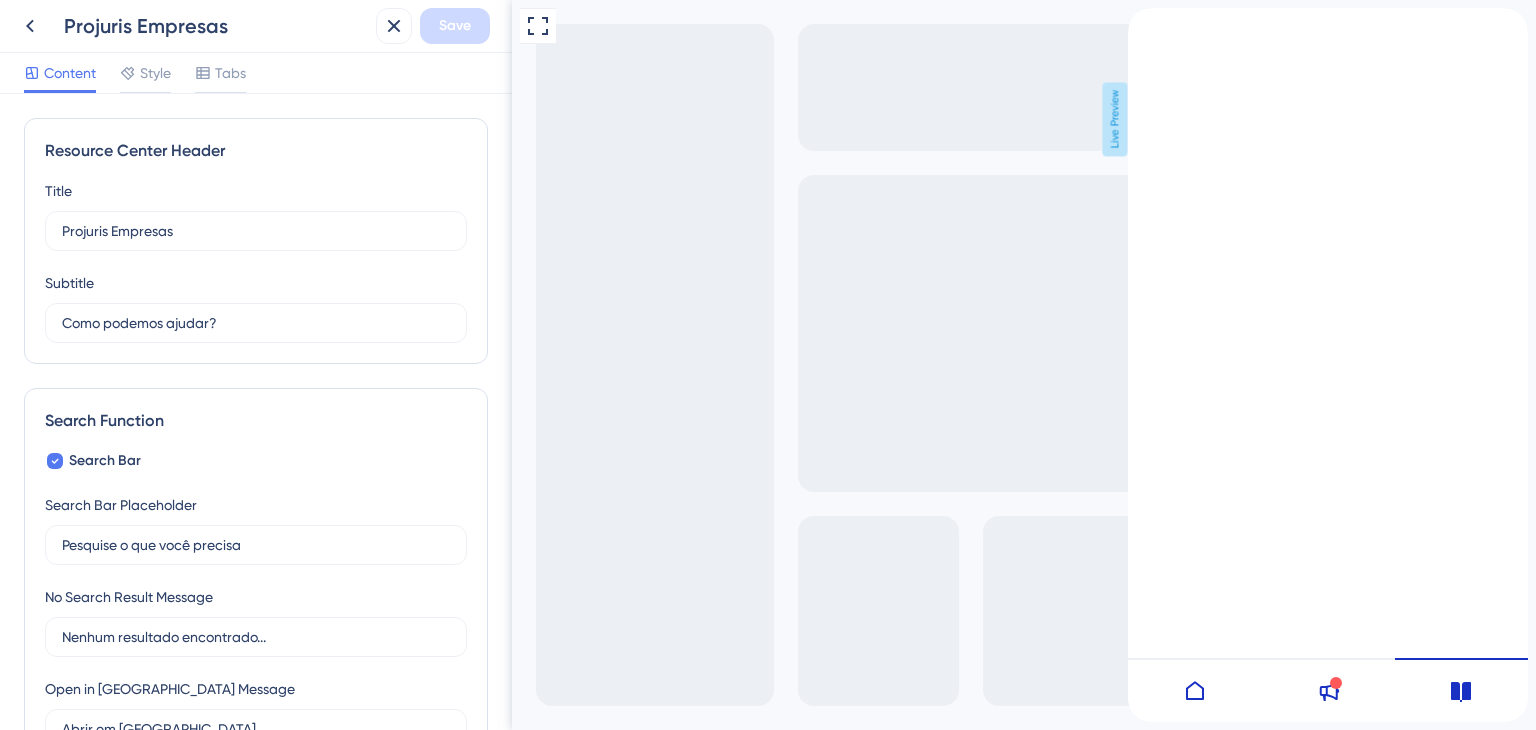 click 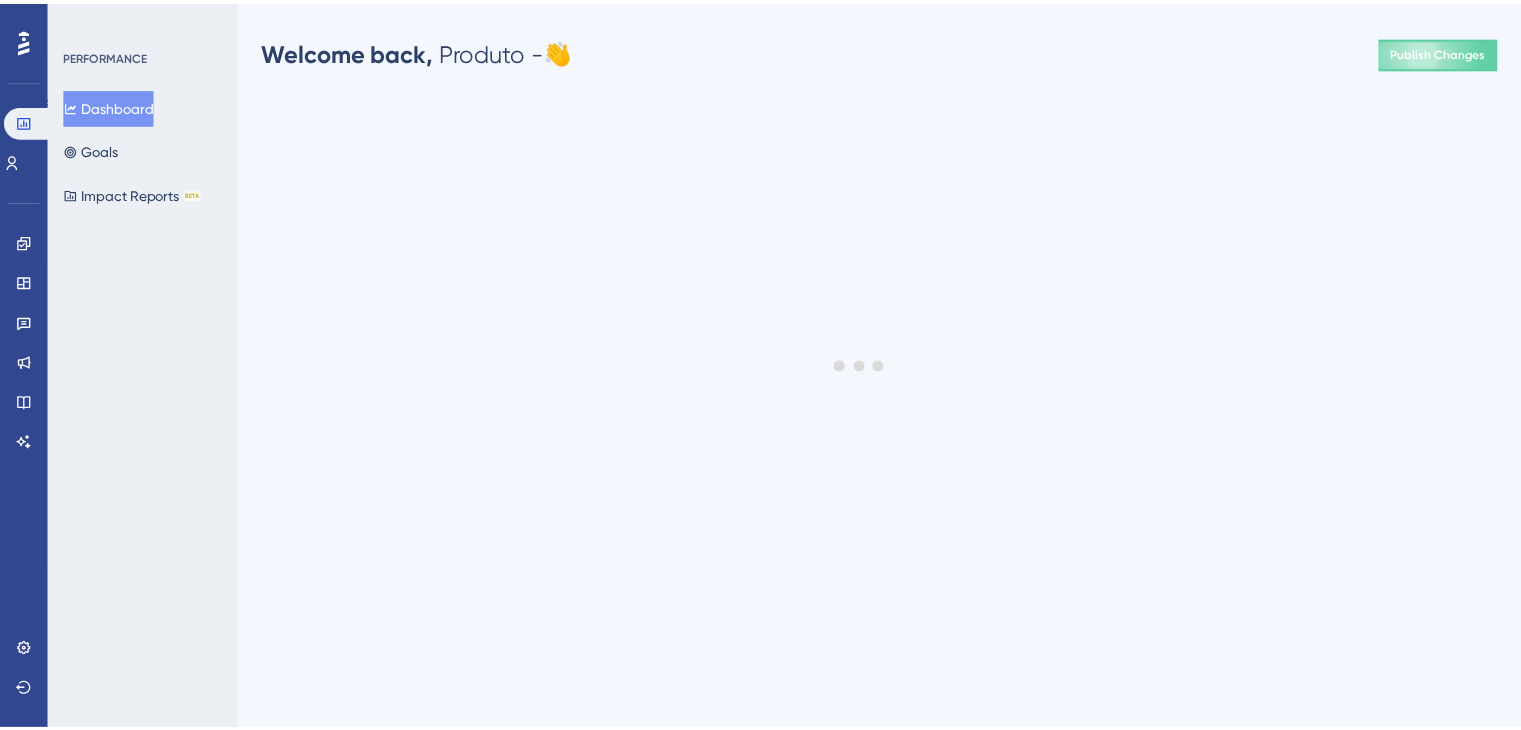 scroll, scrollTop: 0, scrollLeft: 0, axis: both 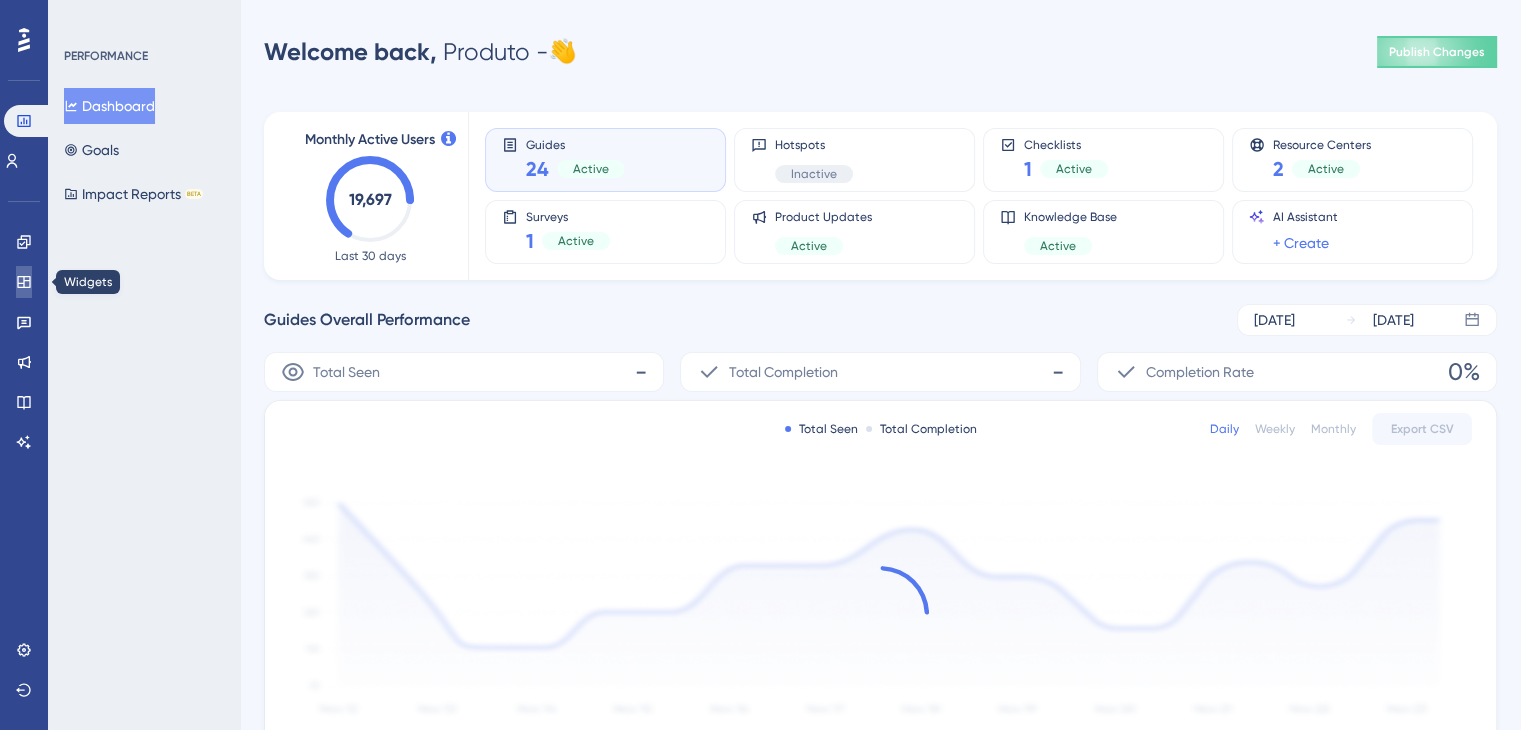 click 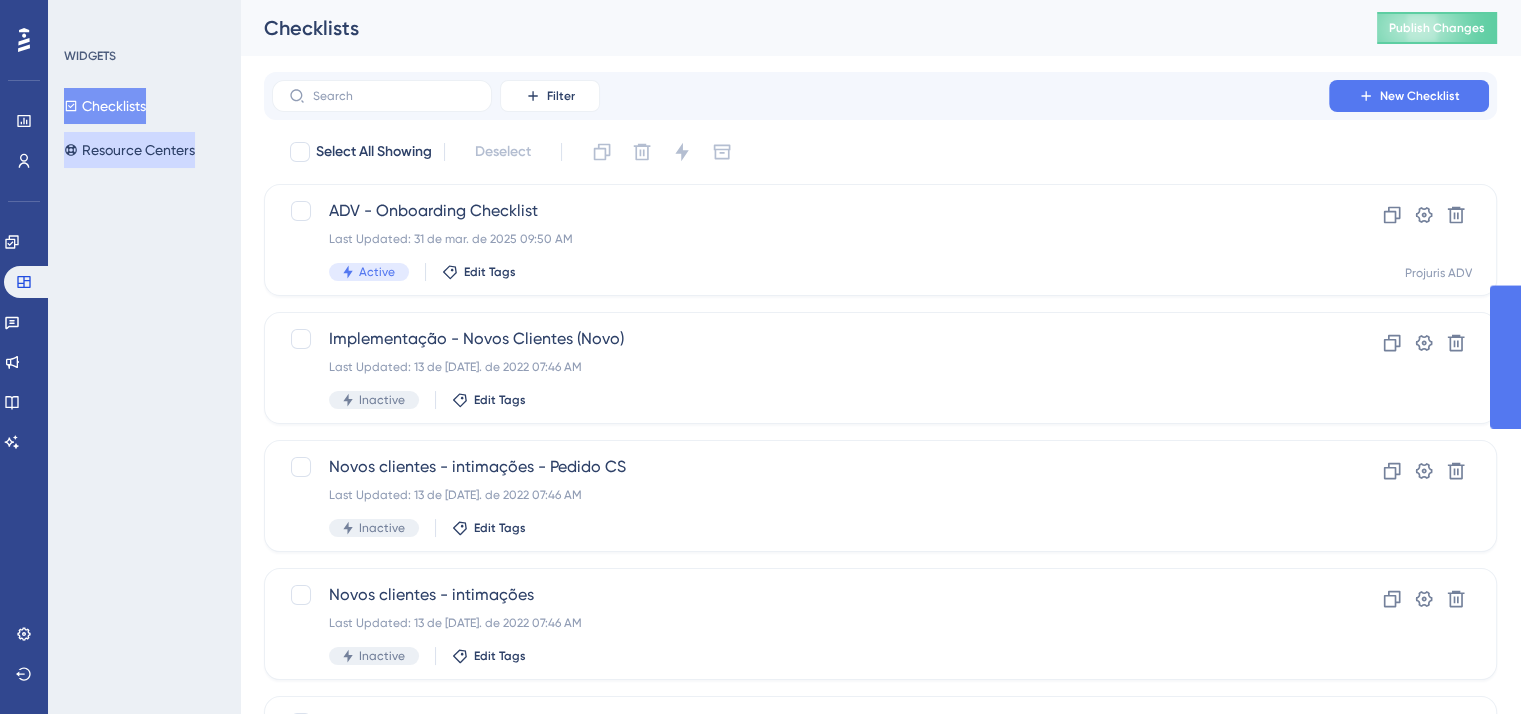 click on "Resource Centers" at bounding box center [129, 150] 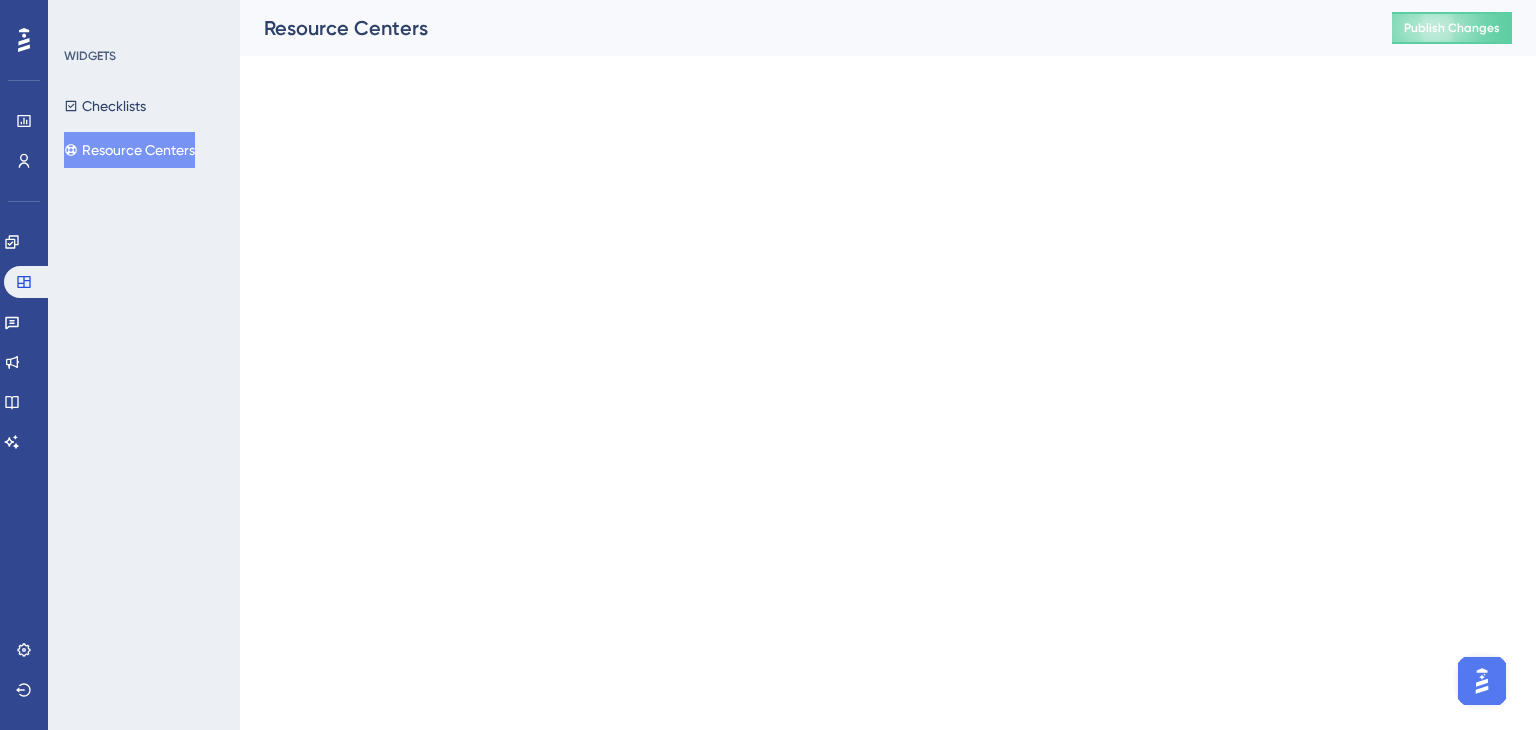scroll, scrollTop: 0, scrollLeft: 0, axis: both 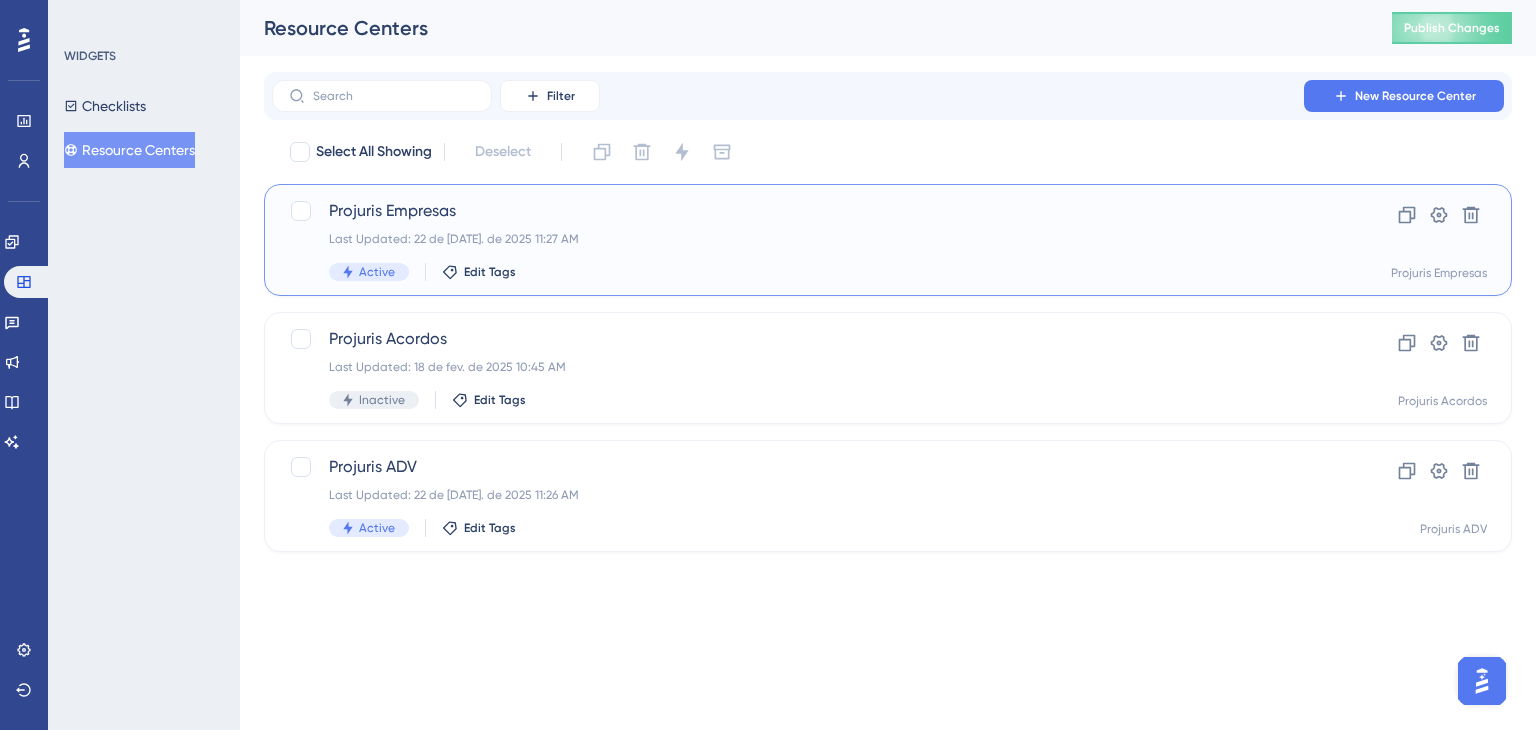 click on "Projuris Empresas" at bounding box center (808, 211) 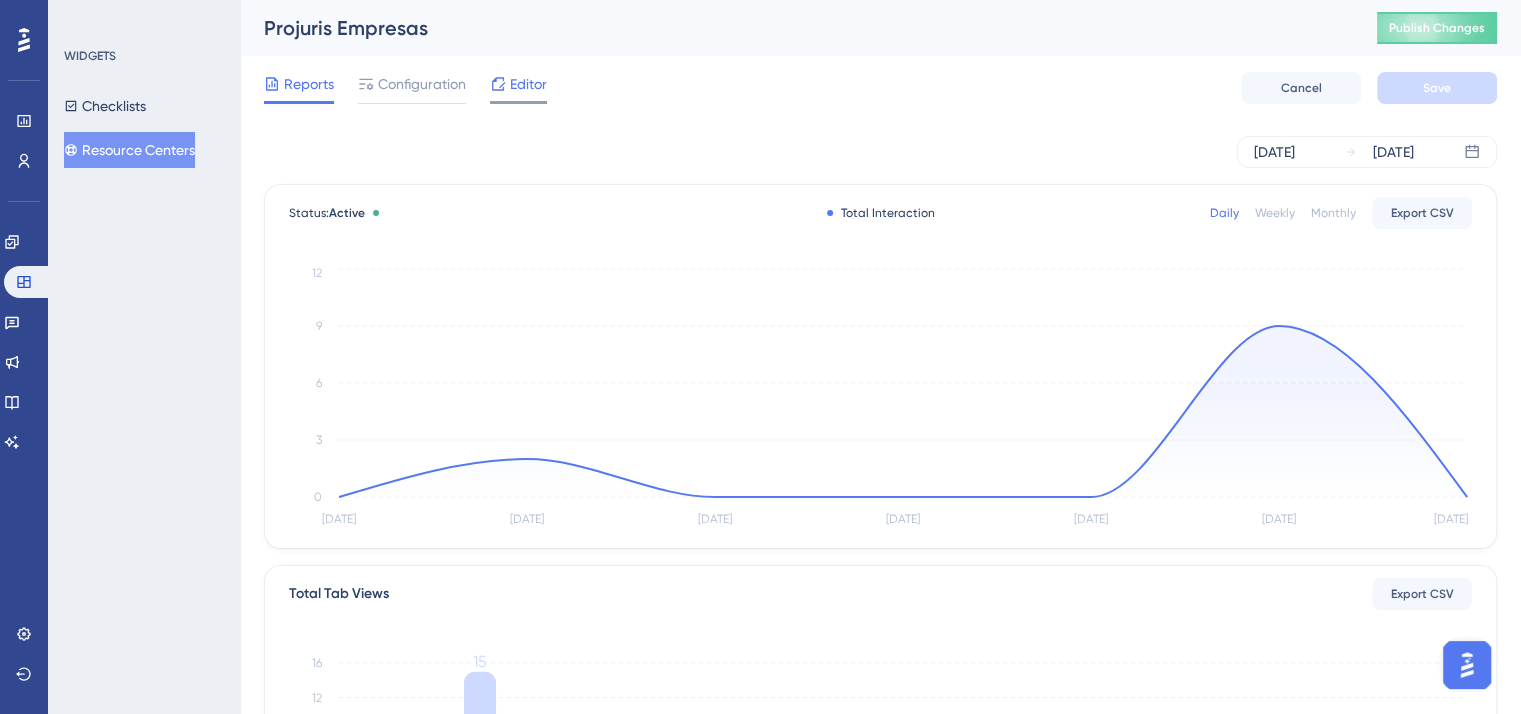click on "Editor" at bounding box center (528, 84) 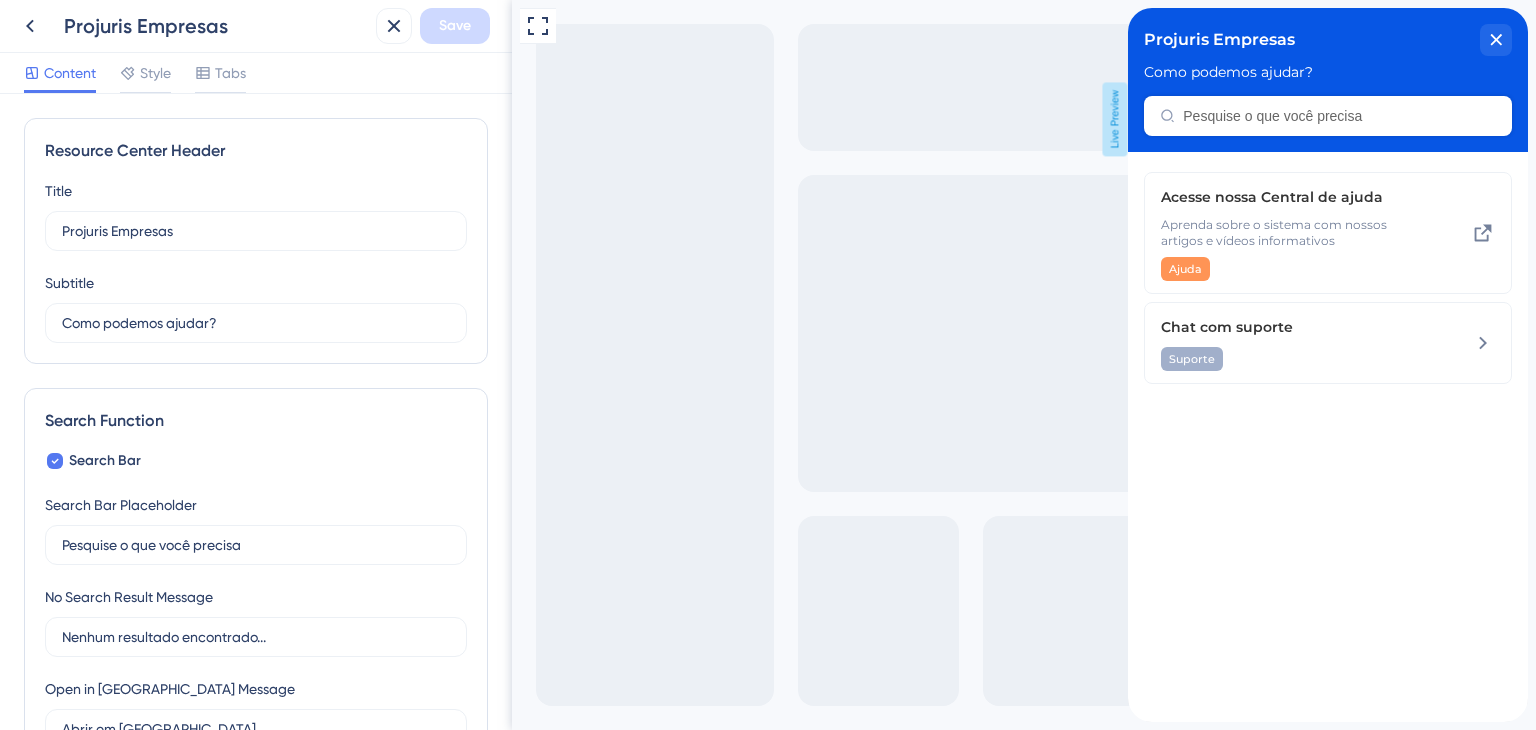 scroll, scrollTop: 0, scrollLeft: 0, axis: both 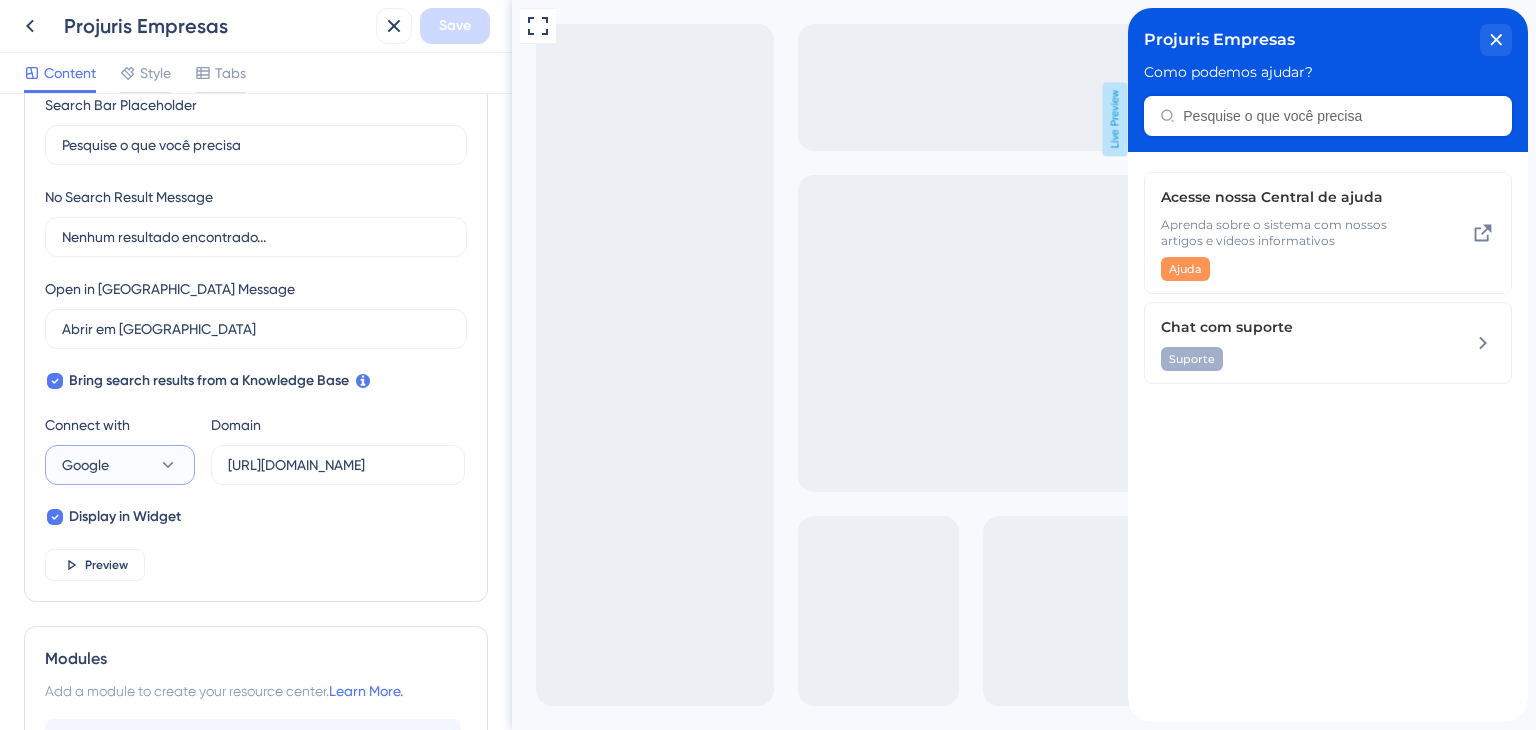 click 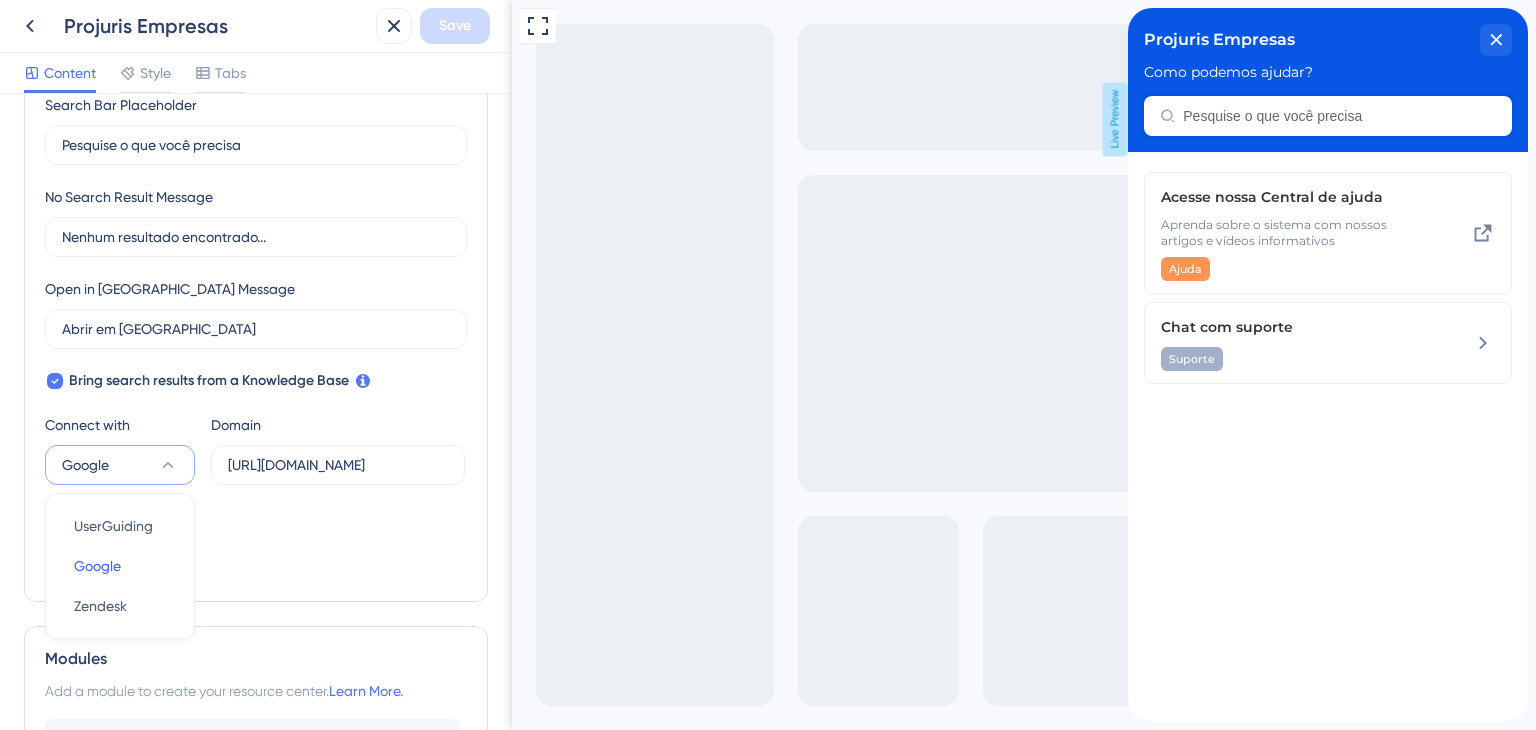 scroll, scrollTop: 548, scrollLeft: 0, axis: vertical 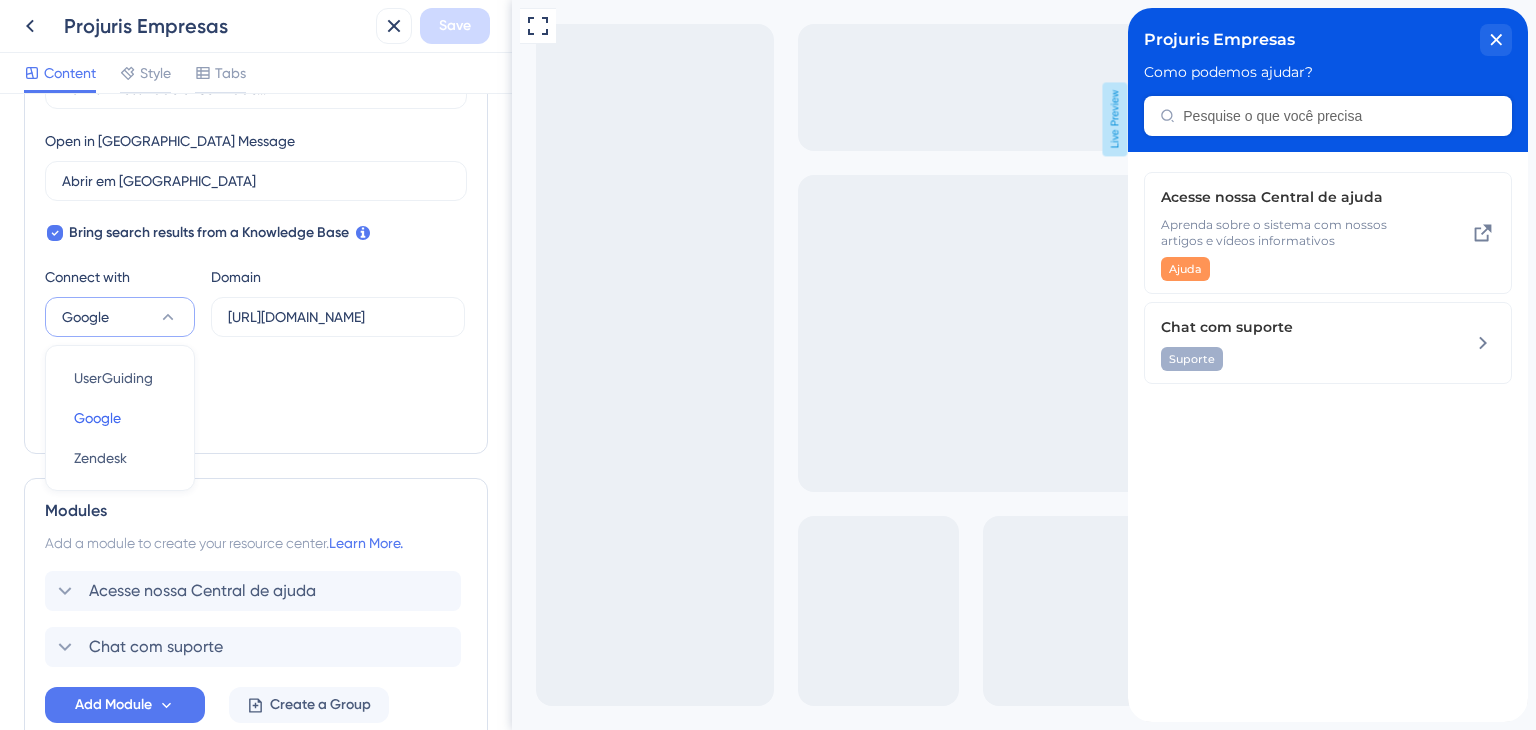 click on "Search Bar Search Bar Placeholder Pesquise o que você precisa No Search Result Message Nenhum resultado encontrado... Open in New Tab Message Abrir em nova aba 3 Bring search results from a Knowledge Base Connect with Google UserGuiding UserGuiding Google Google Zendesk Zendesk Domain [URL][DOMAIN_NAME] Display in Widget Preview" at bounding box center (256, 167) 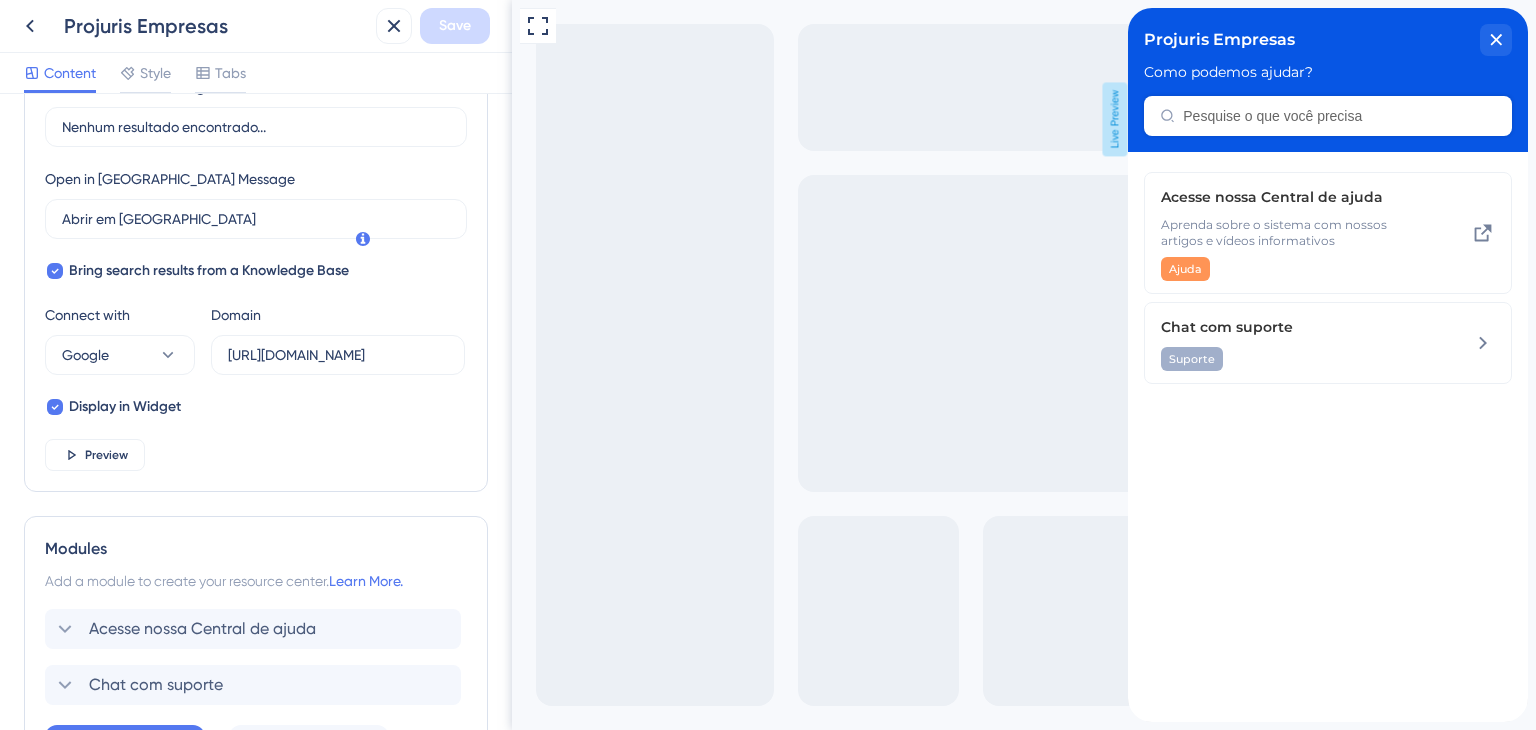 scroll, scrollTop: 448, scrollLeft: 0, axis: vertical 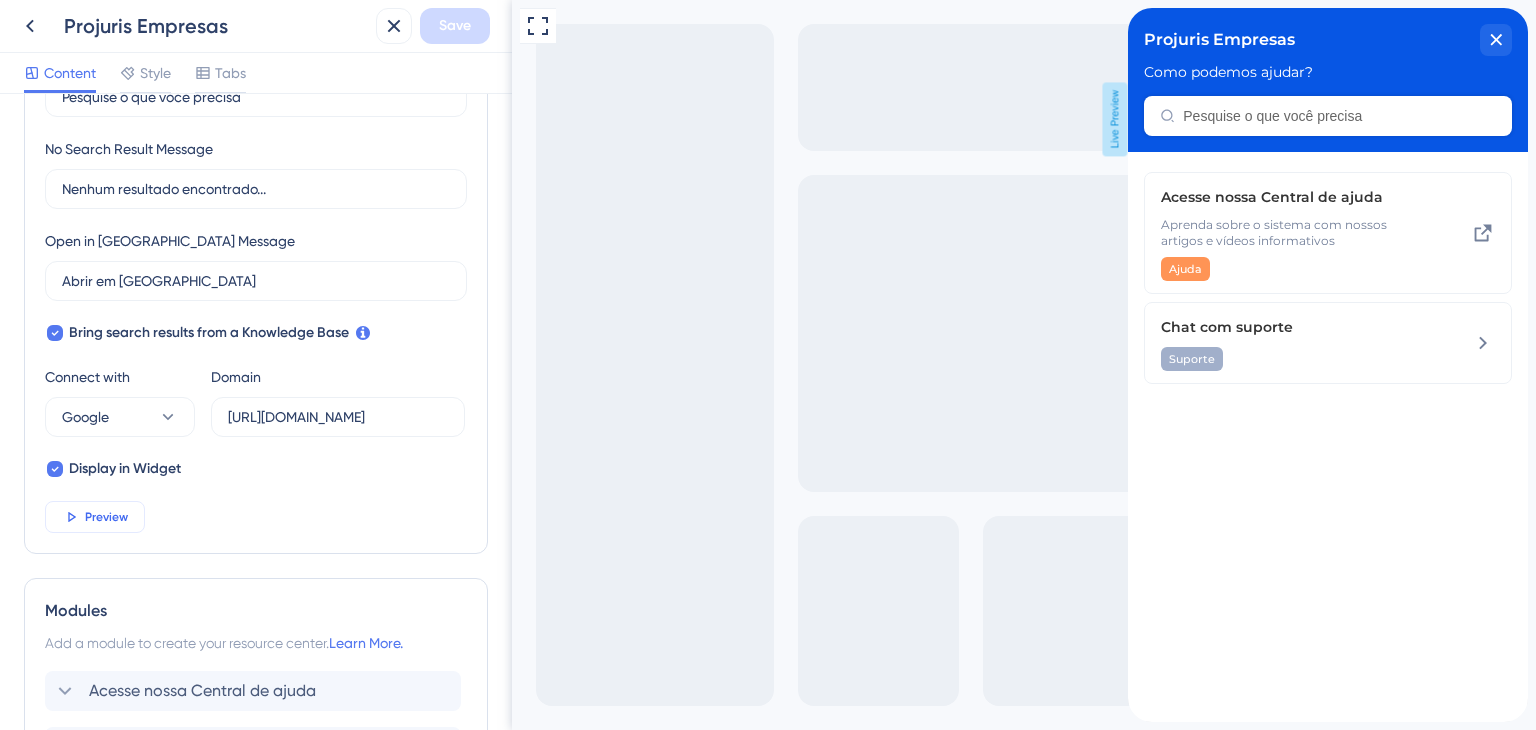 click on "Preview" at bounding box center [106, 517] 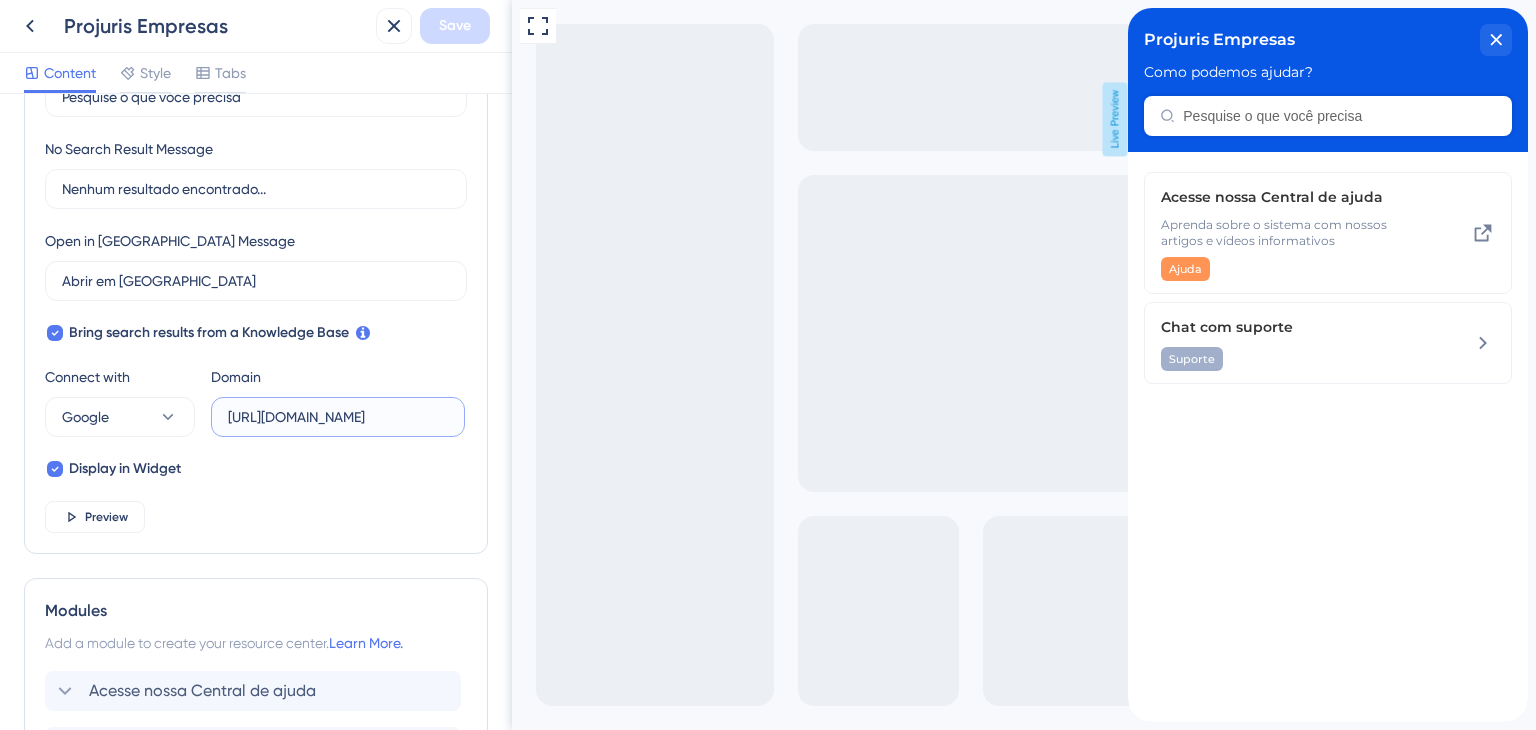 drag, startPoint x: 228, startPoint y: 413, endPoint x: 492, endPoint y: 465, distance: 269.07248 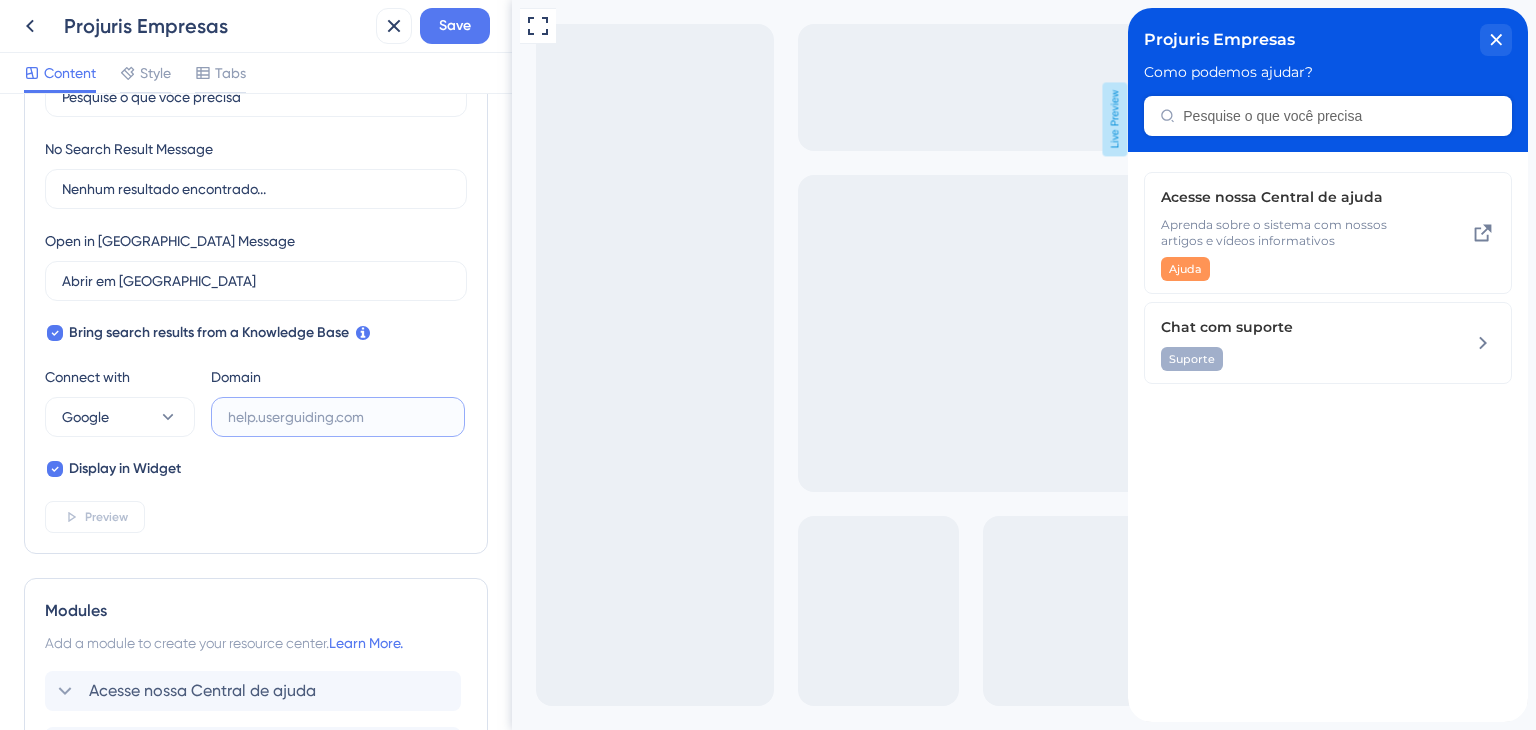 paste on "[URL][DOMAIN_NAME]" 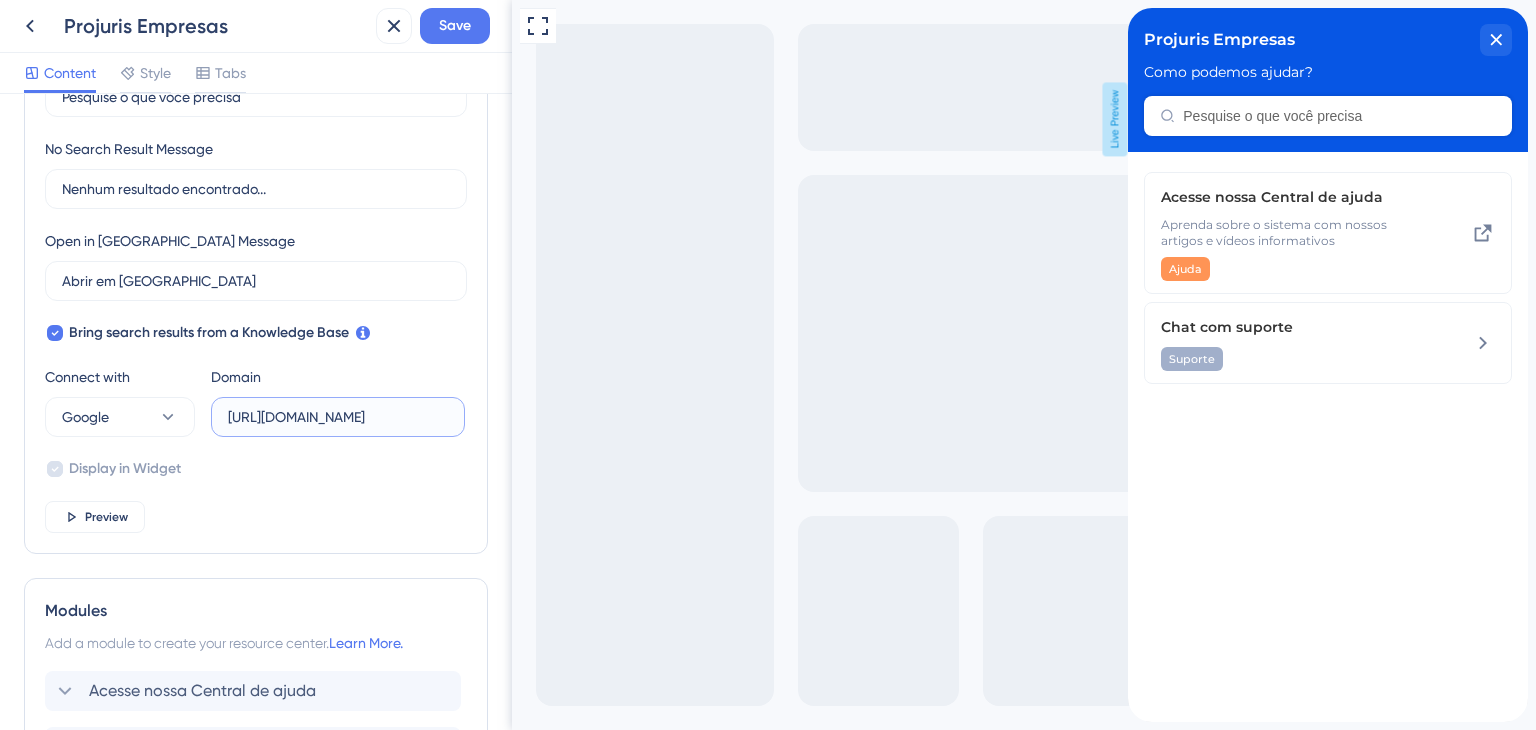 scroll, scrollTop: 0, scrollLeft: 35, axis: horizontal 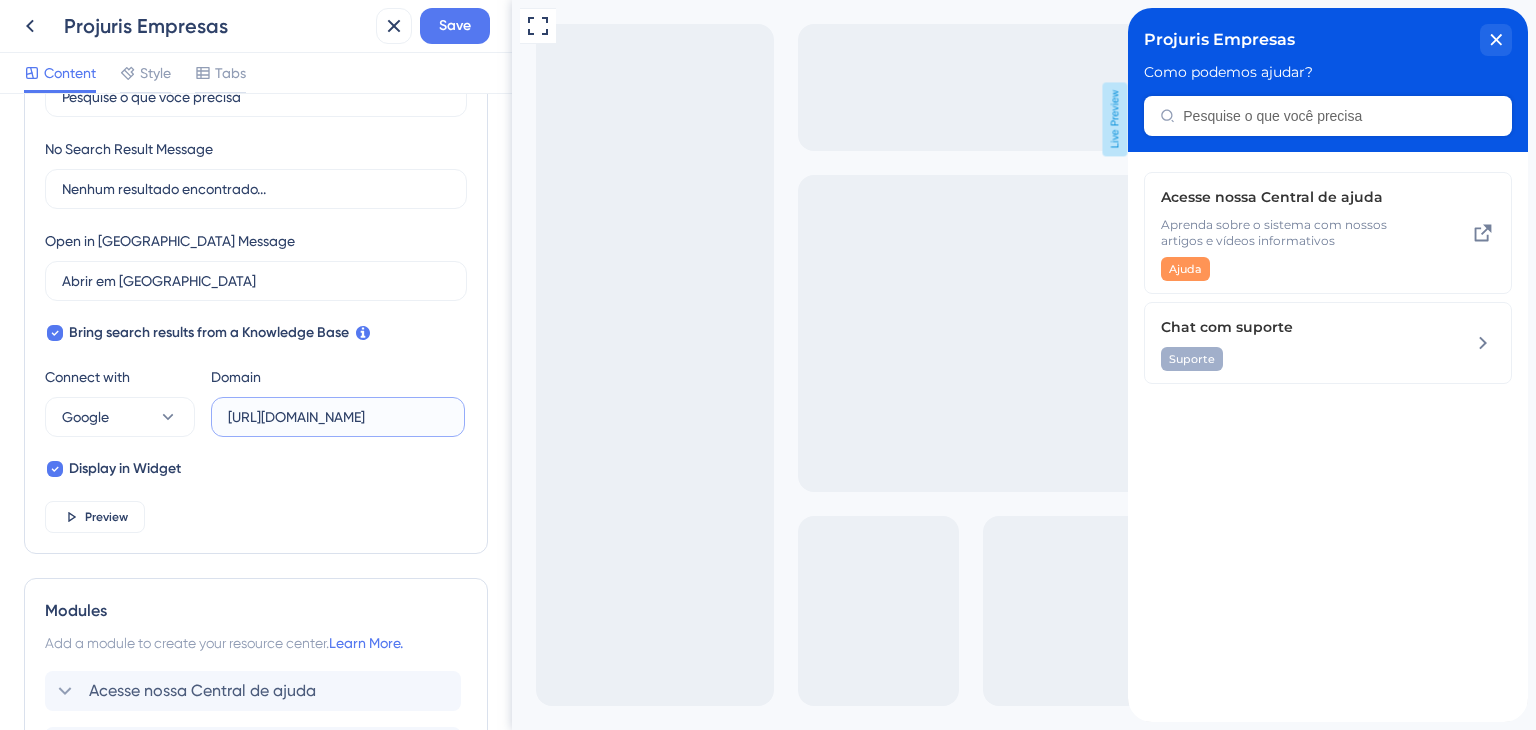 type on "[URL][DOMAIN_NAME]" 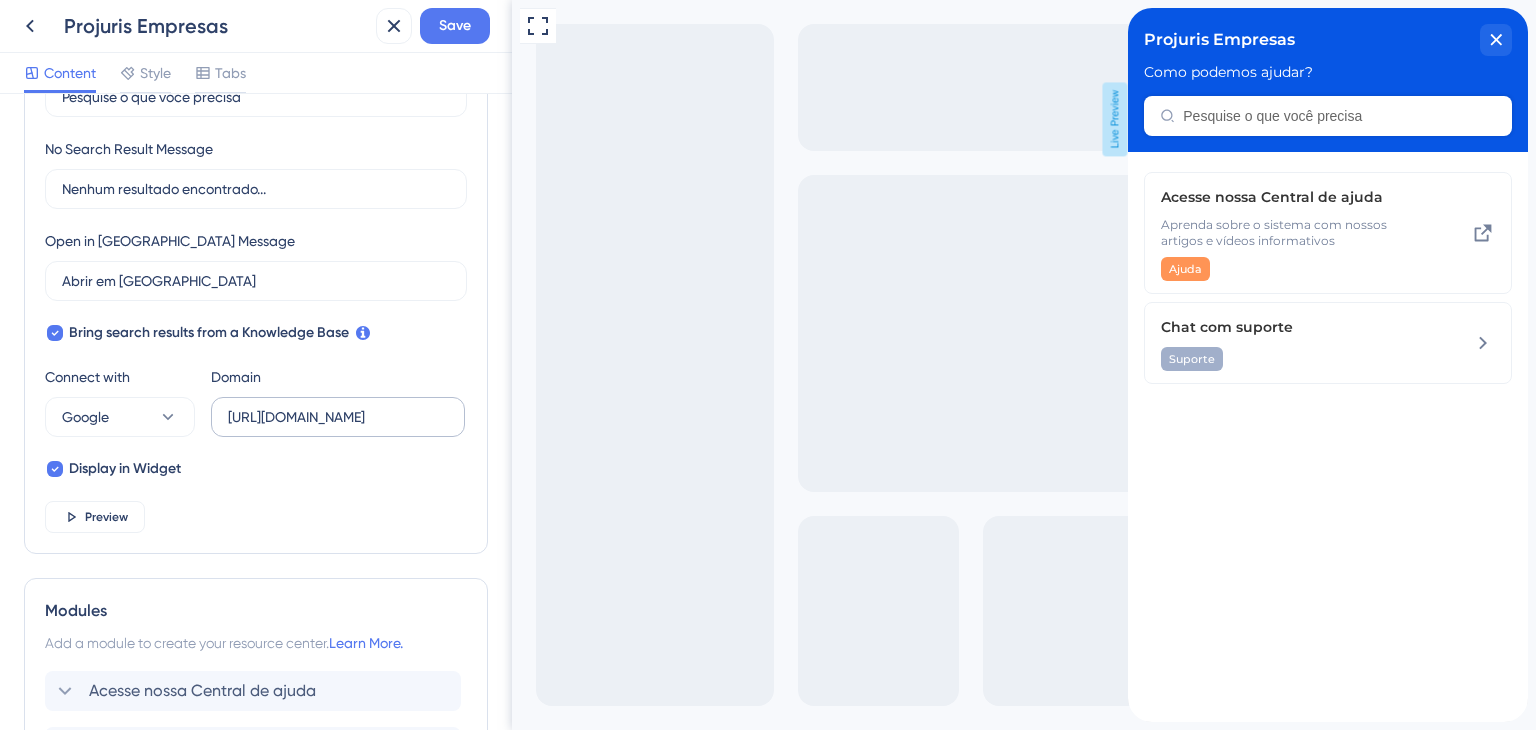 scroll, scrollTop: 0, scrollLeft: 0, axis: both 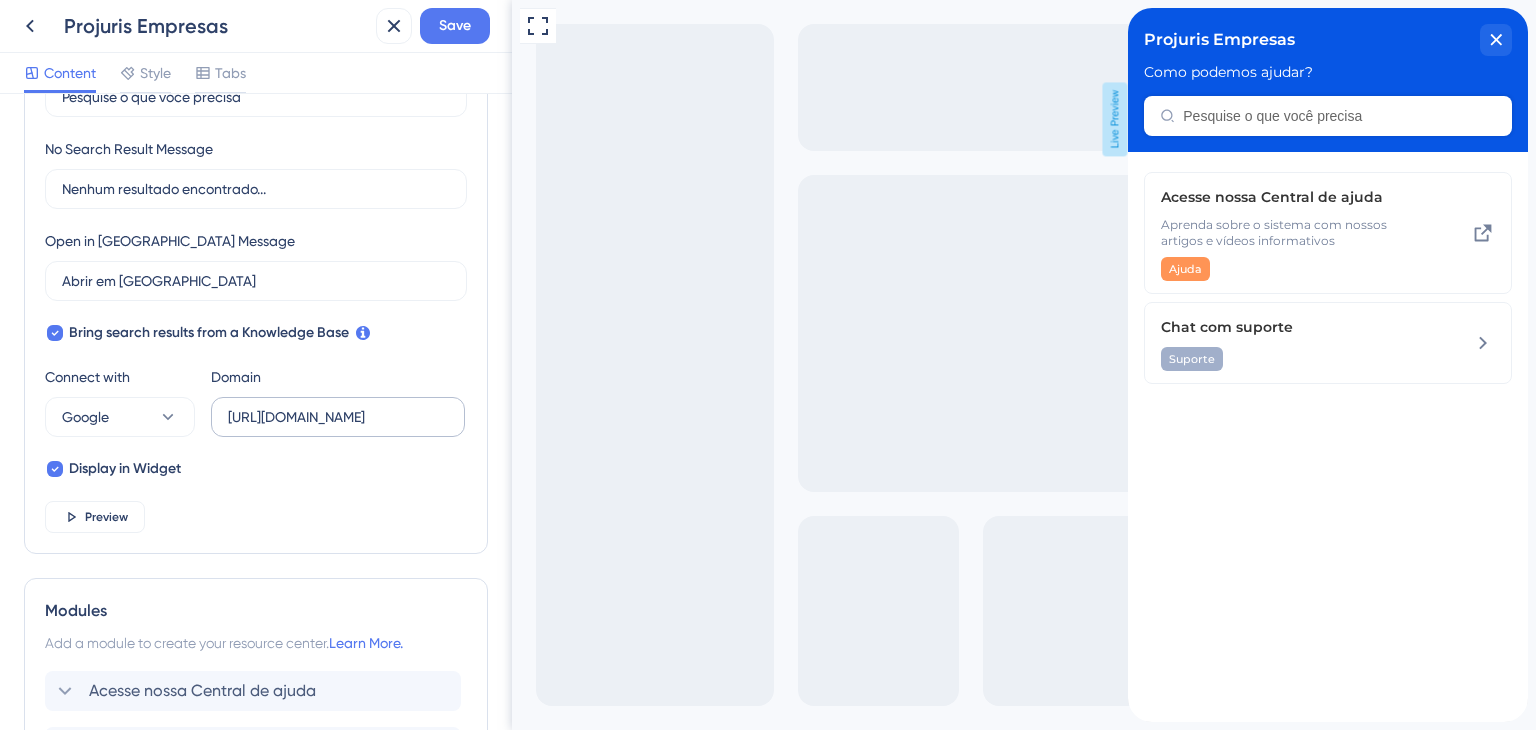 drag, startPoint x: 449, startPoint y: 419, endPoint x: 269, endPoint y: 406, distance: 180.46883 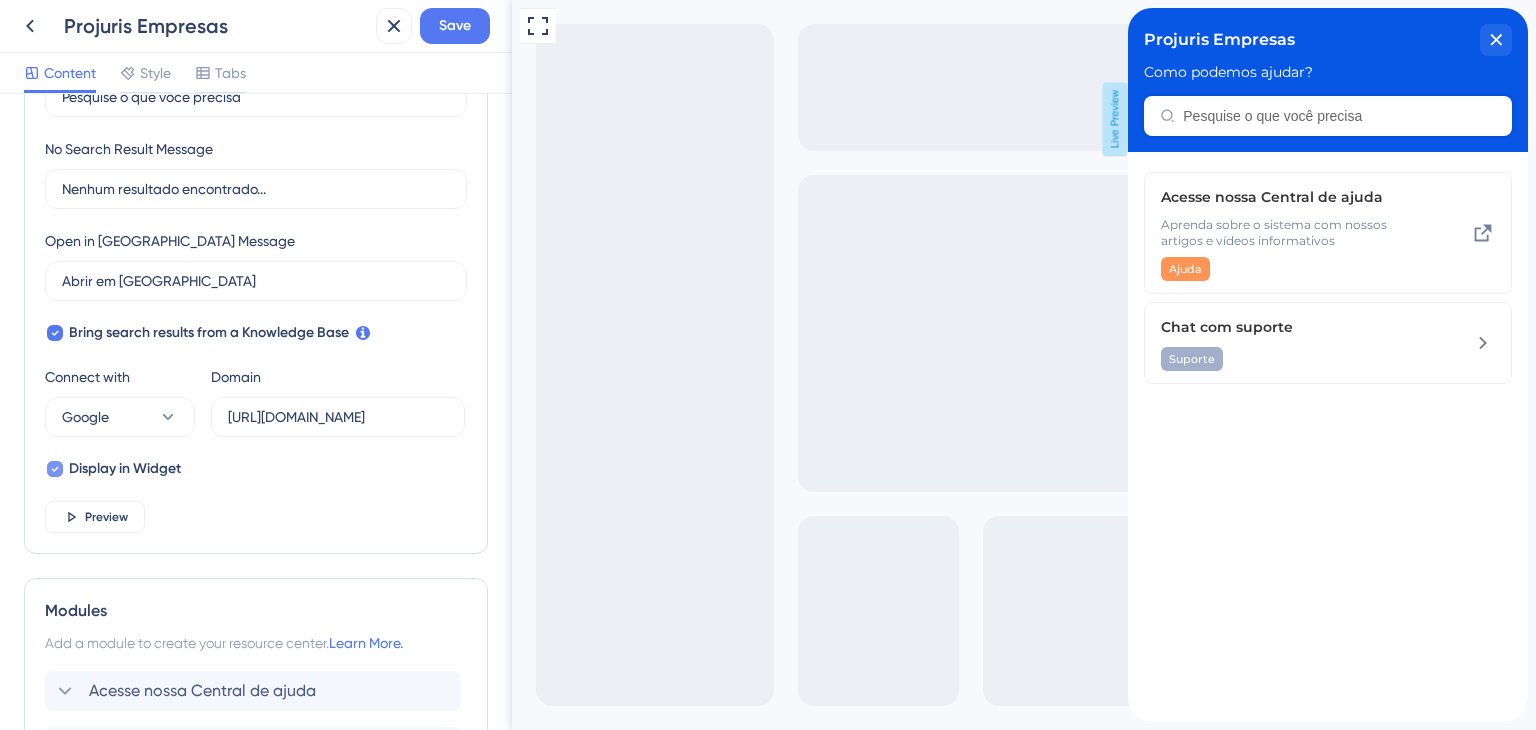 click 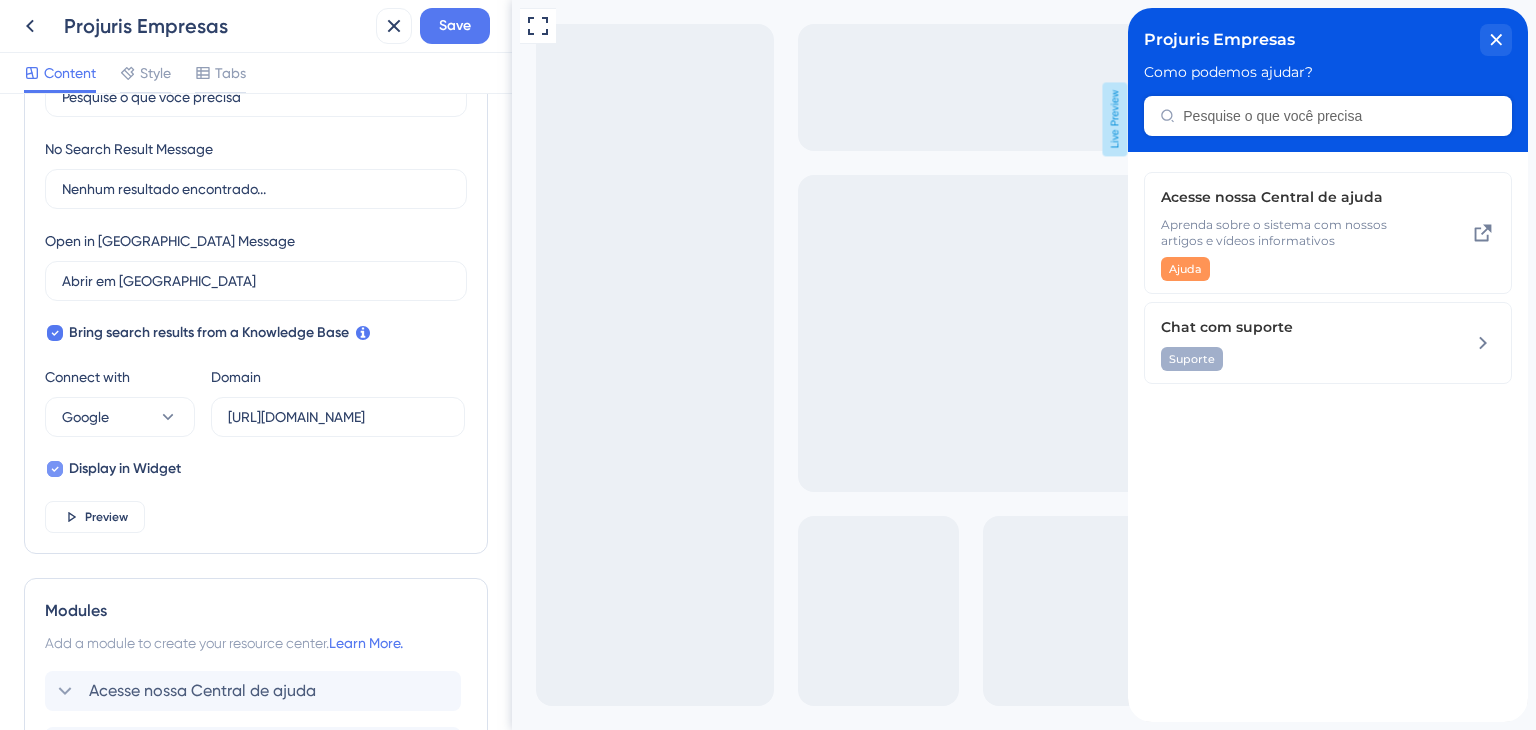 checkbox on "false" 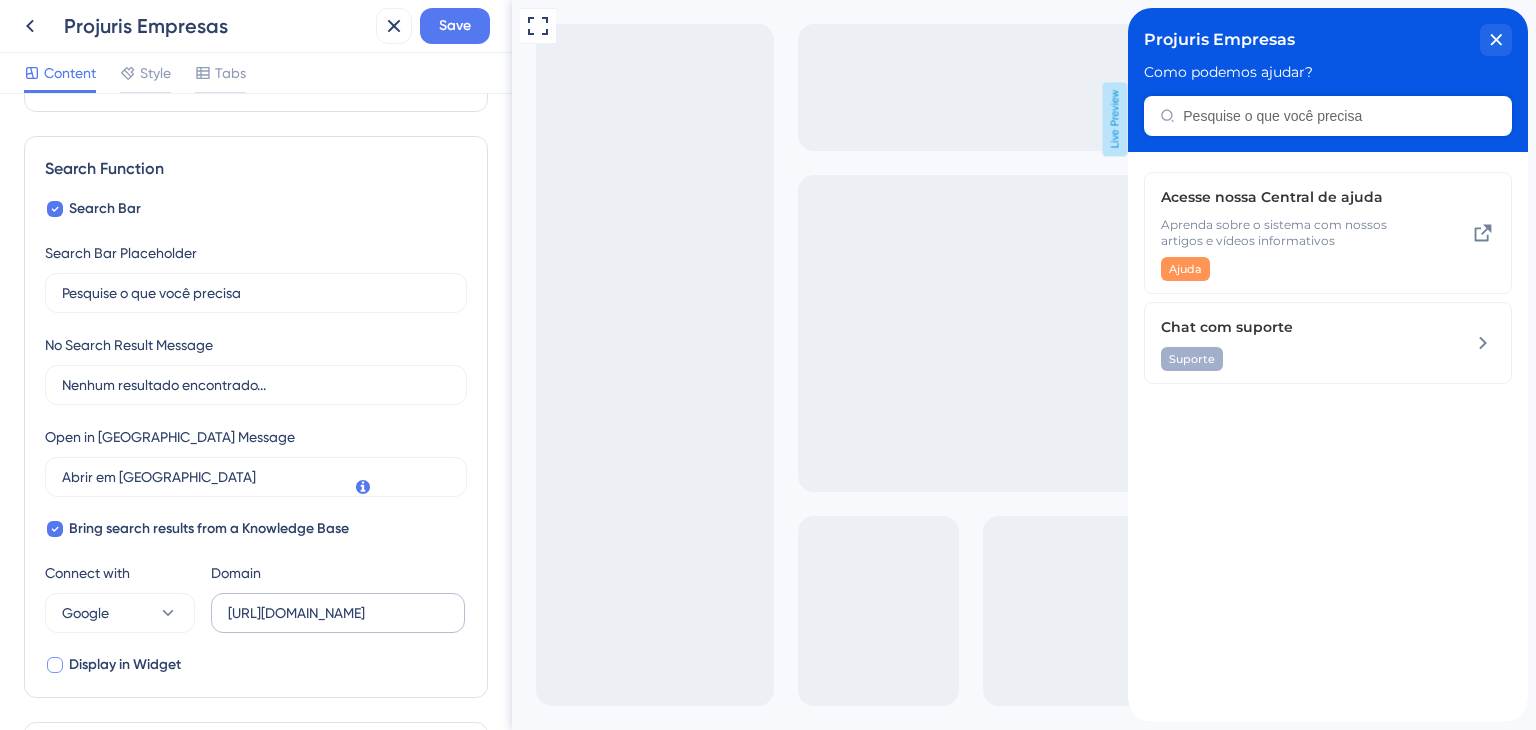scroll, scrollTop: 148, scrollLeft: 0, axis: vertical 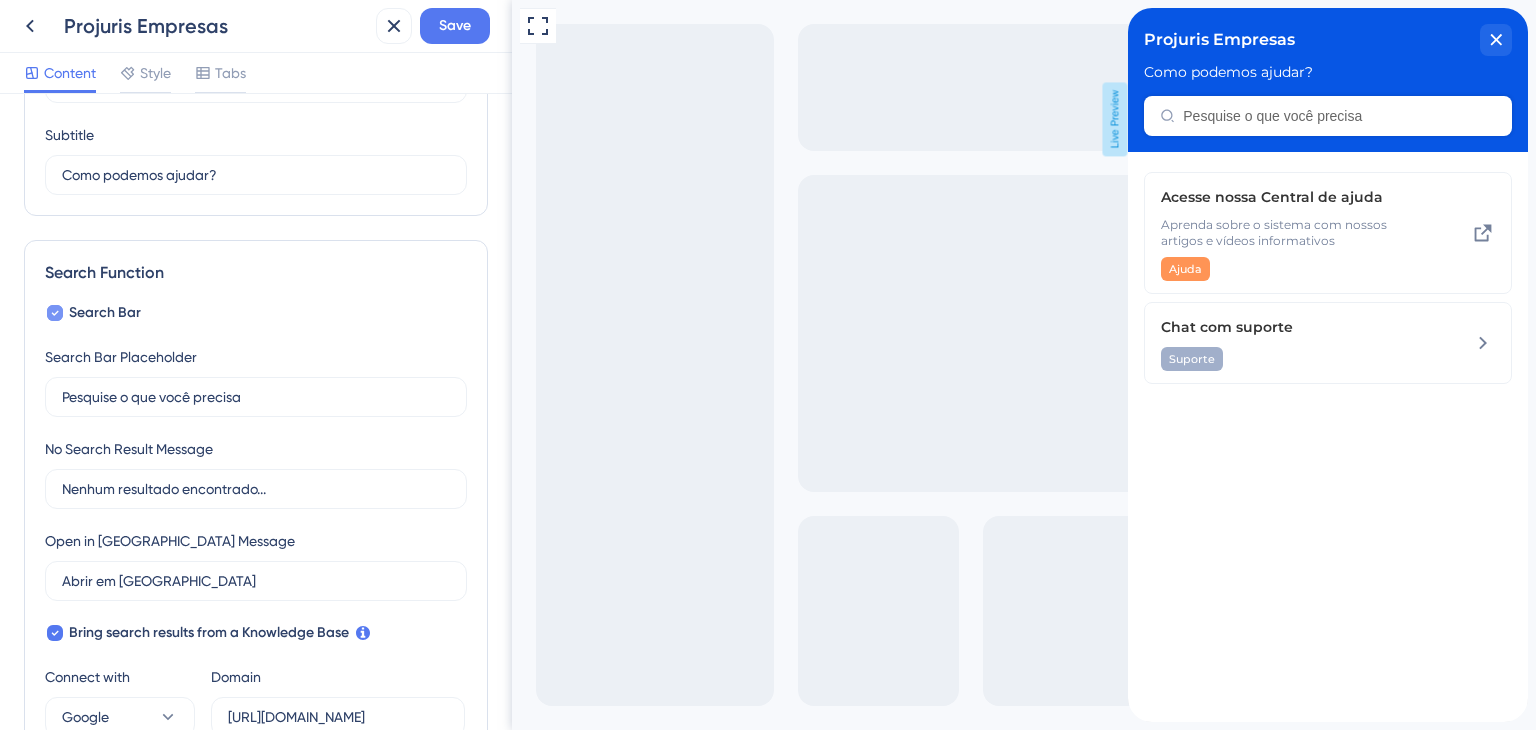 click 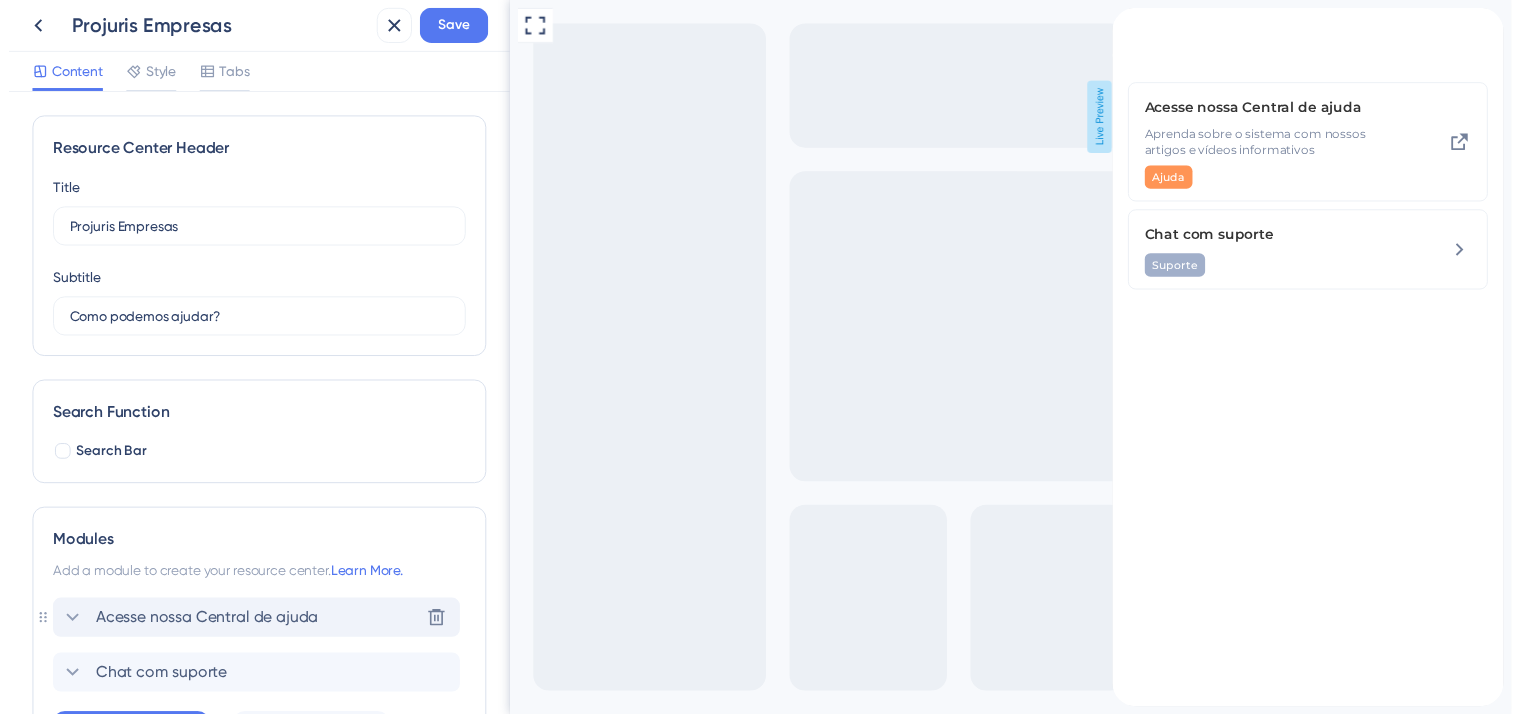 scroll, scrollTop: 0, scrollLeft: 0, axis: both 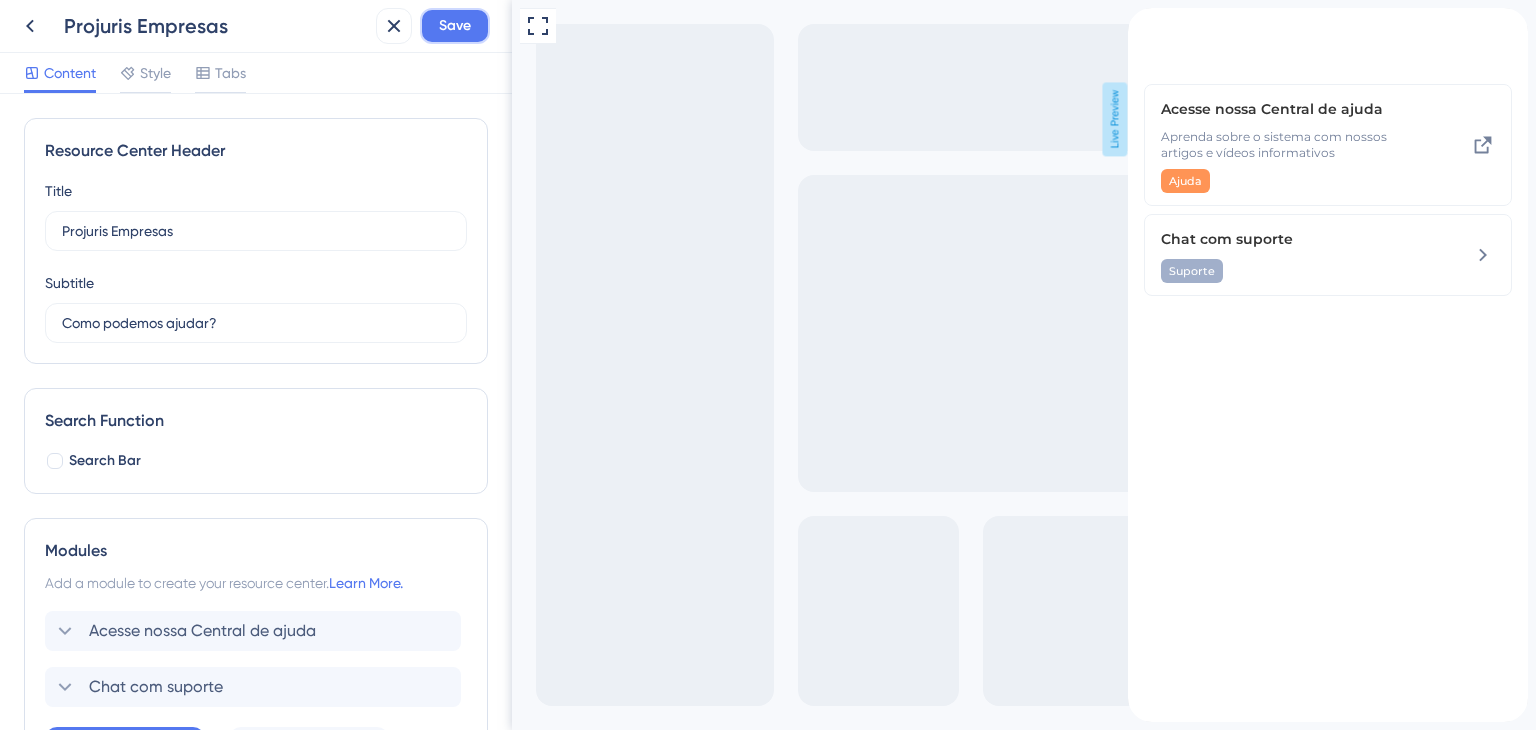 click on "Save" at bounding box center [455, 26] 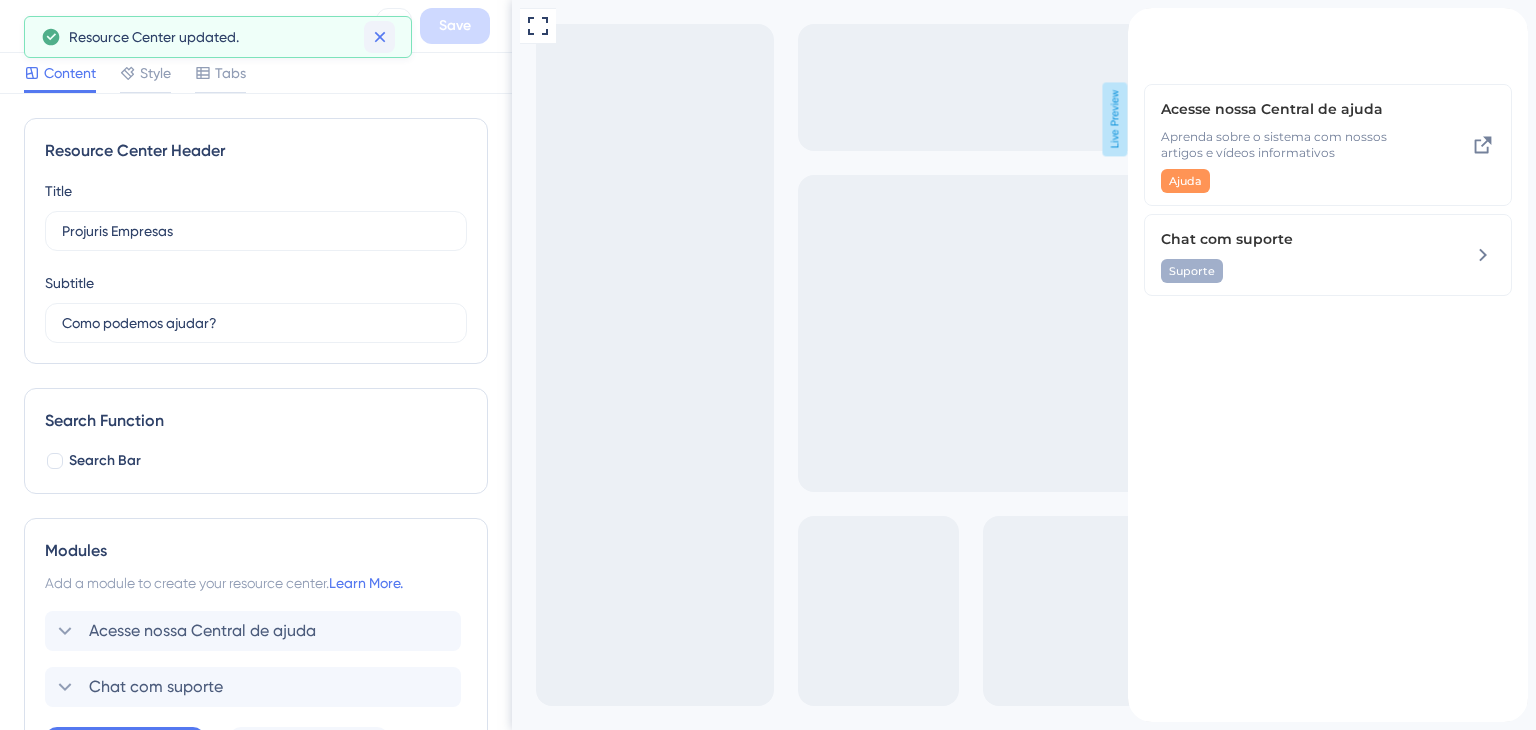 click 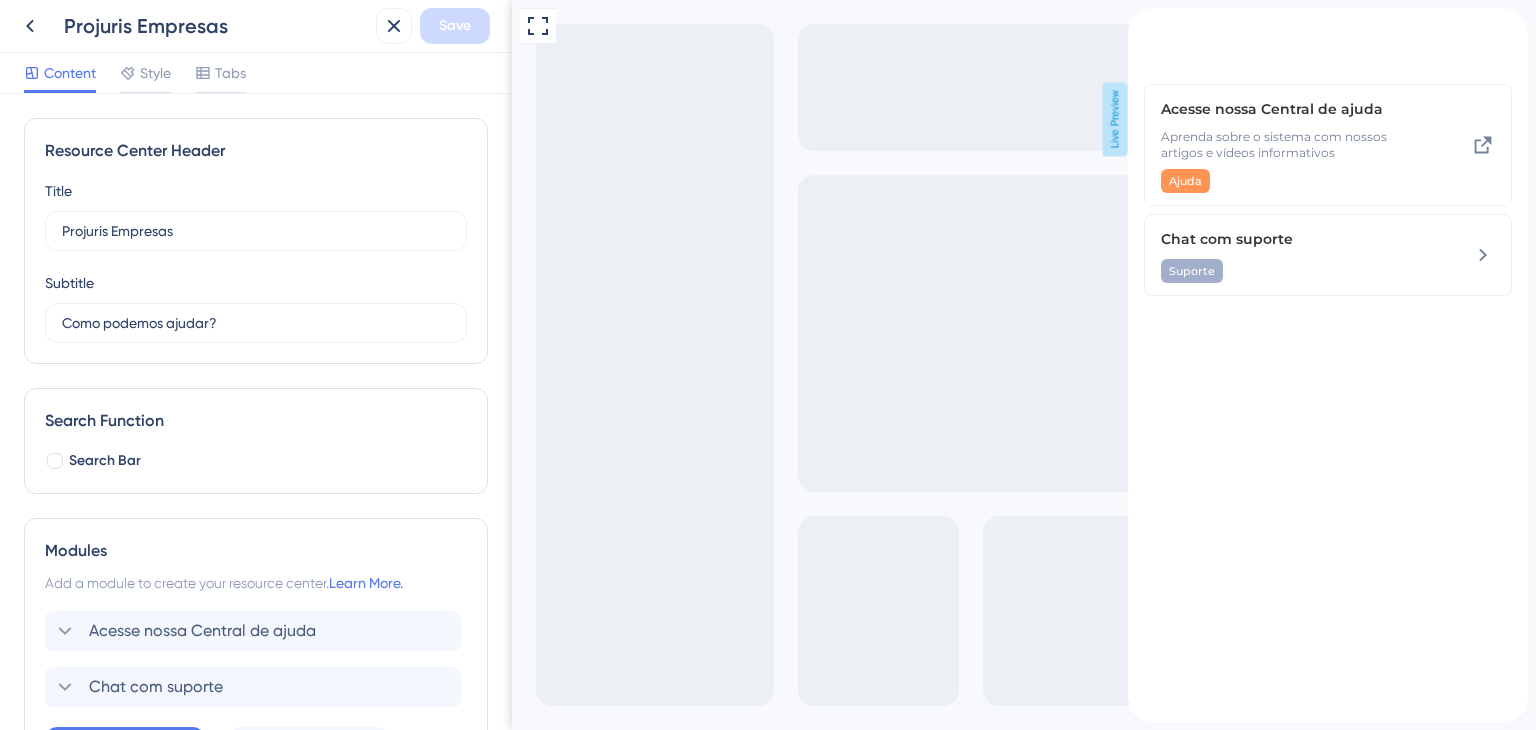 click 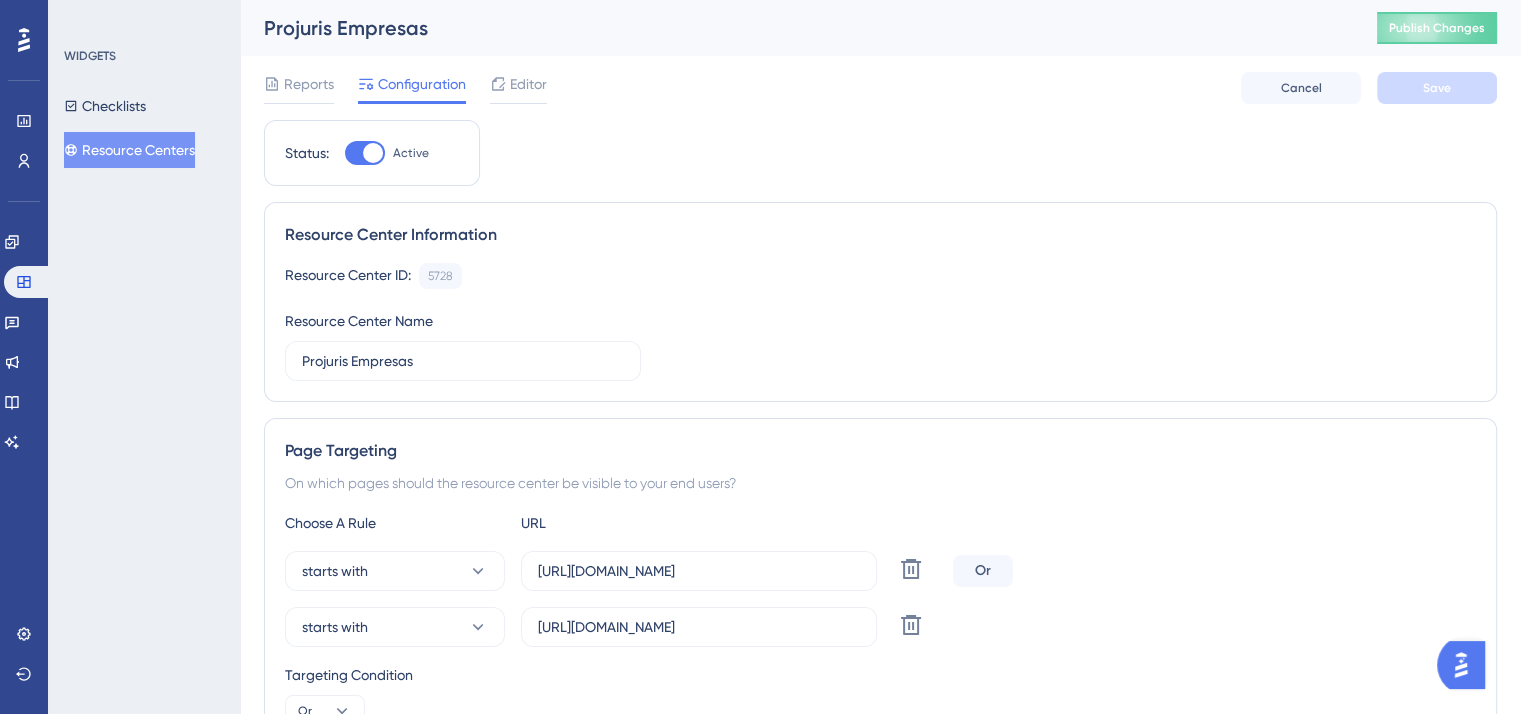 click at bounding box center (1461, 665) 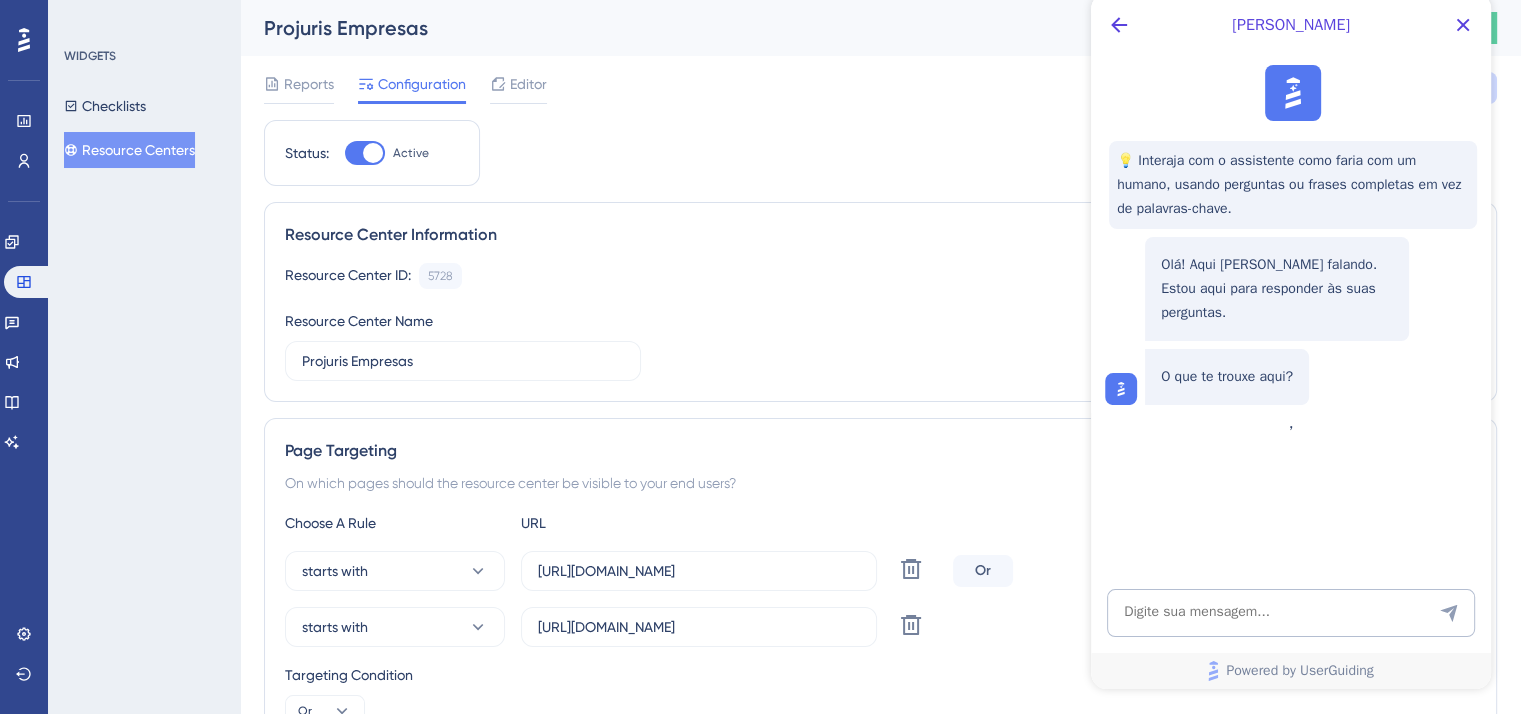 scroll, scrollTop: 0, scrollLeft: 0, axis: both 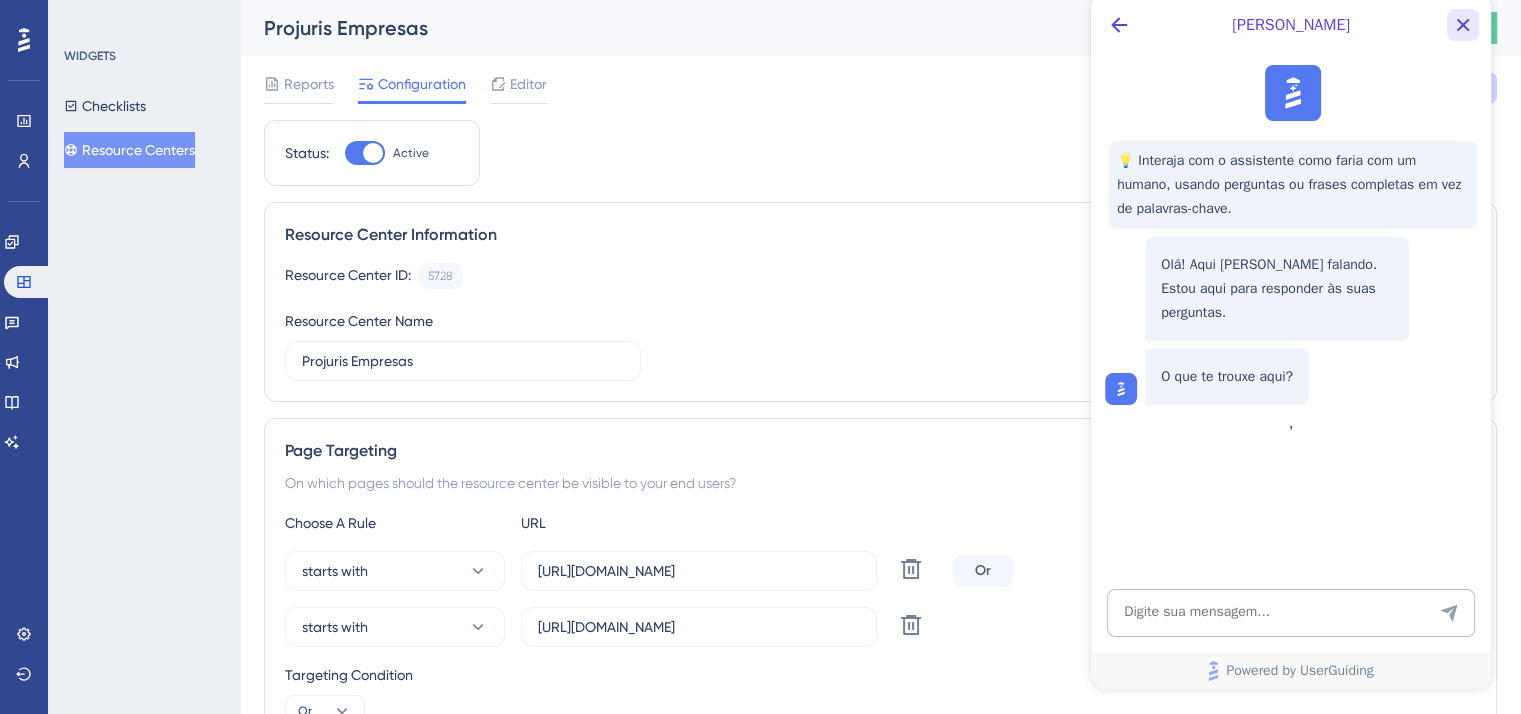 click 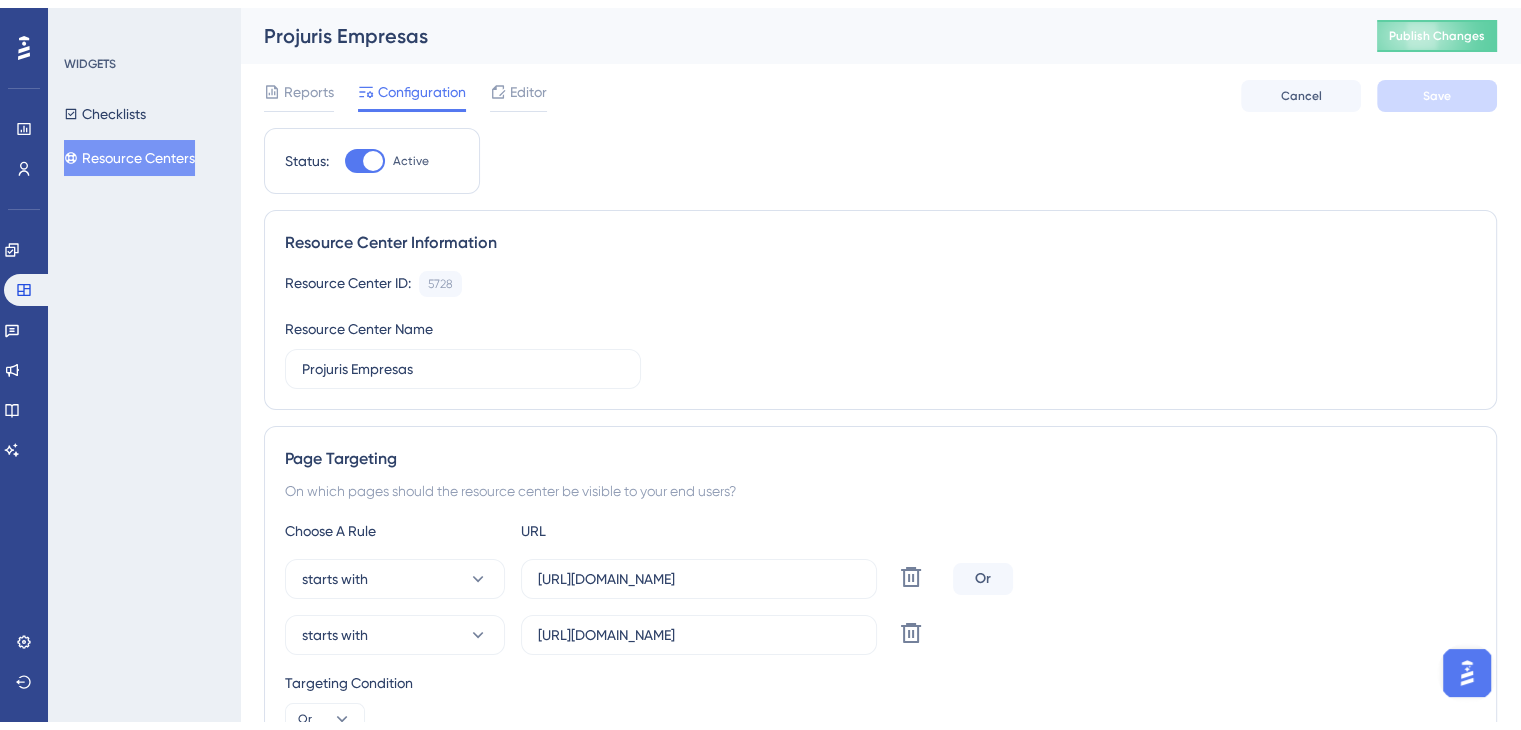 scroll, scrollTop: 0, scrollLeft: 0, axis: both 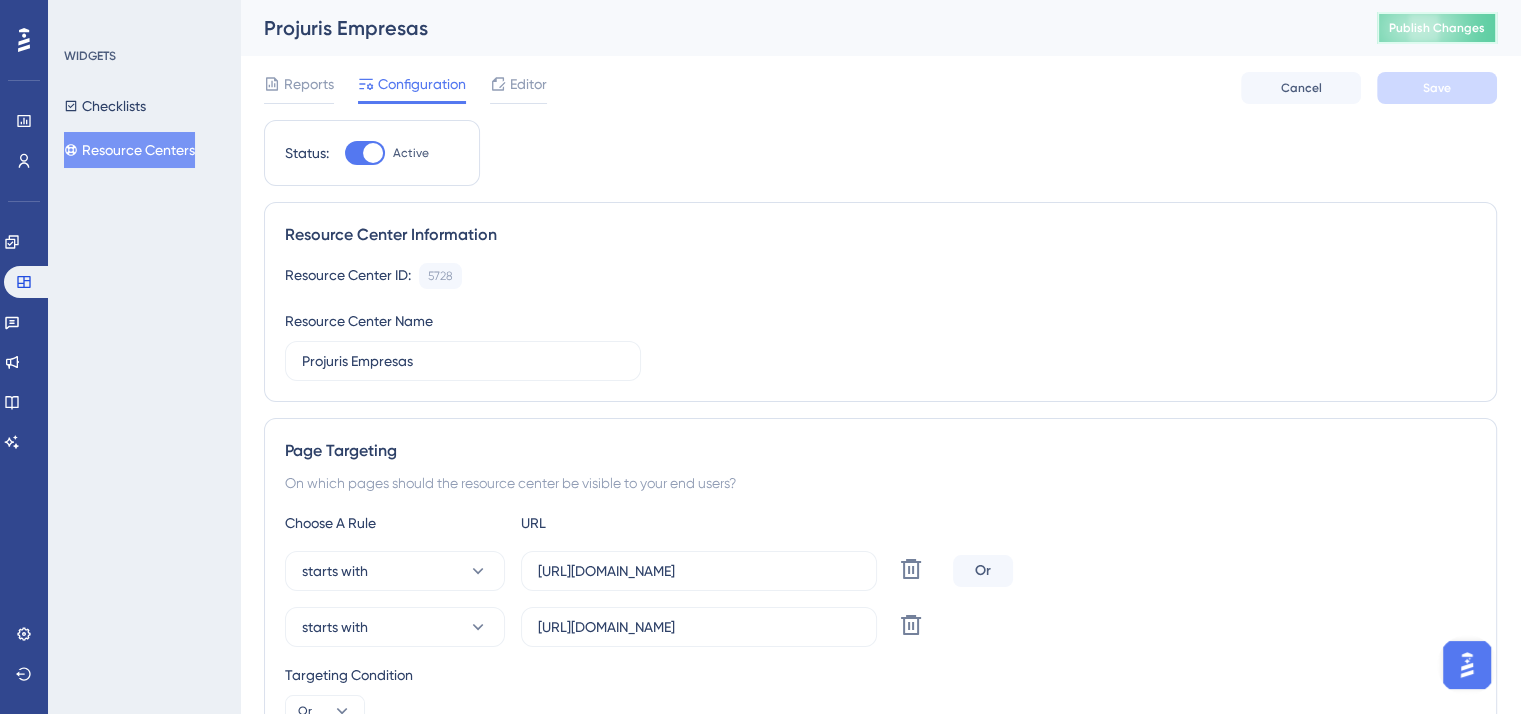click on "Publish Changes" at bounding box center [1437, 28] 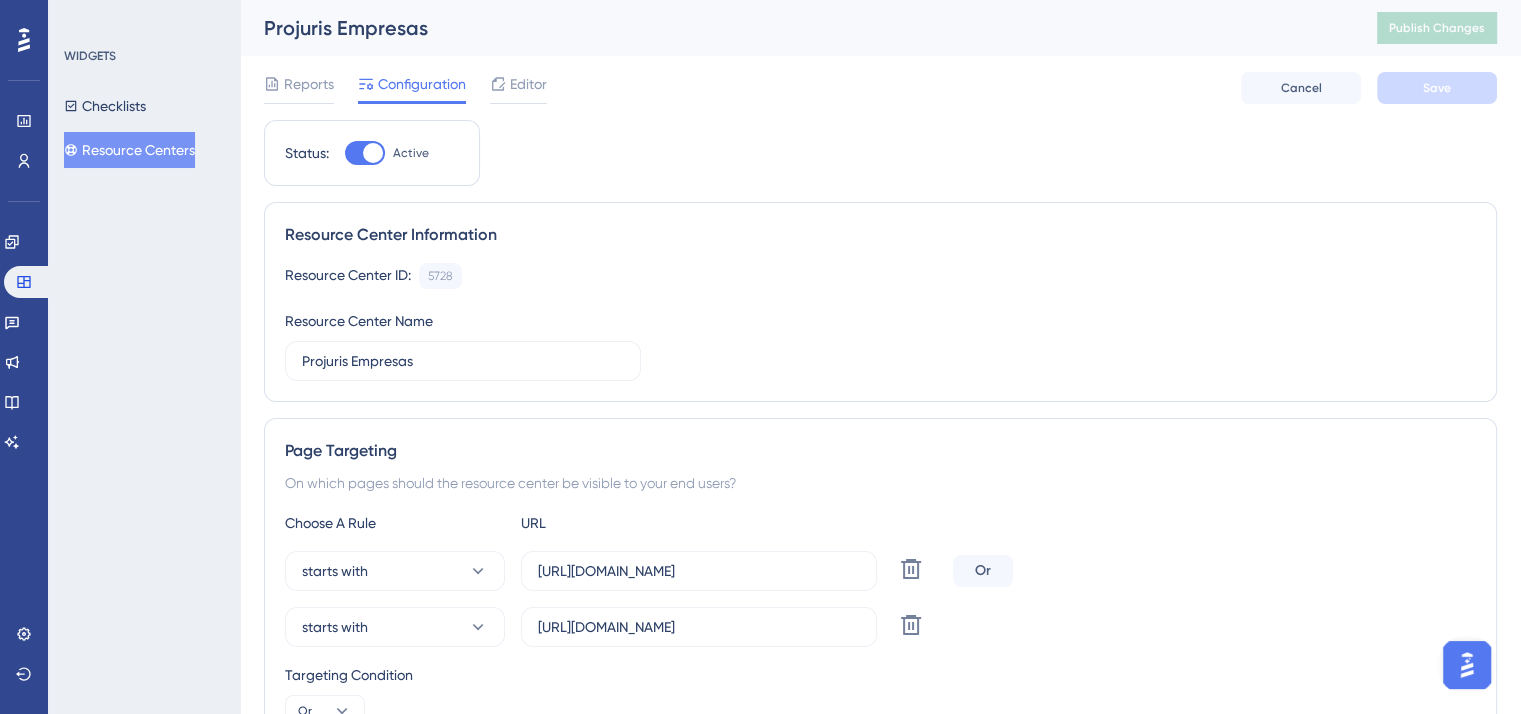 click 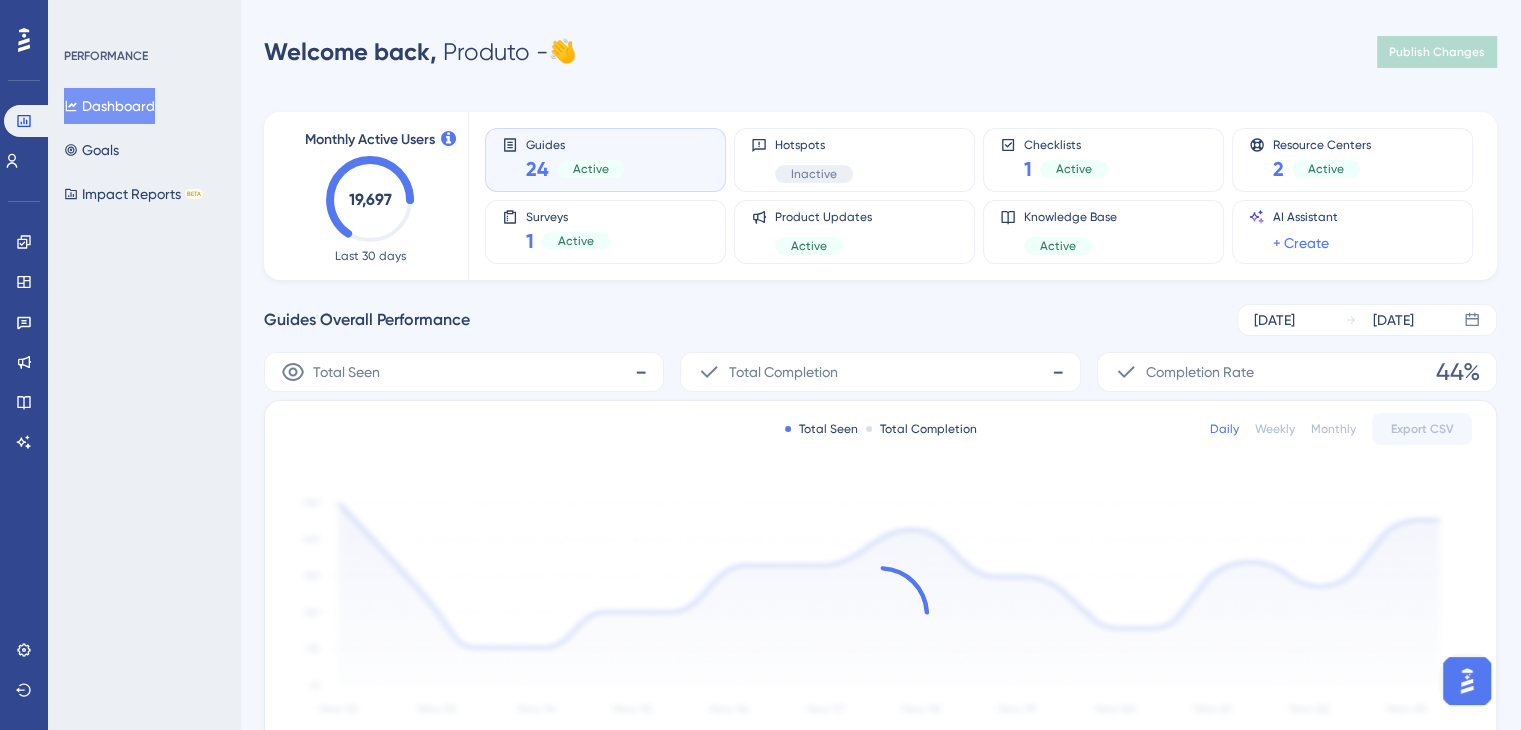 scroll, scrollTop: 0, scrollLeft: 0, axis: both 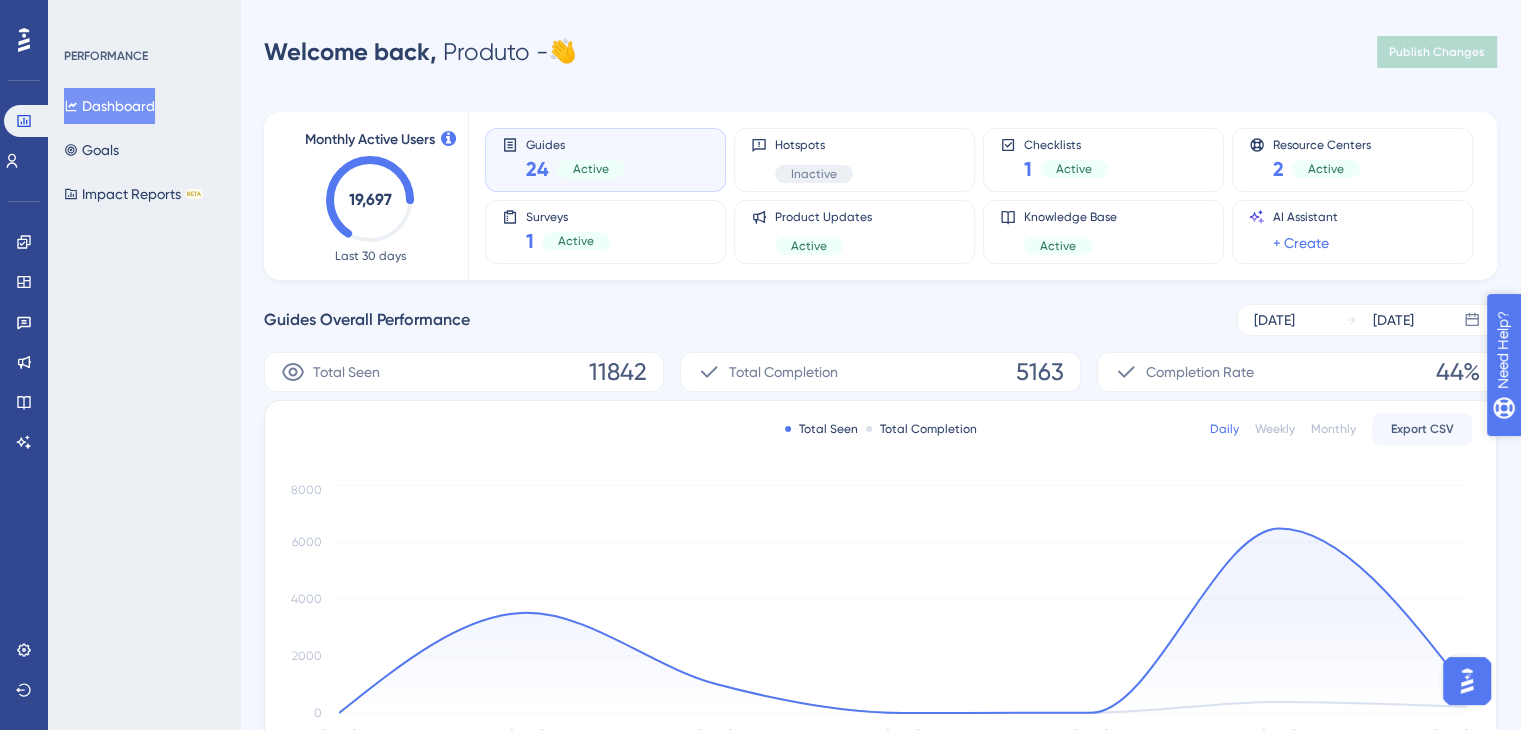 click on "Need Help?" at bounding box center (1573, 453) 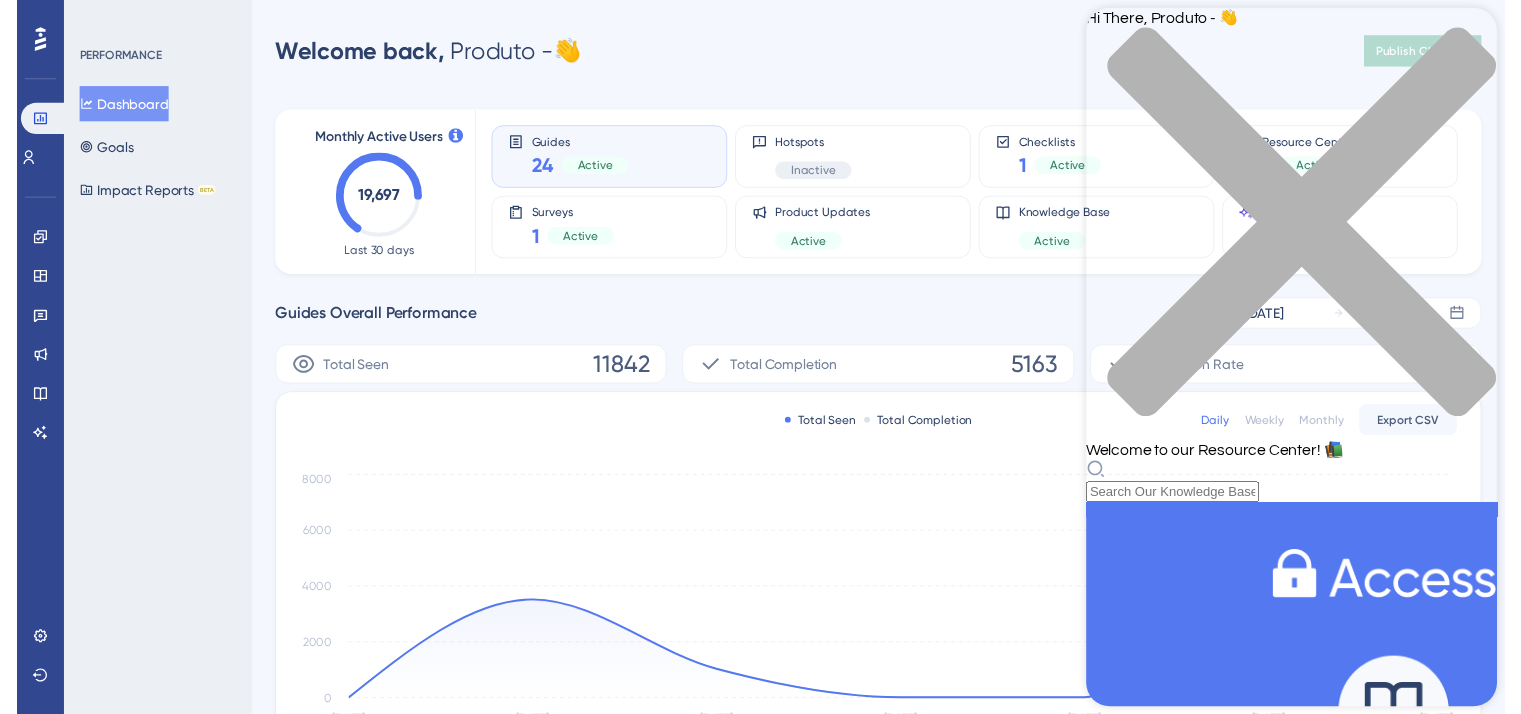 scroll, scrollTop: 824, scrollLeft: 0, axis: vertical 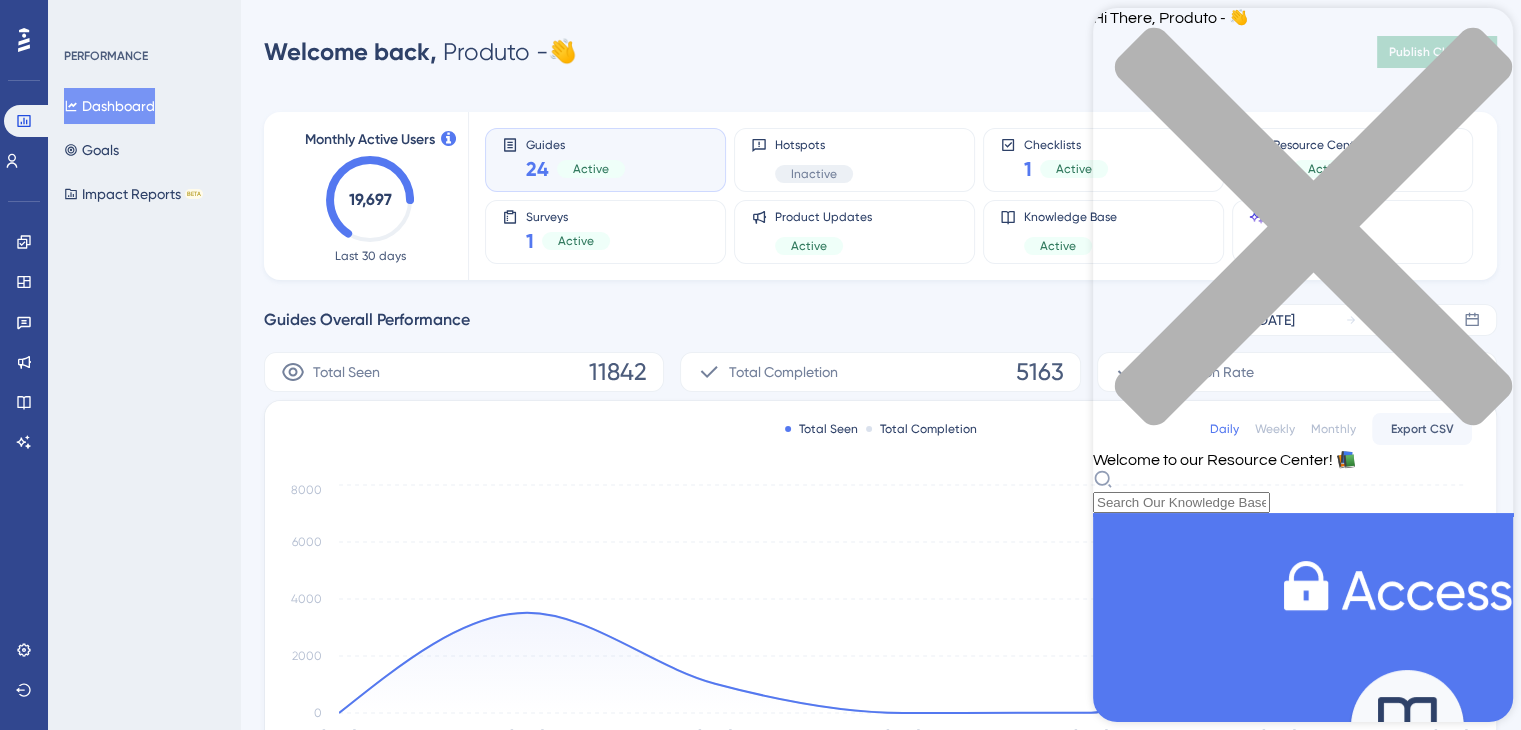 click on "💬   Chat with us" at bounding box center [1148, 1606] 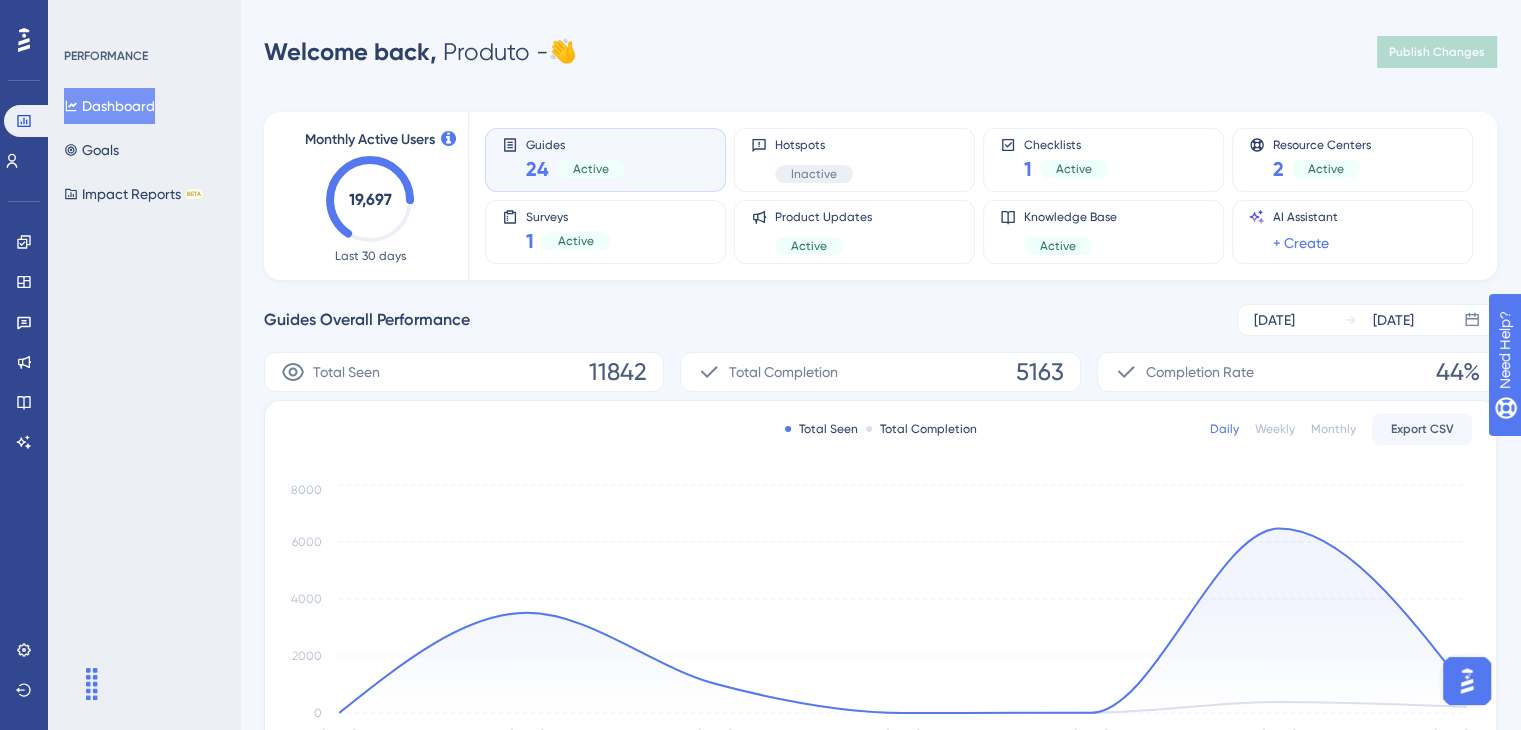click on "PERFORMANCE Dashboard Goals Impact Reports BETA" at bounding box center (144, 365) 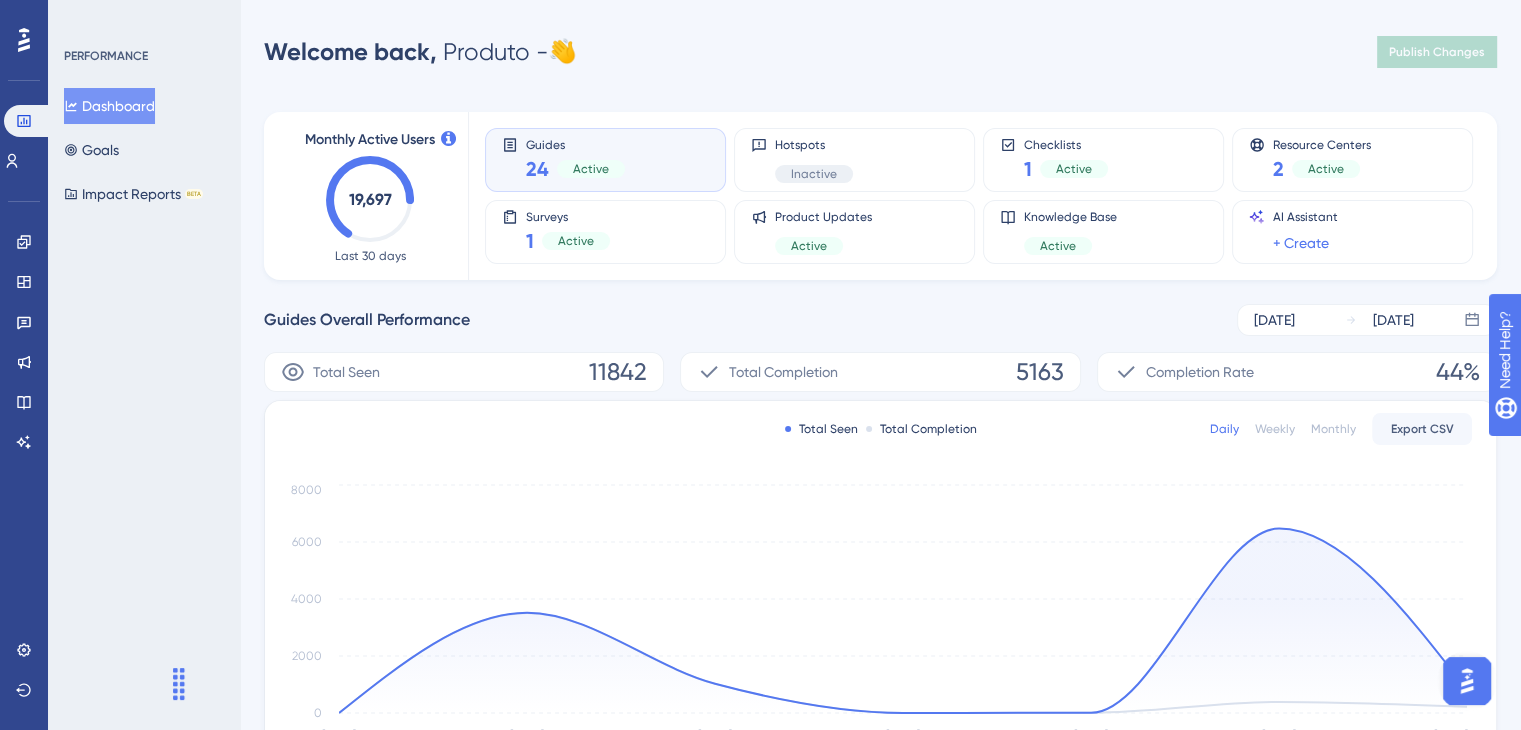 drag, startPoint x: 90, startPoint y: 681, endPoint x: 177, endPoint y: 714, distance: 93.04838 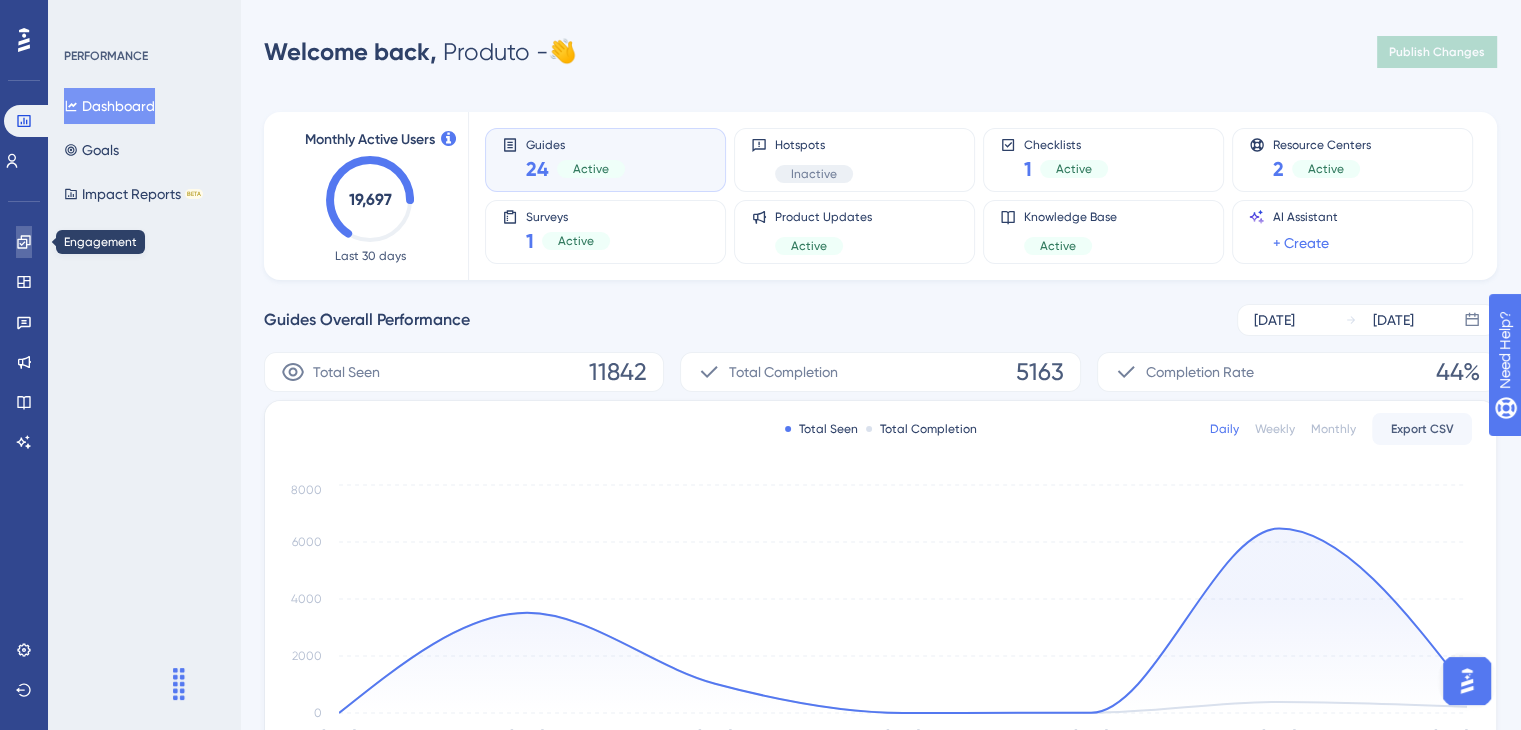 click 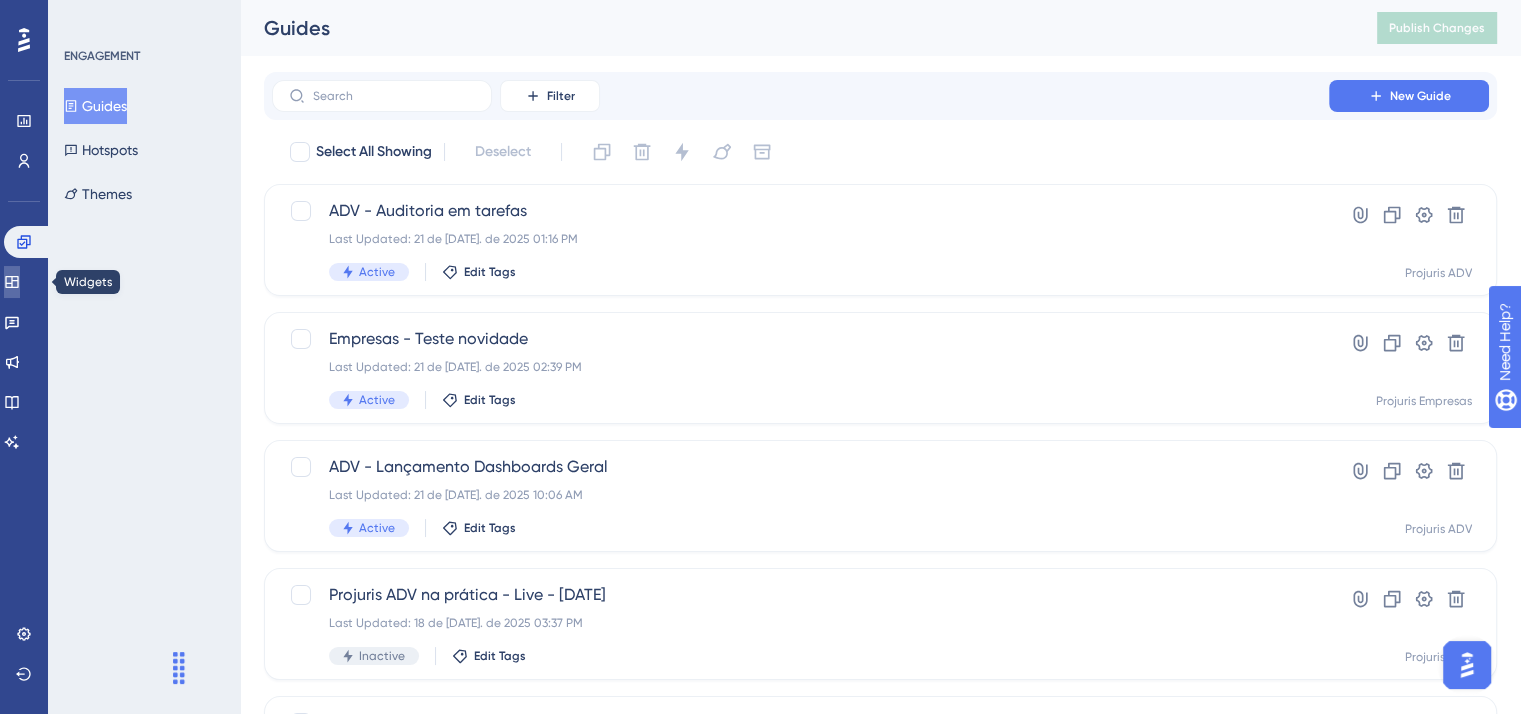 click 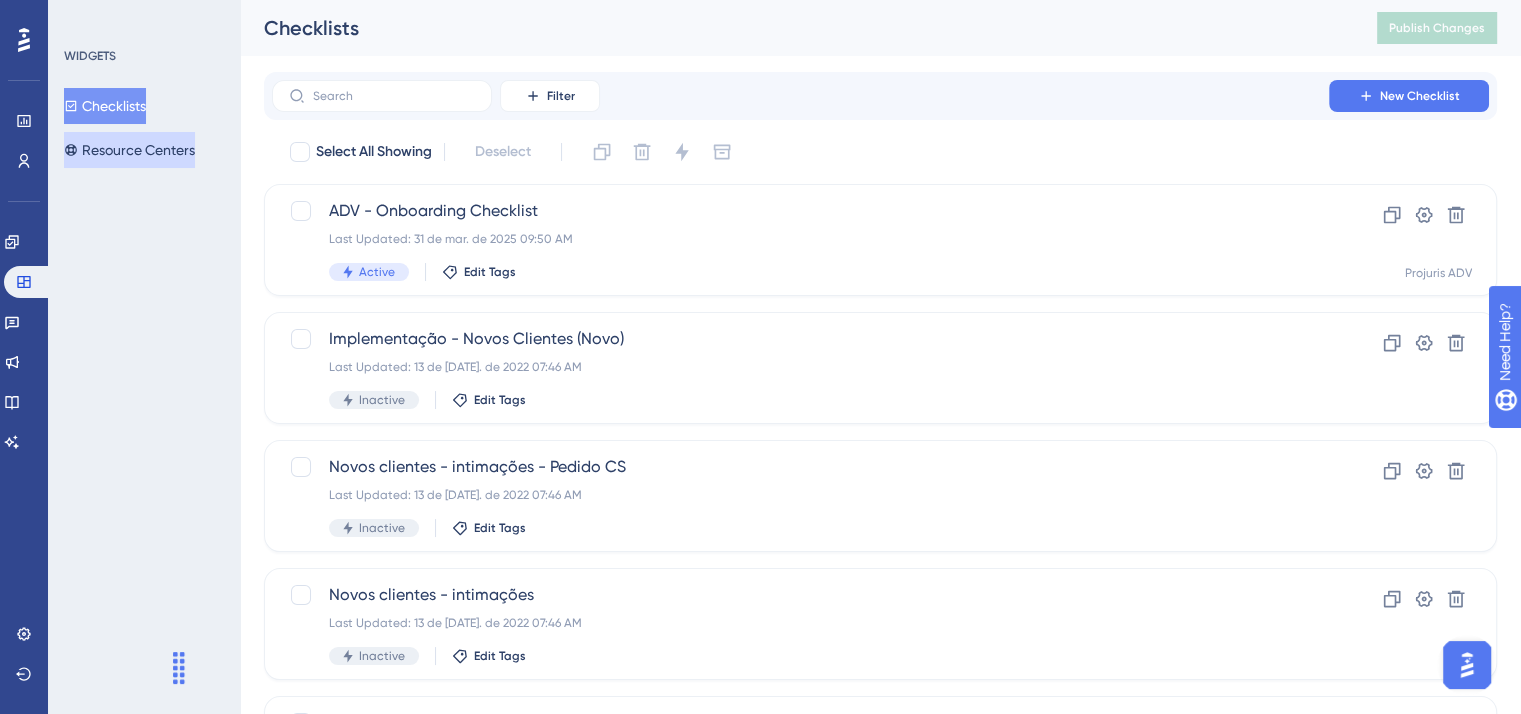 click on "Resource Centers" at bounding box center [129, 150] 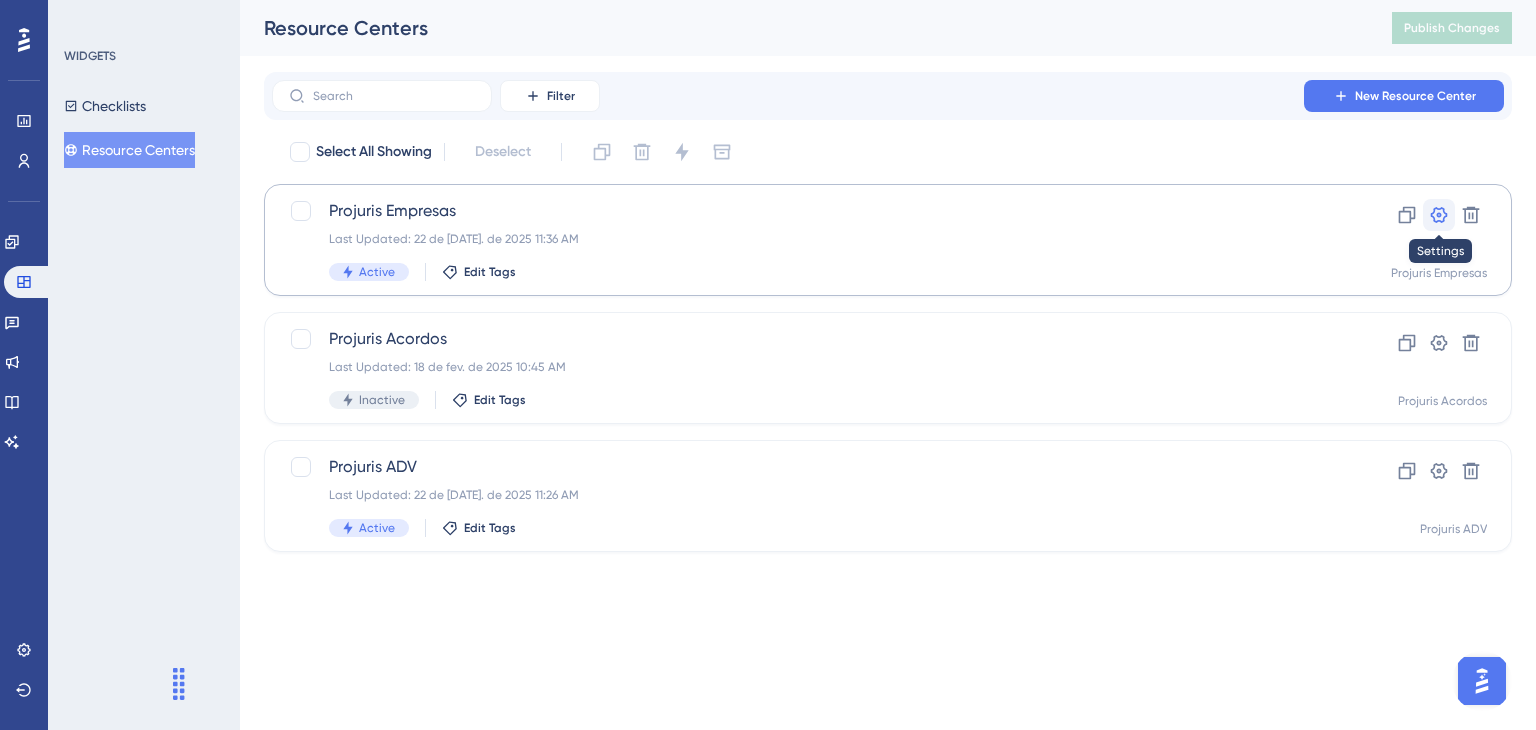 click 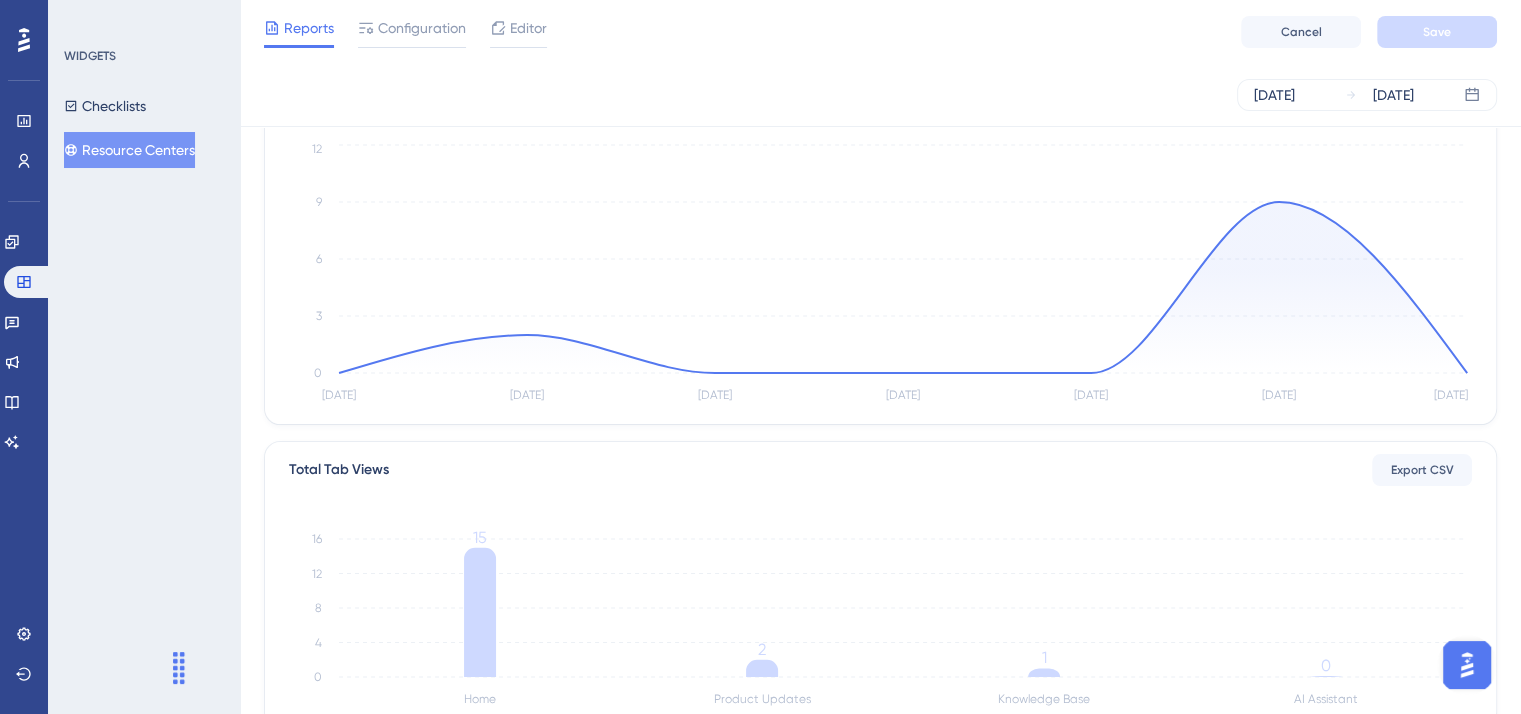scroll, scrollTop: 0, scrollLeft: 0, axis: both 